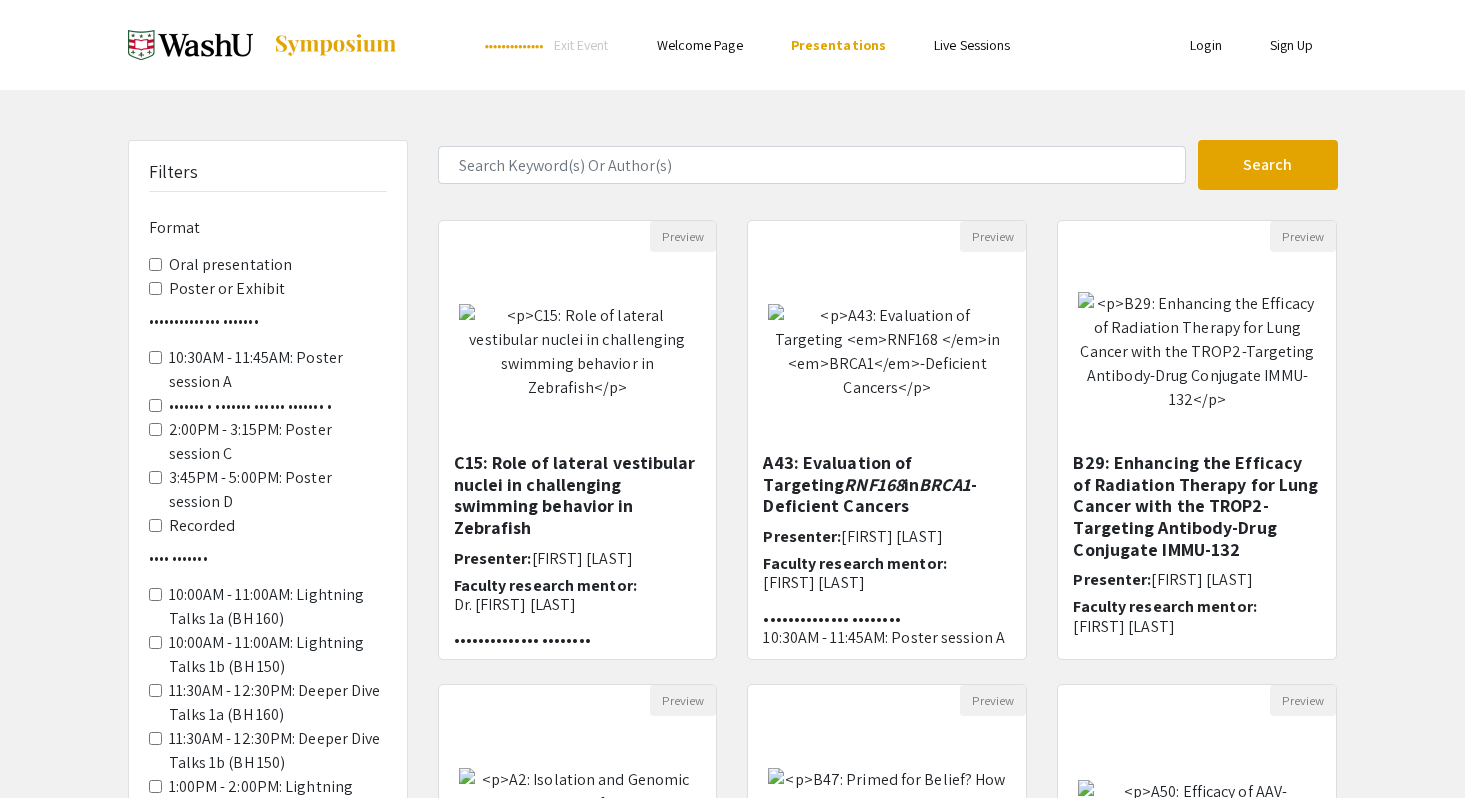 scroll, scrollTop: 0, scrollLeft: 0, axis: both 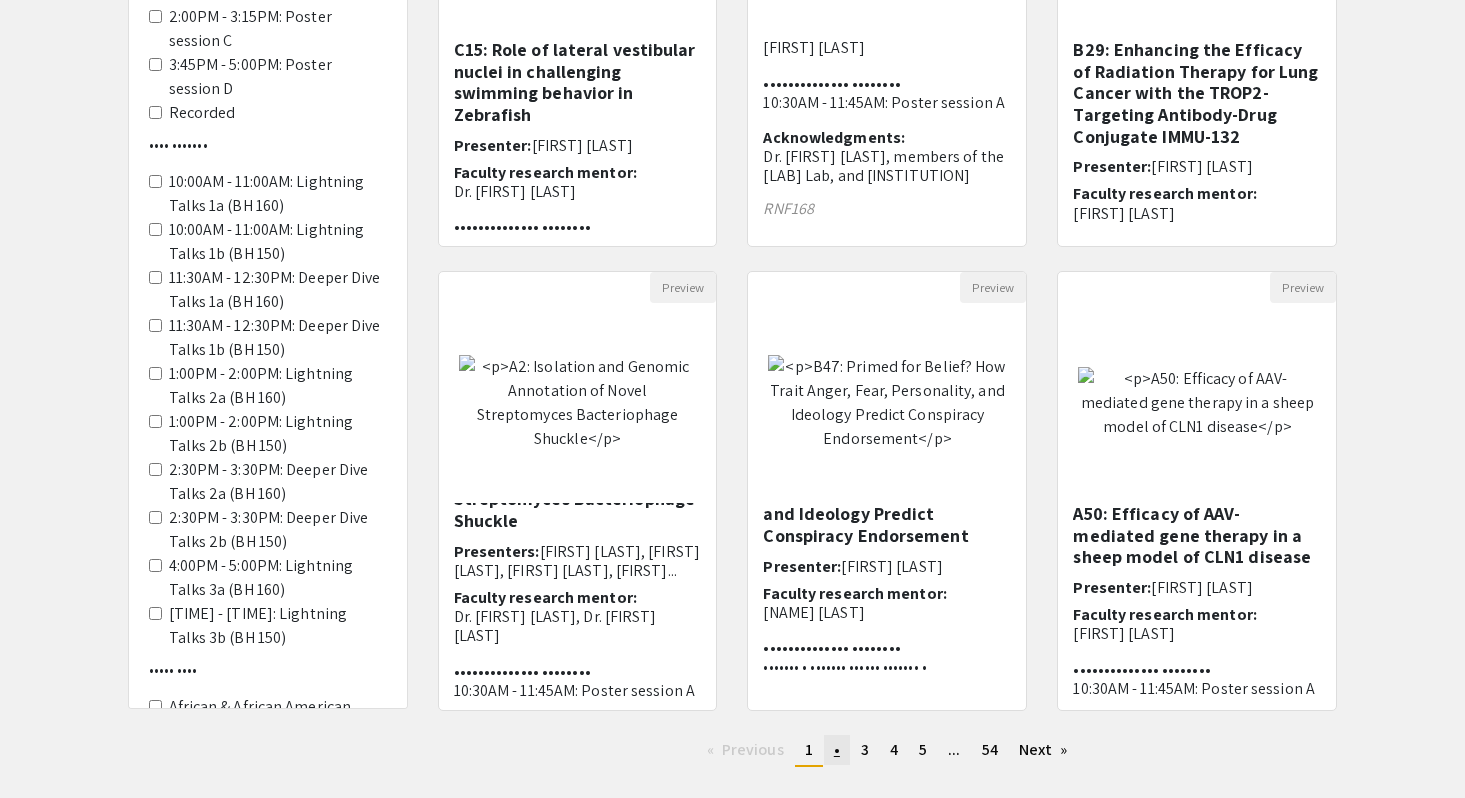 click on "•" at bounding box center (837, 749) 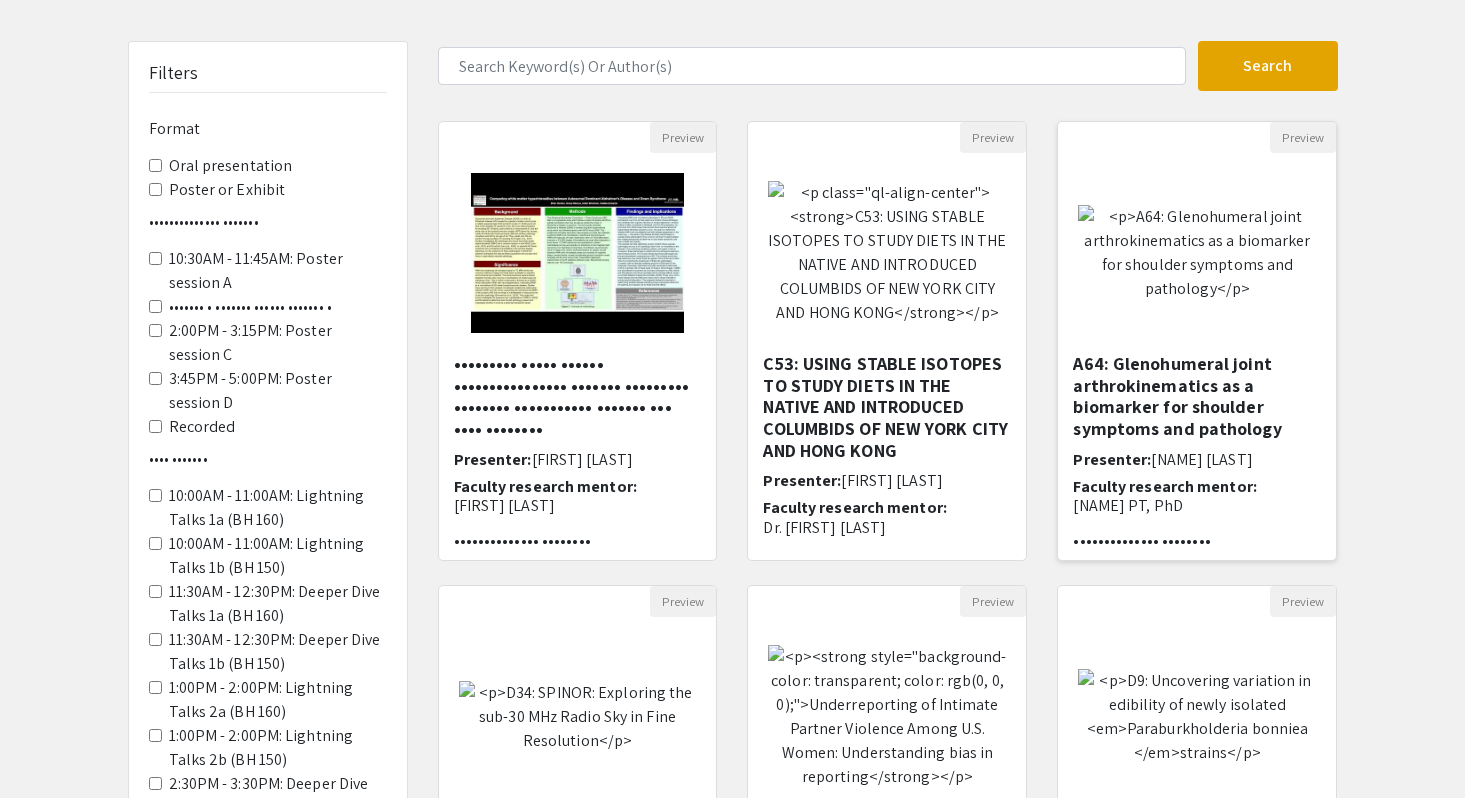 scroll, scrollTop: 137, scrollLeft: 0, axis: vertical 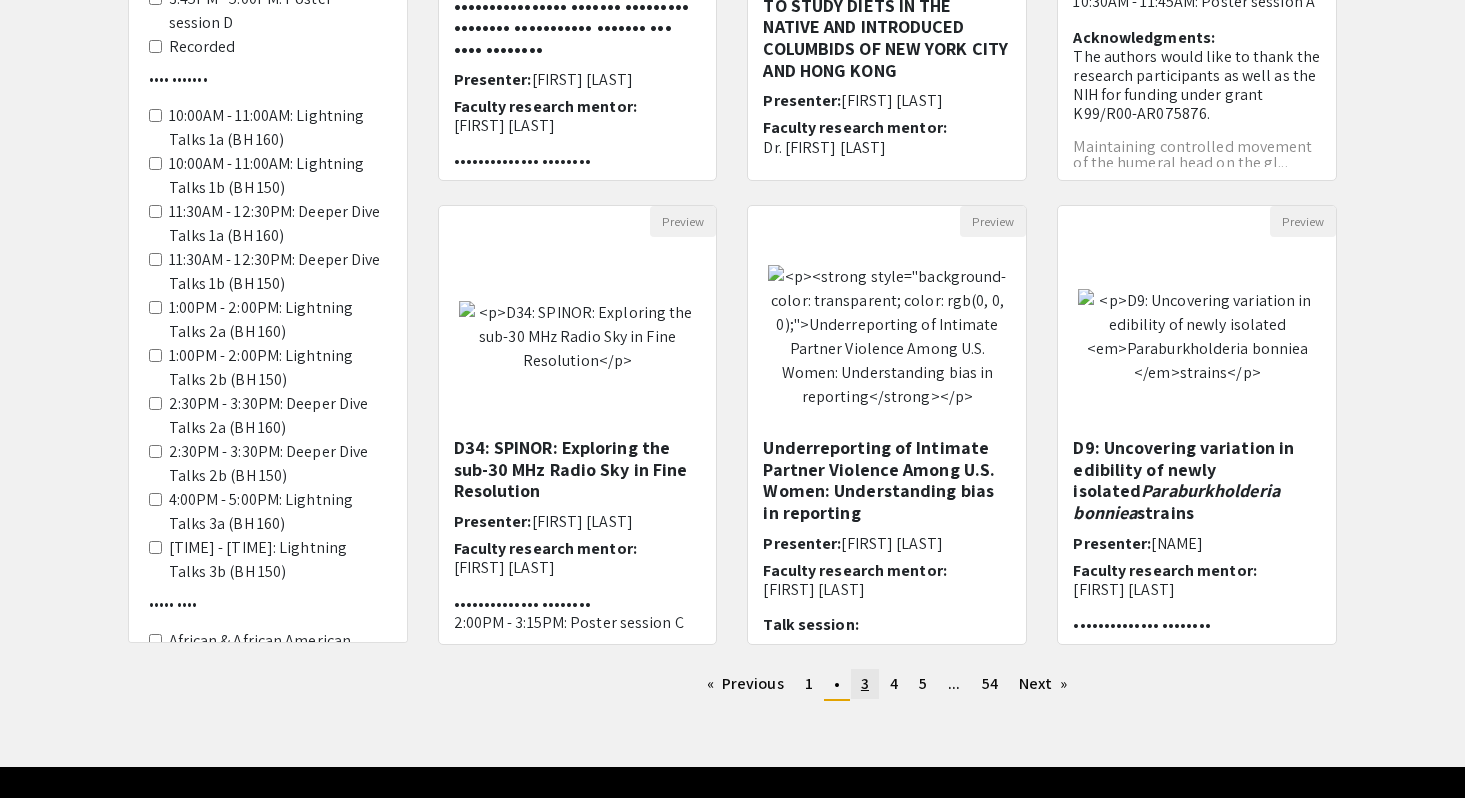 click on "page  3" at bounding box center (745, 684) 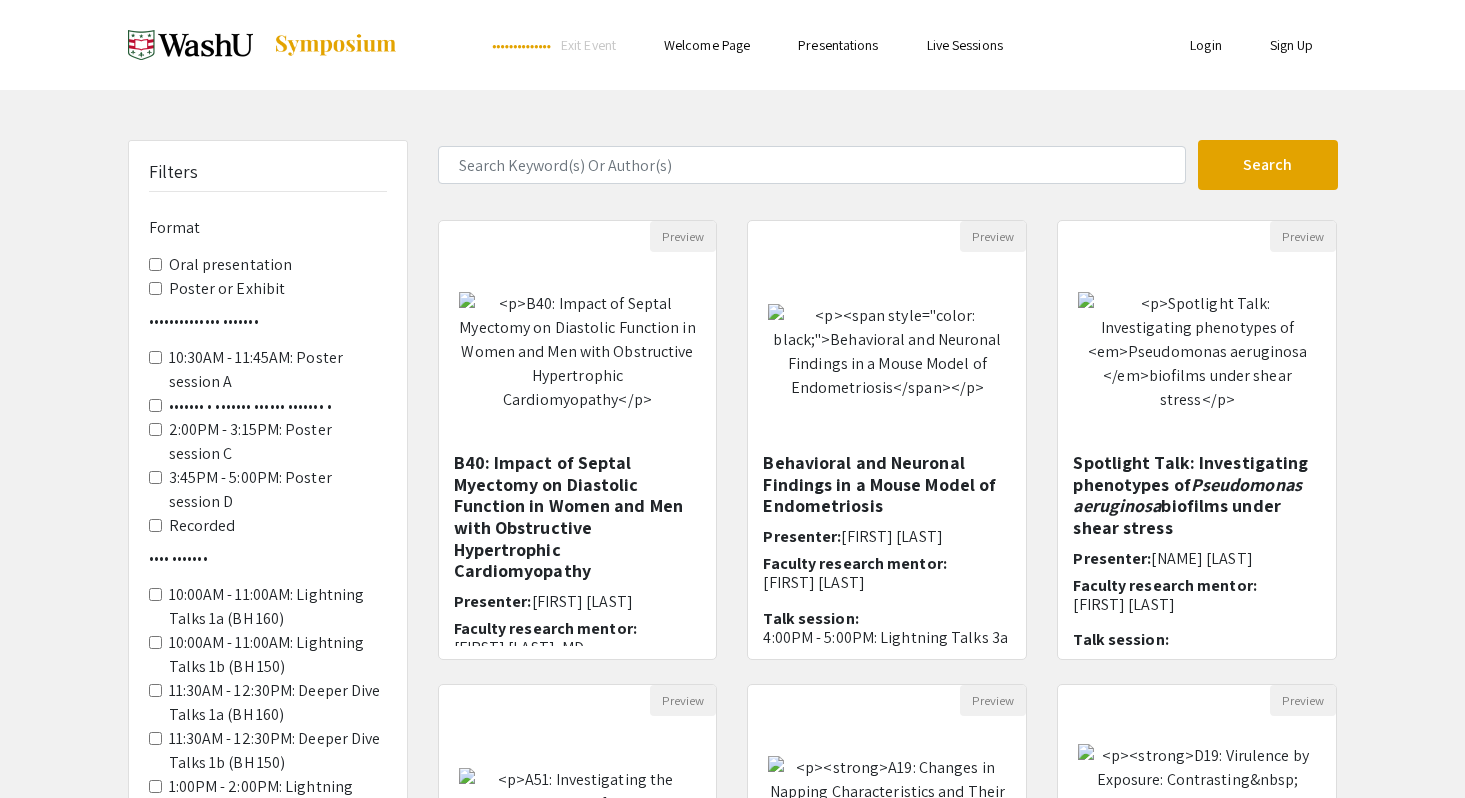 scroll, scrollTop: 483, scrollLeft: 0, axis: vertical 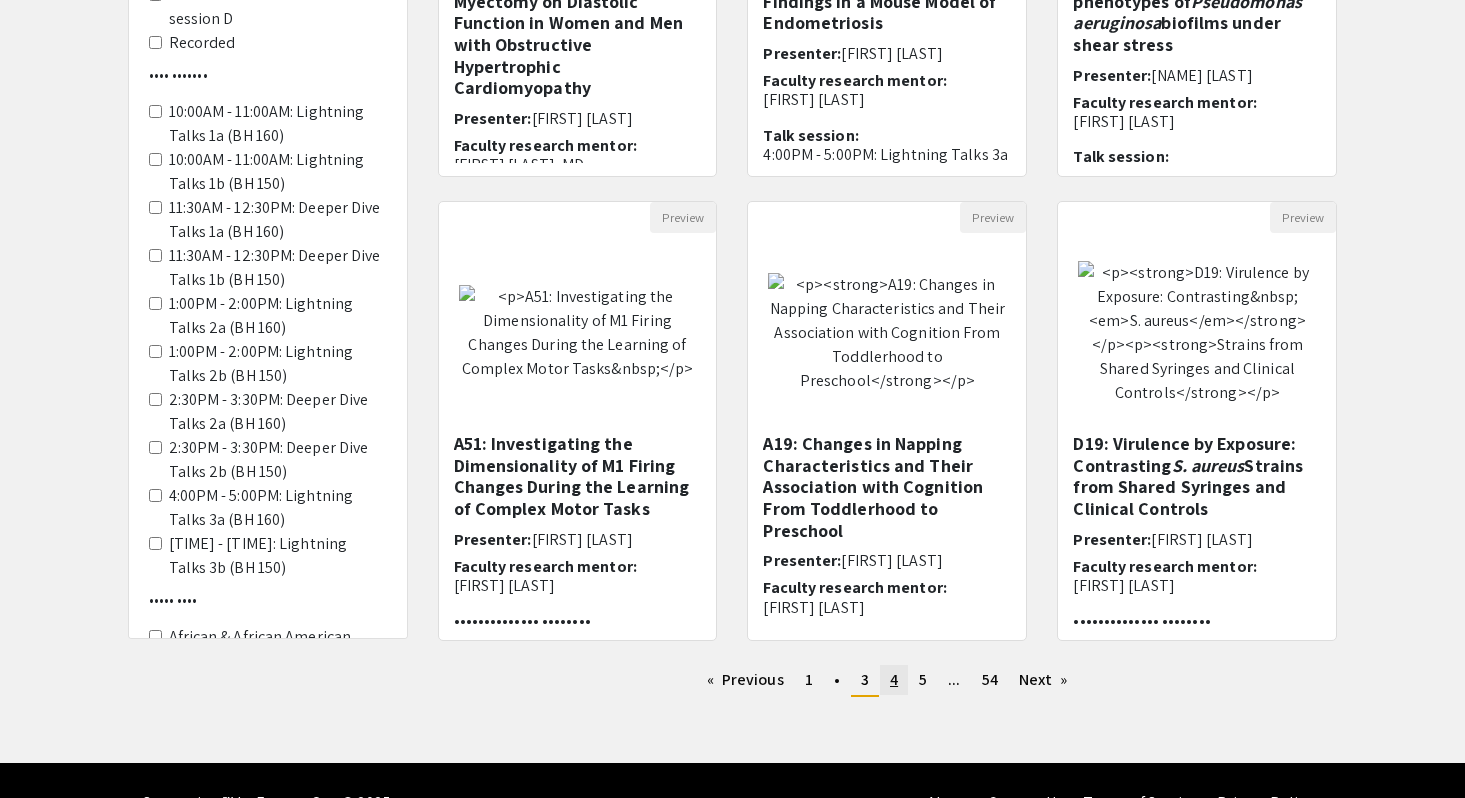 click on "page  4" at bounding box center [745, 680] 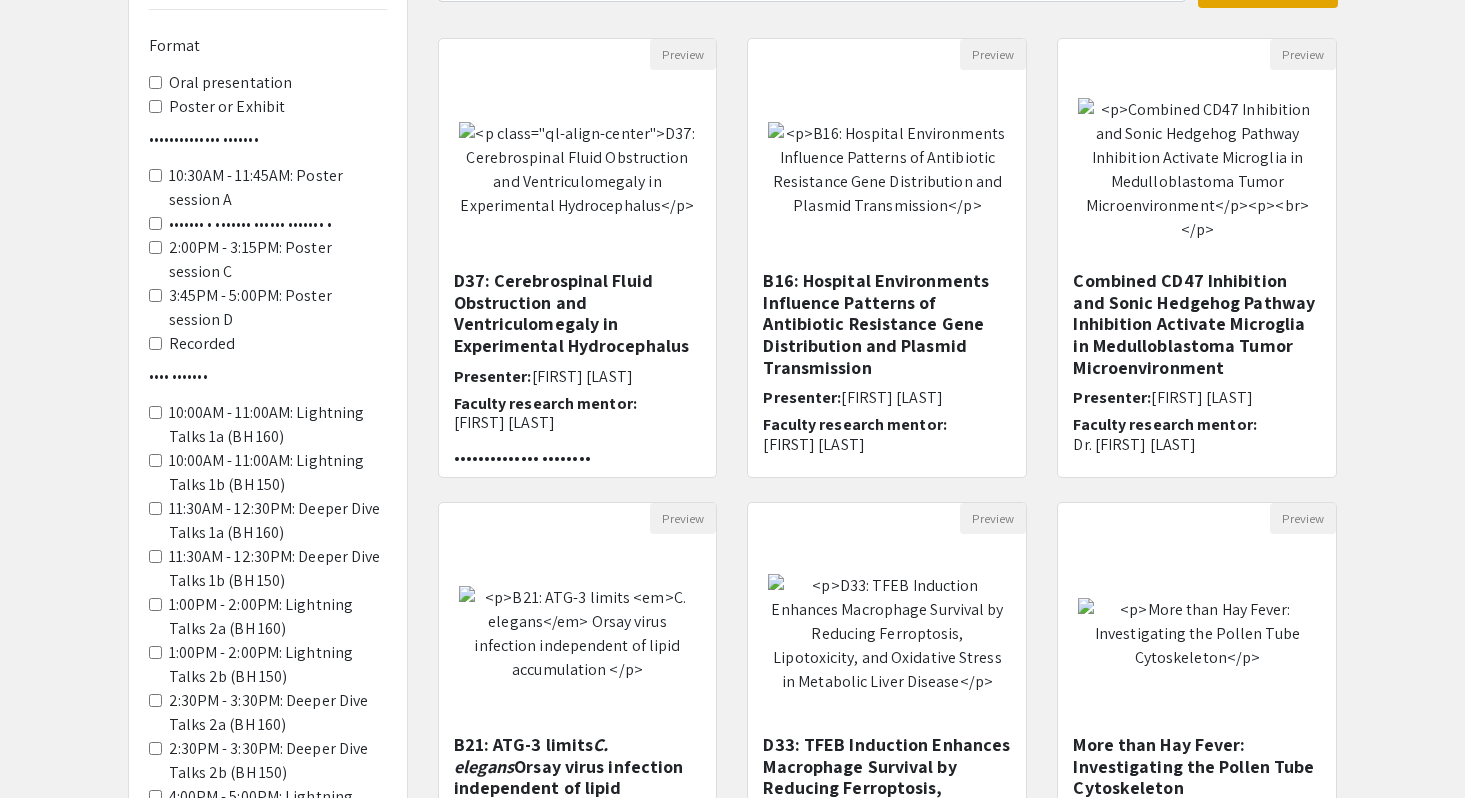 scroll, scrollTop: 287, scrollLeft: 0, axis: vertical 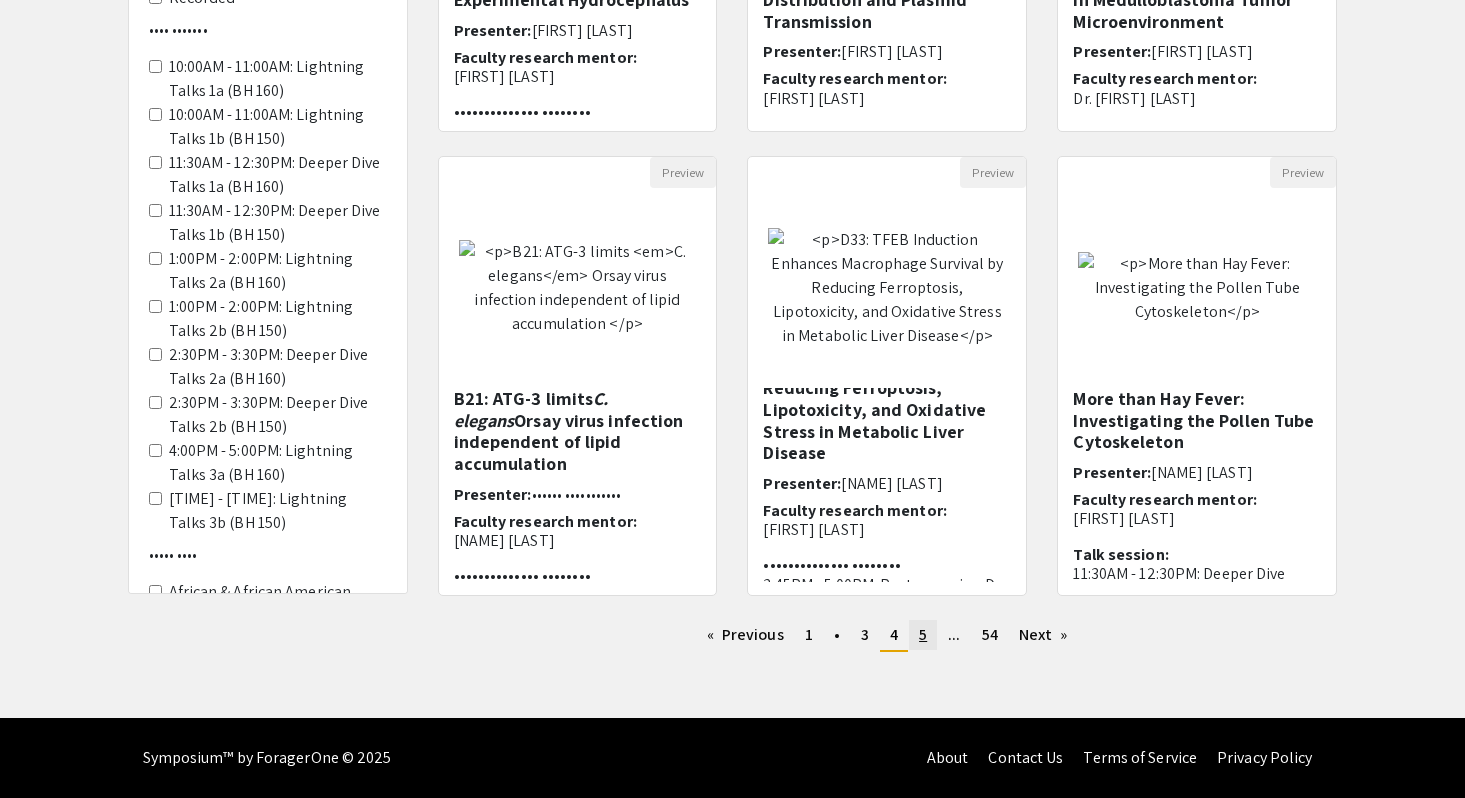 click on "page  5" at bounding box center [745, 635] 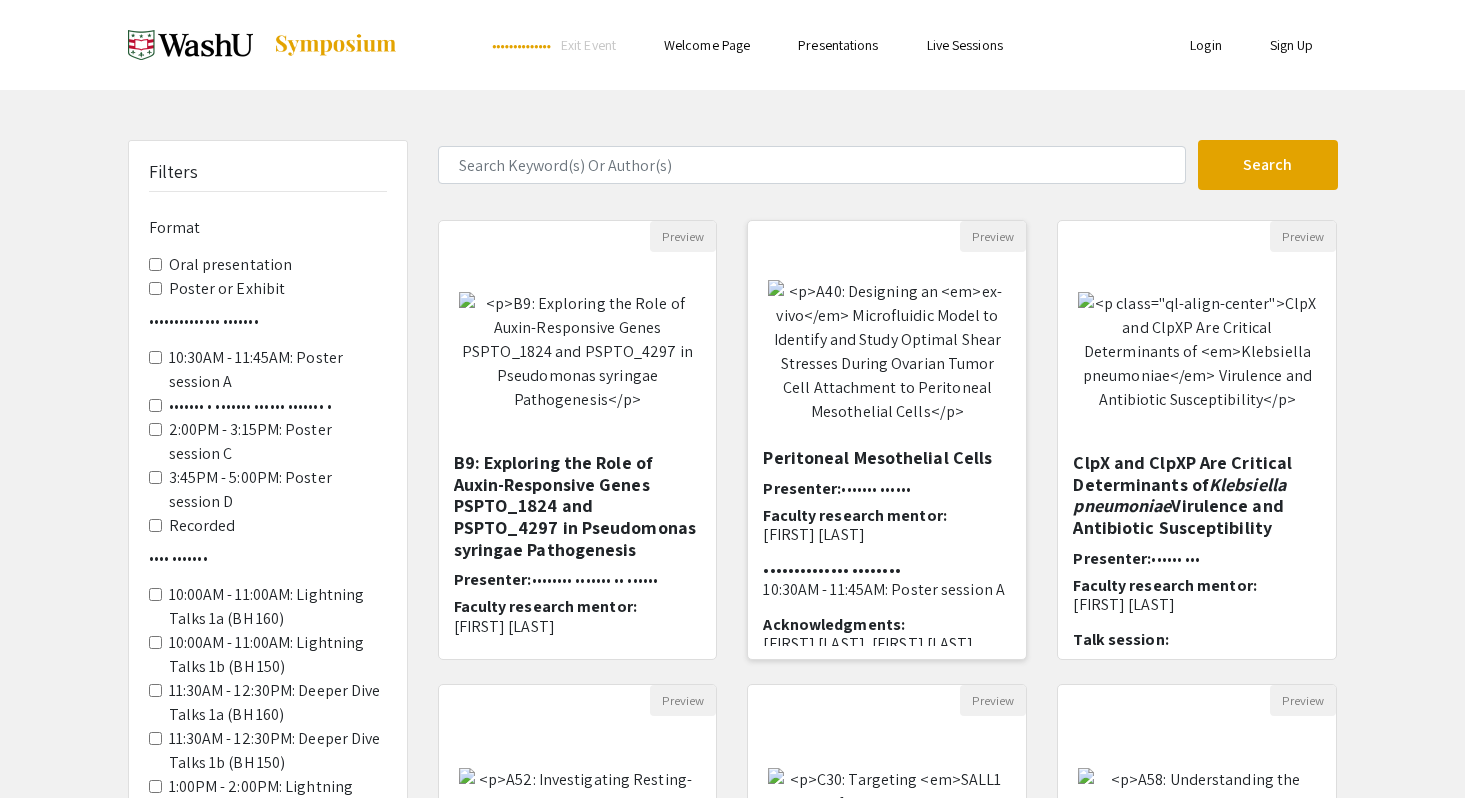 scroll, scrollTop: 206, scrollLeft: 0, axis: vertical 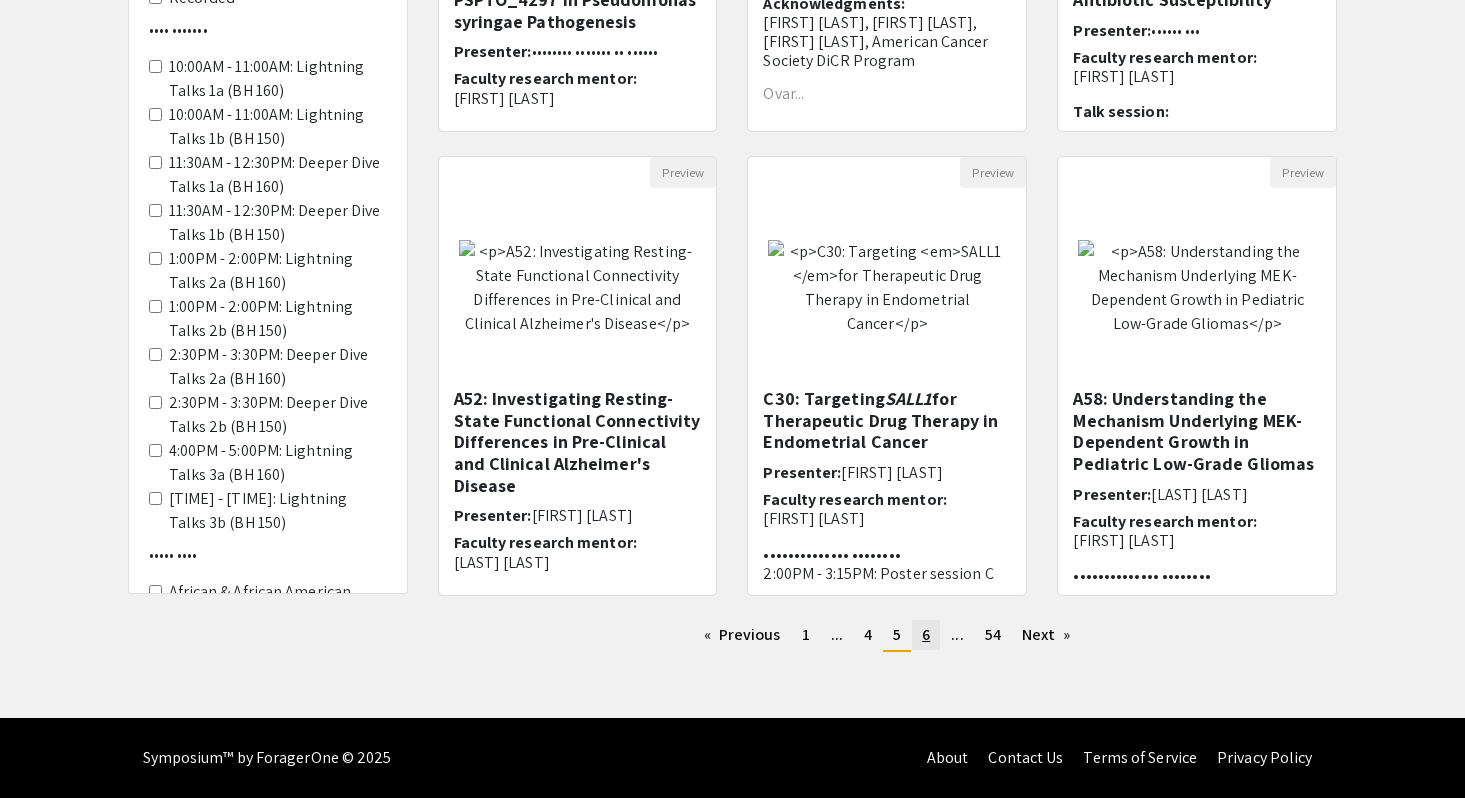 click on "••••  •" at bounding box center (742, 635) 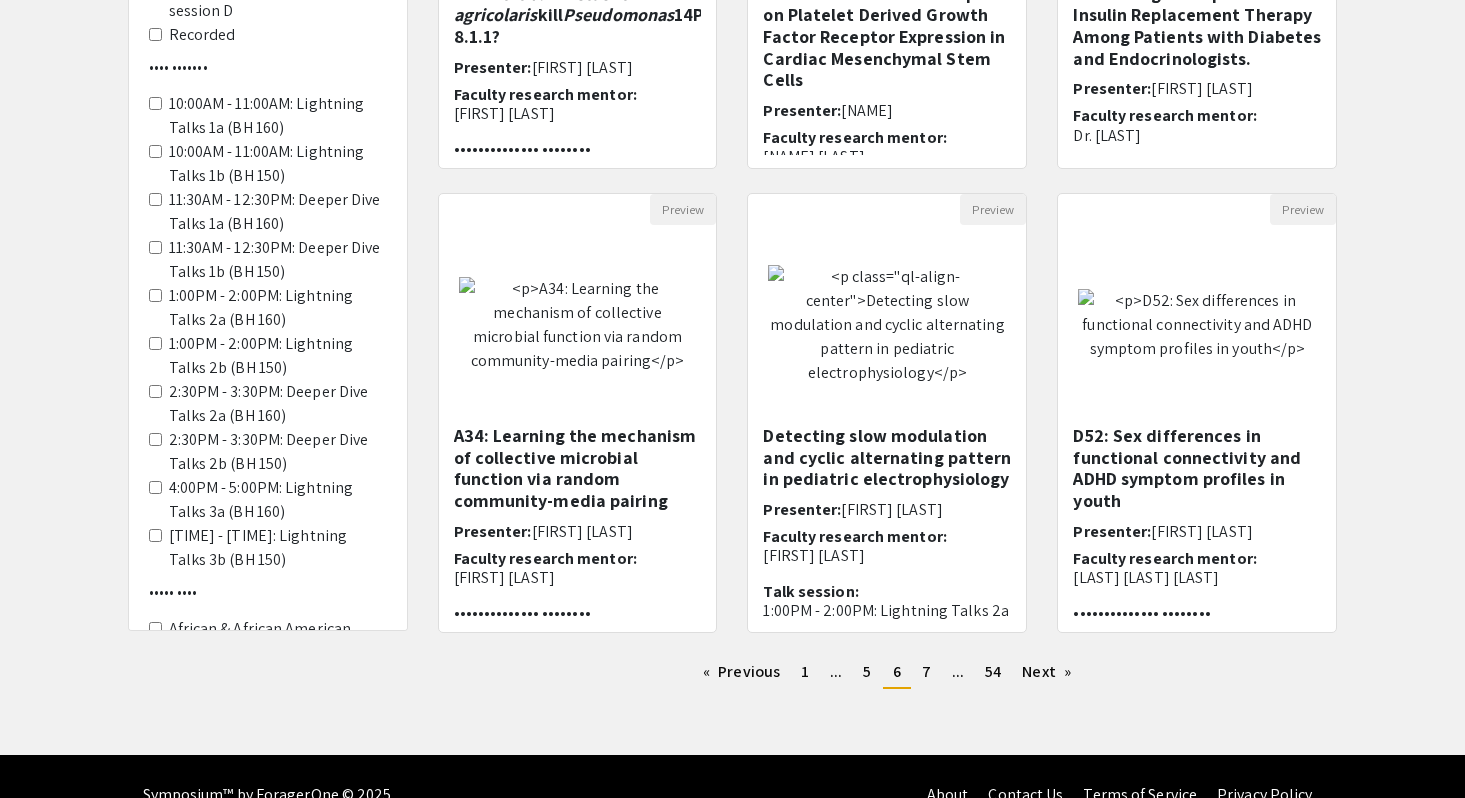 scroll, scrollTop: 528, scrollLeft: 0, axis: vertical 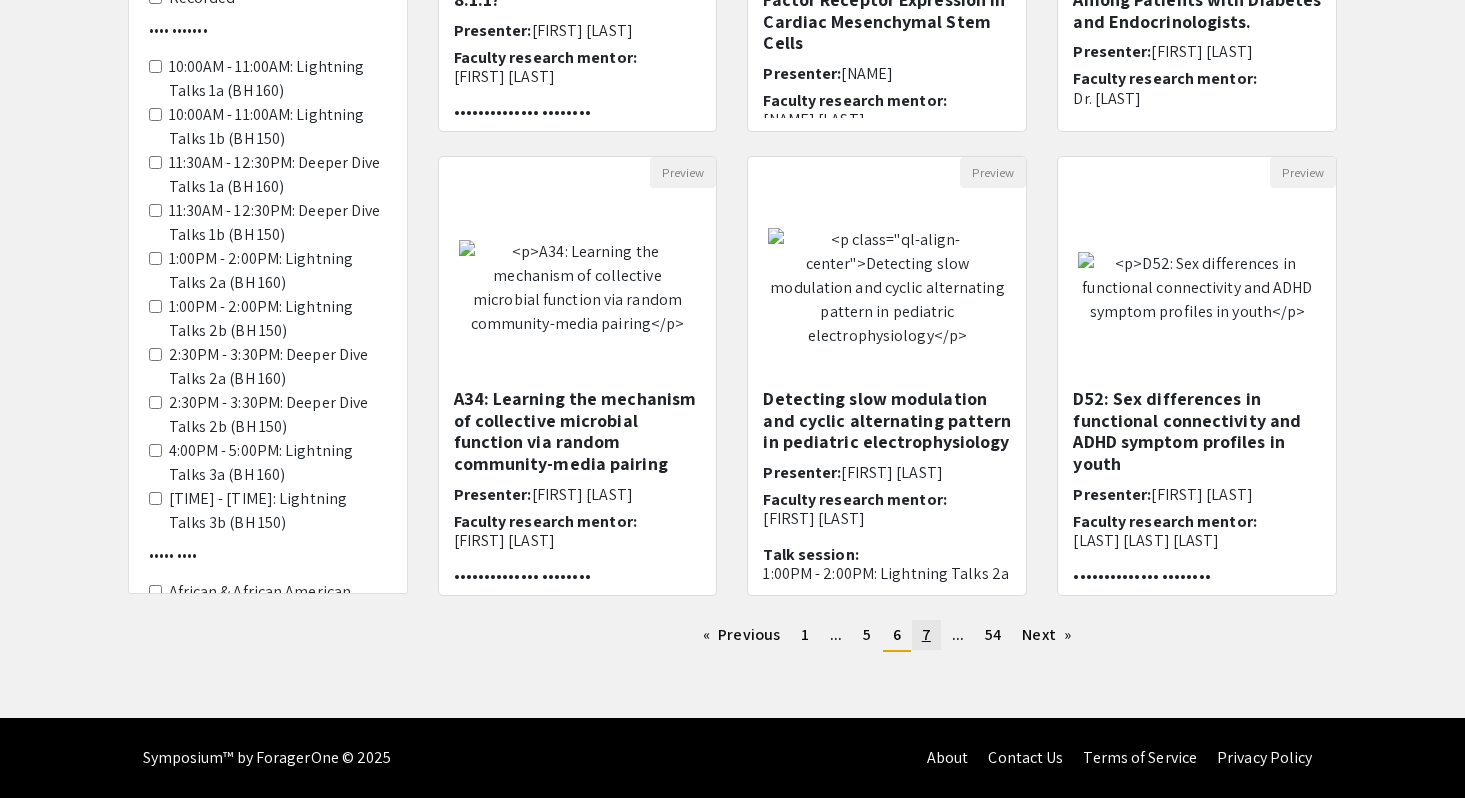 click on "7" at bounding box center [805, 634] 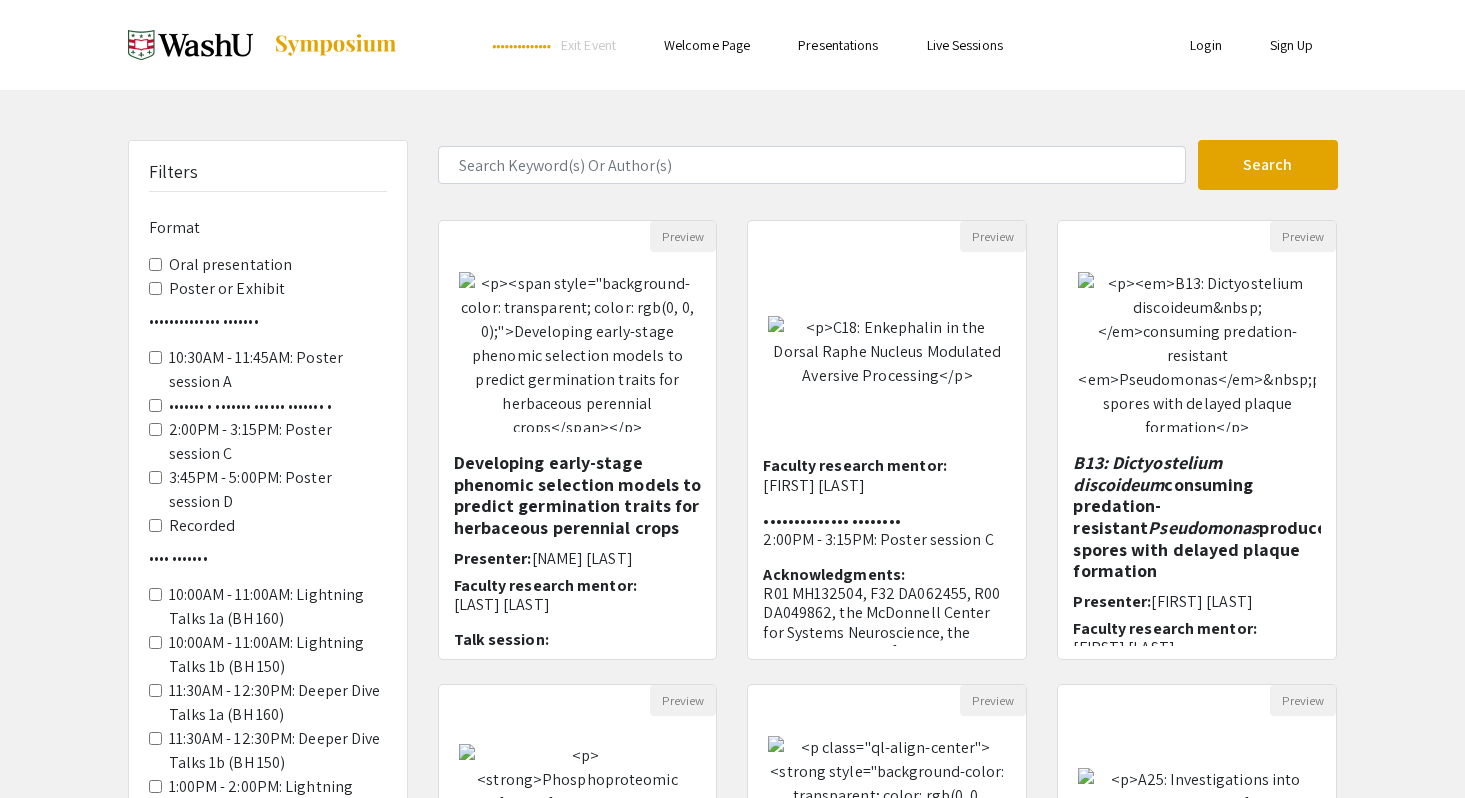 scroll, scrollTop: 215, scrollLeft: 0, axis: vertical 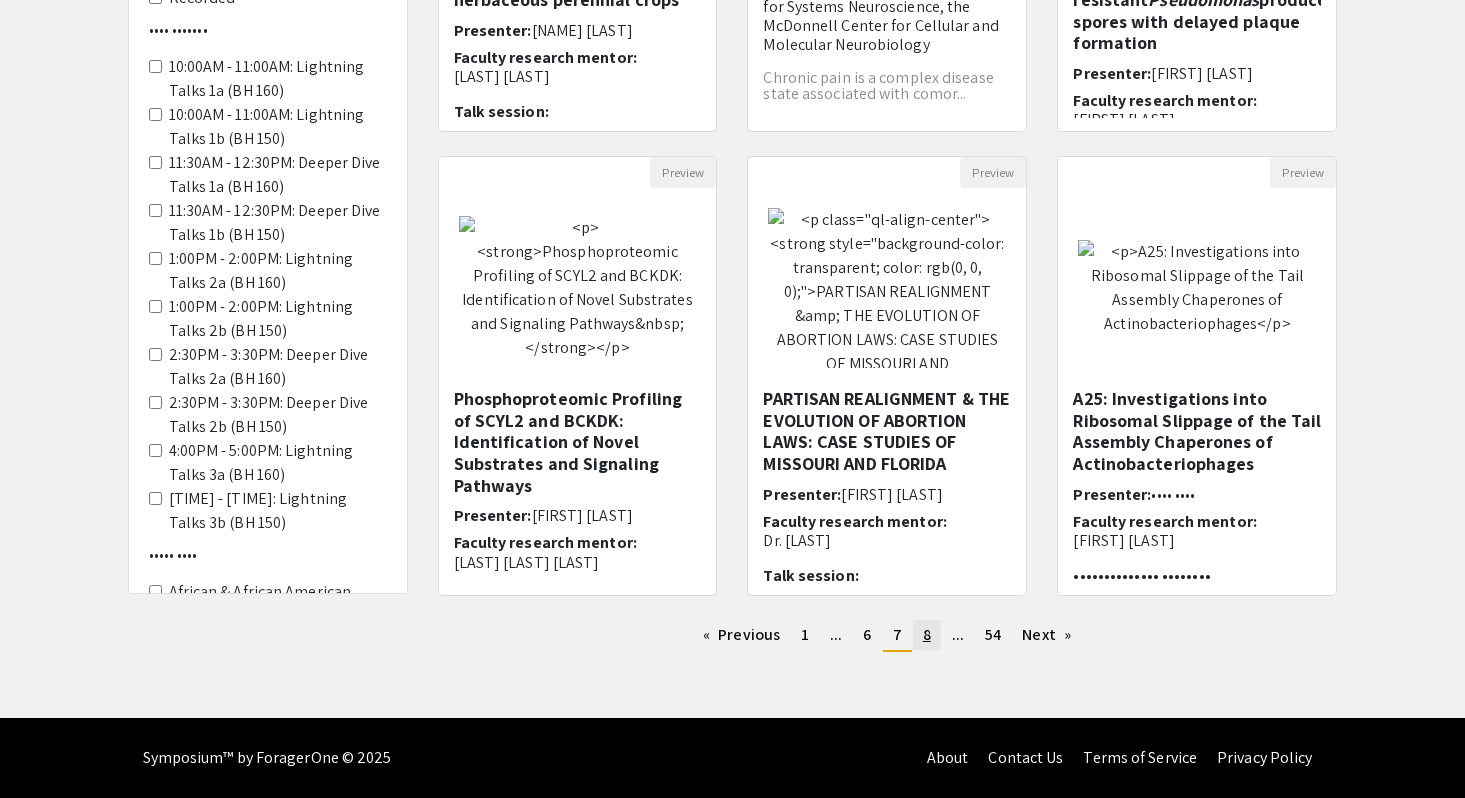 click on "8" at bounding box center (805, 634) 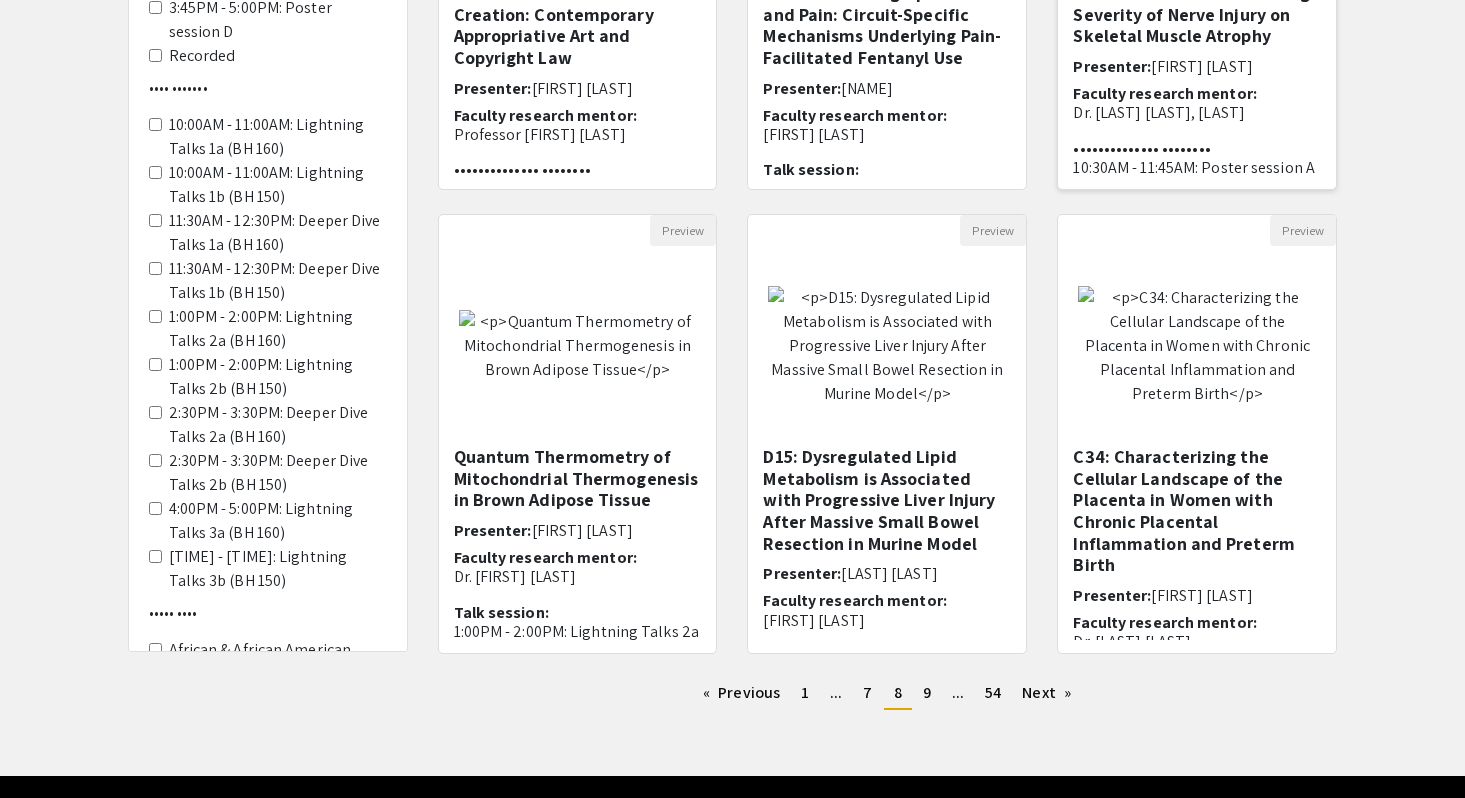 scroll, scrollTop: 473, scrollLeft: 0, axis: vertical 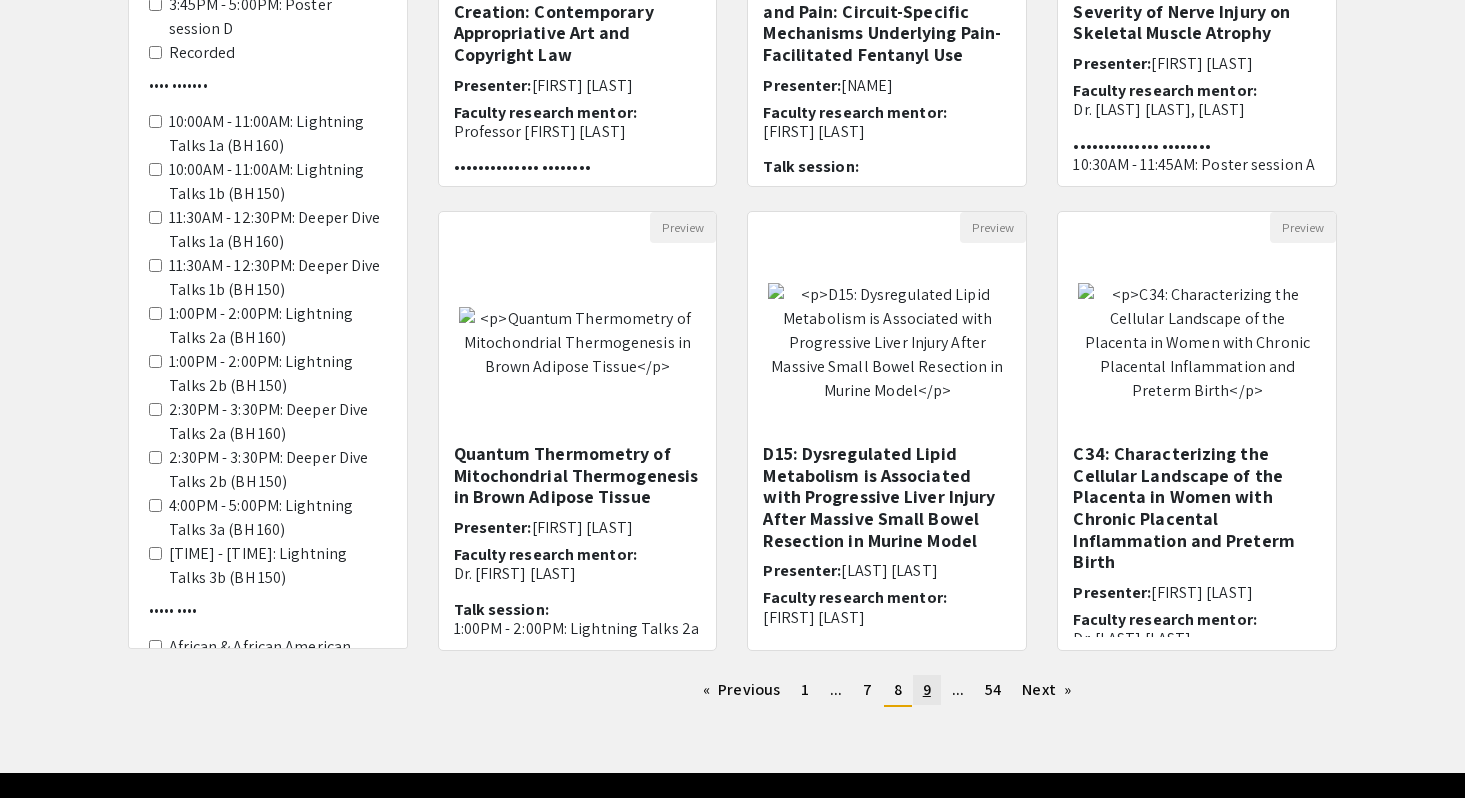 click on "page 9" at bounding box center (741, 690) 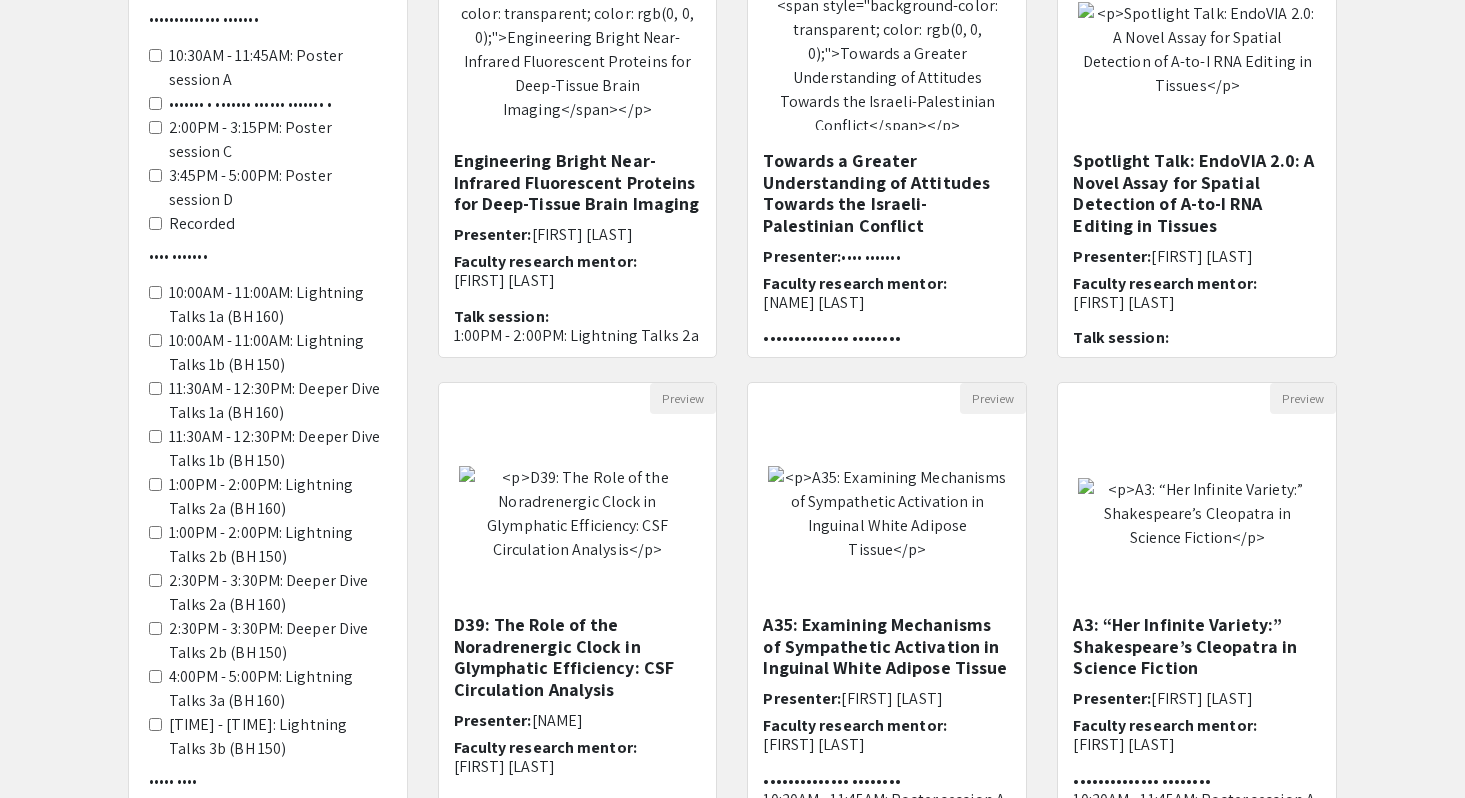 scroll, scrollTop: 528, scrollLeft: 0, axis: vertical 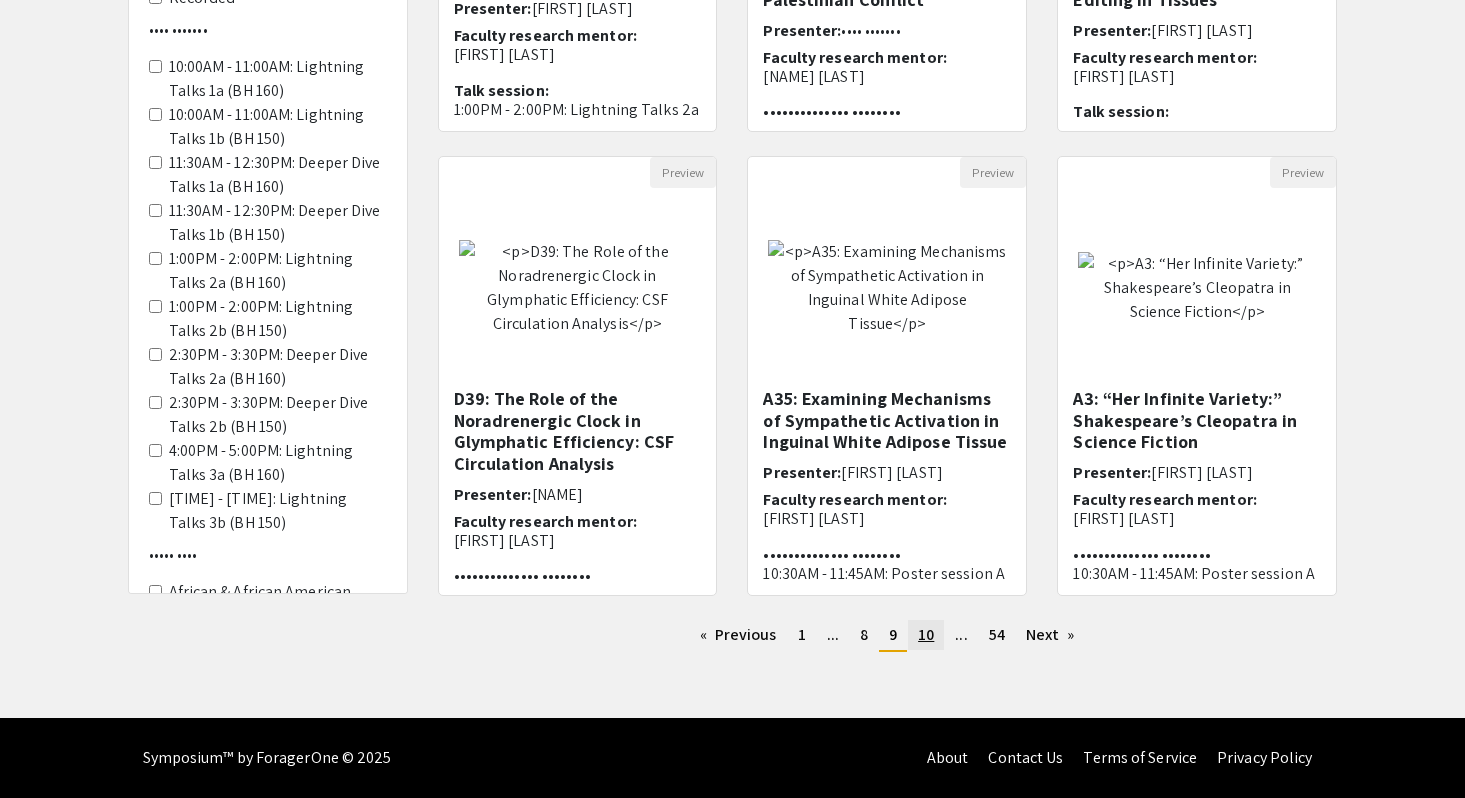 click on "page  10" at bounding box center [738, 635] 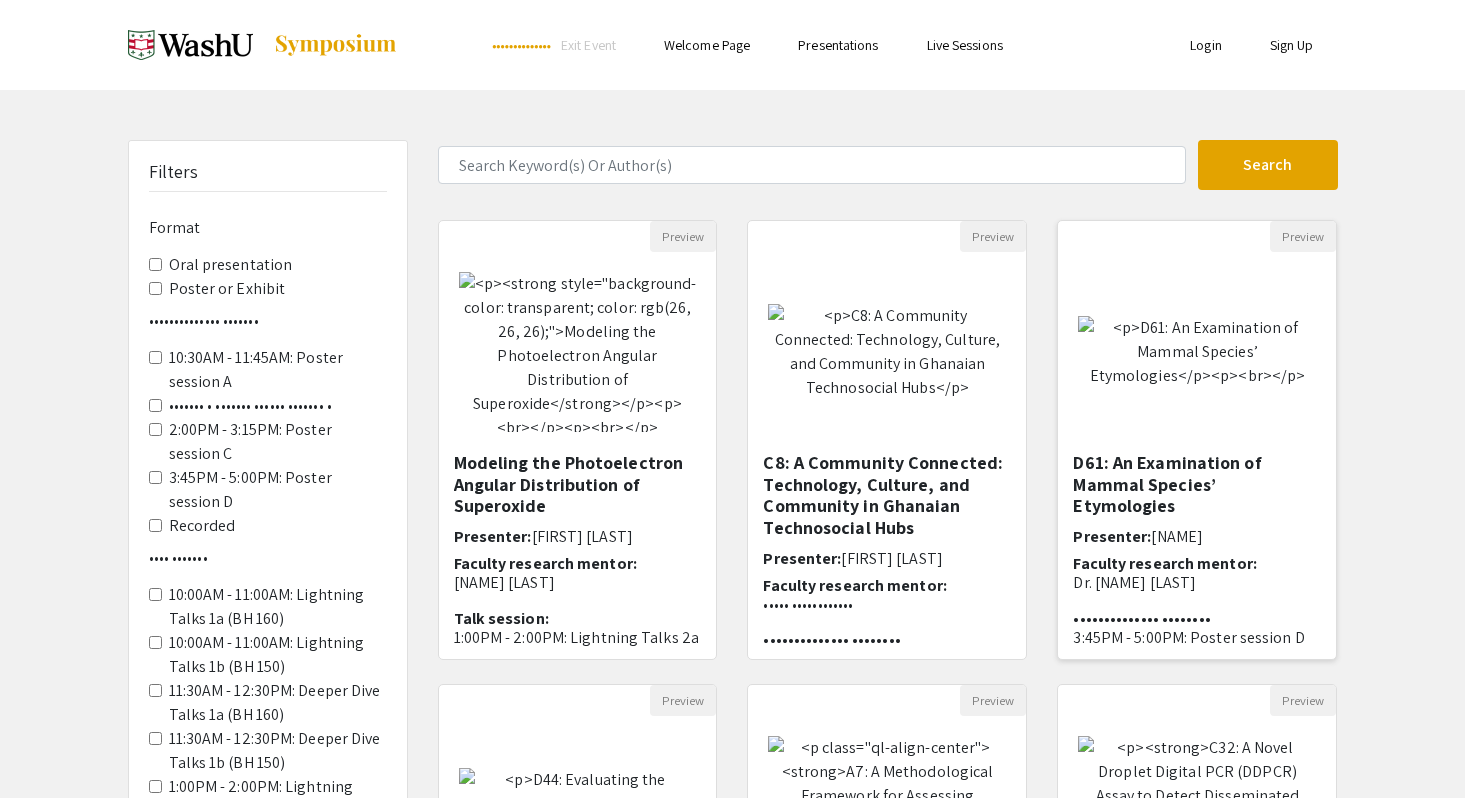 scroll, scrollTop: 97, scrollLeft: 0, axis: vertical 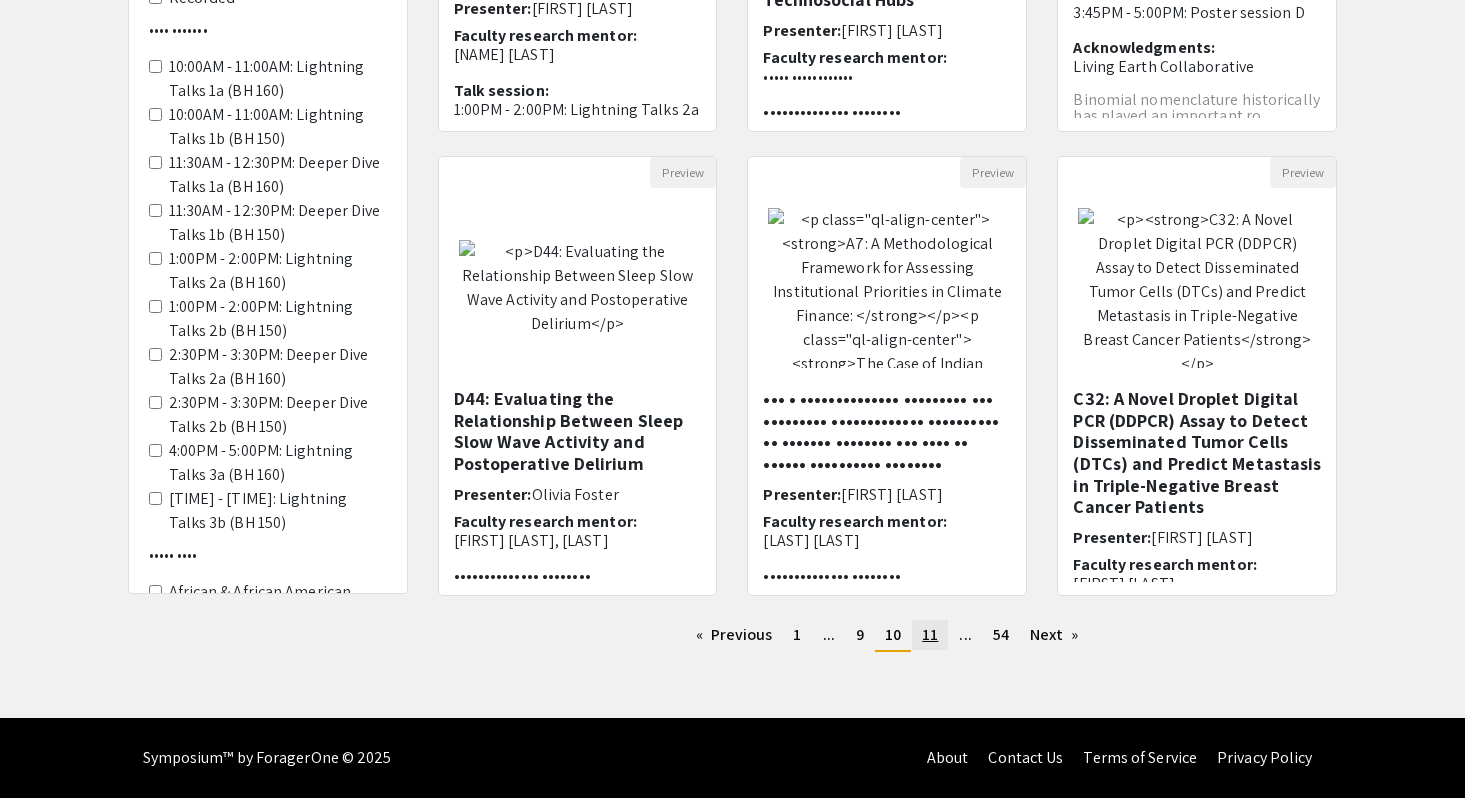 click on "••••  ••" at bounding box center [734, 635] 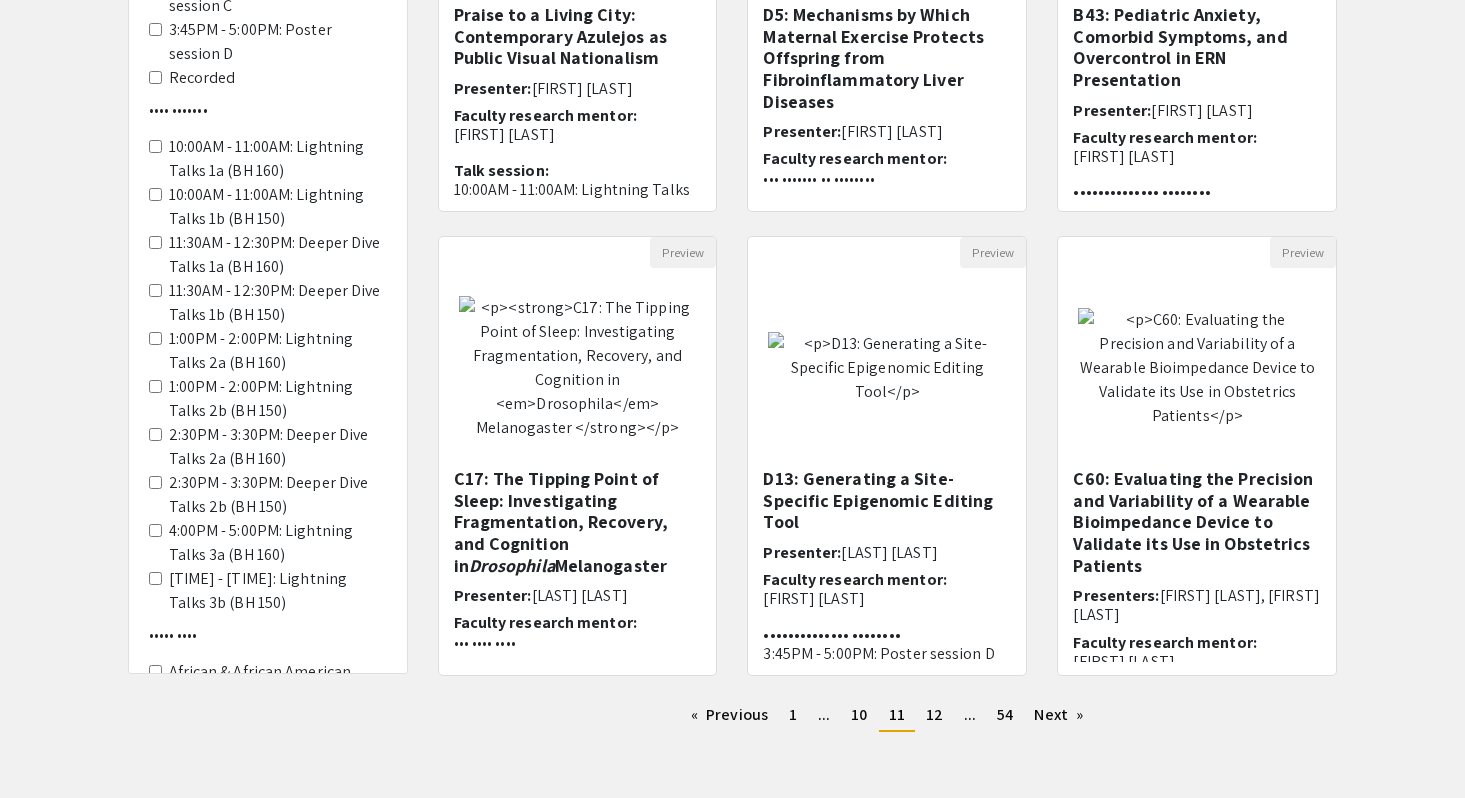 scroll, scrollTop: 505, scrollLeft: 0, axis: vertical 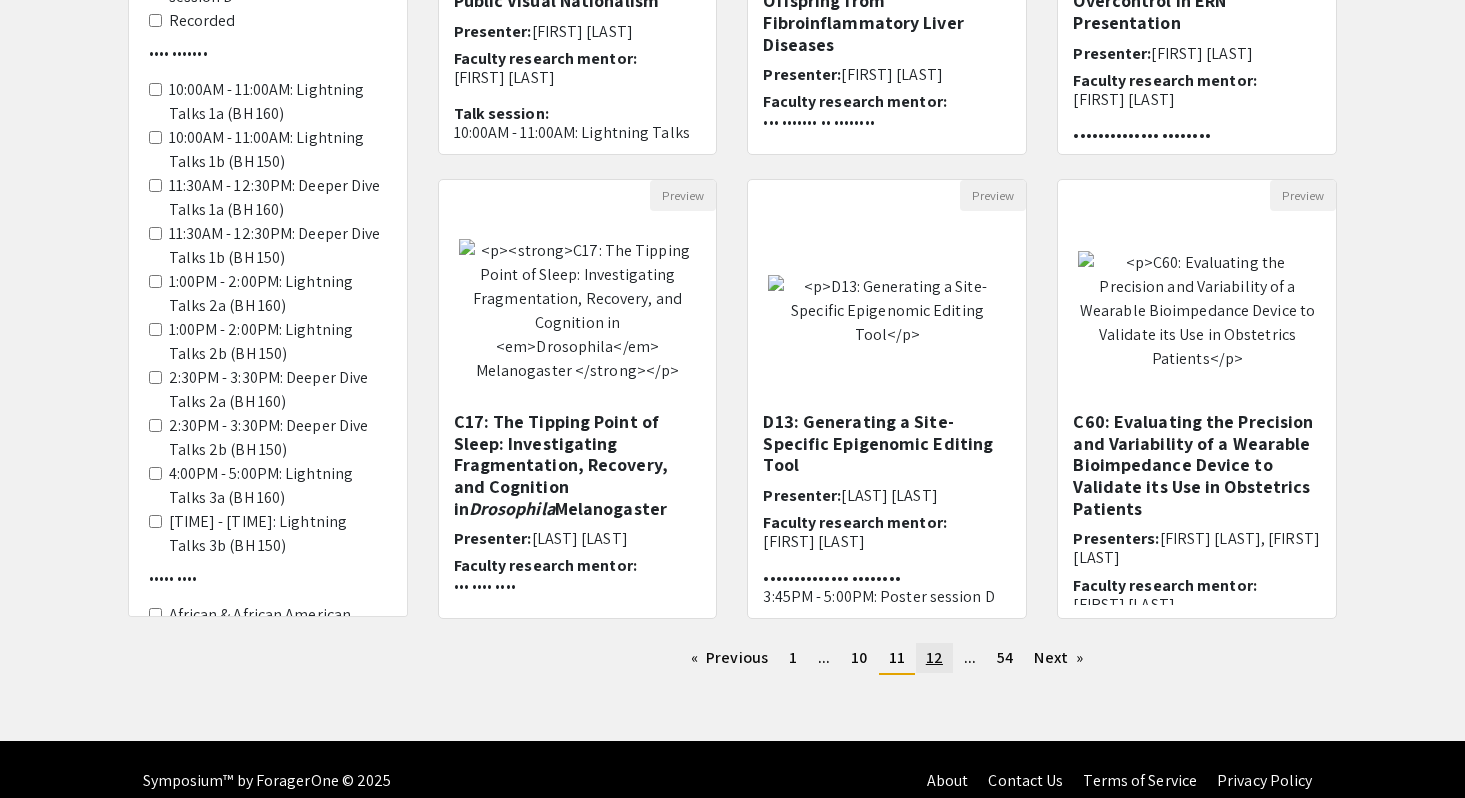 click on "12" at bounding box center [793, 657] 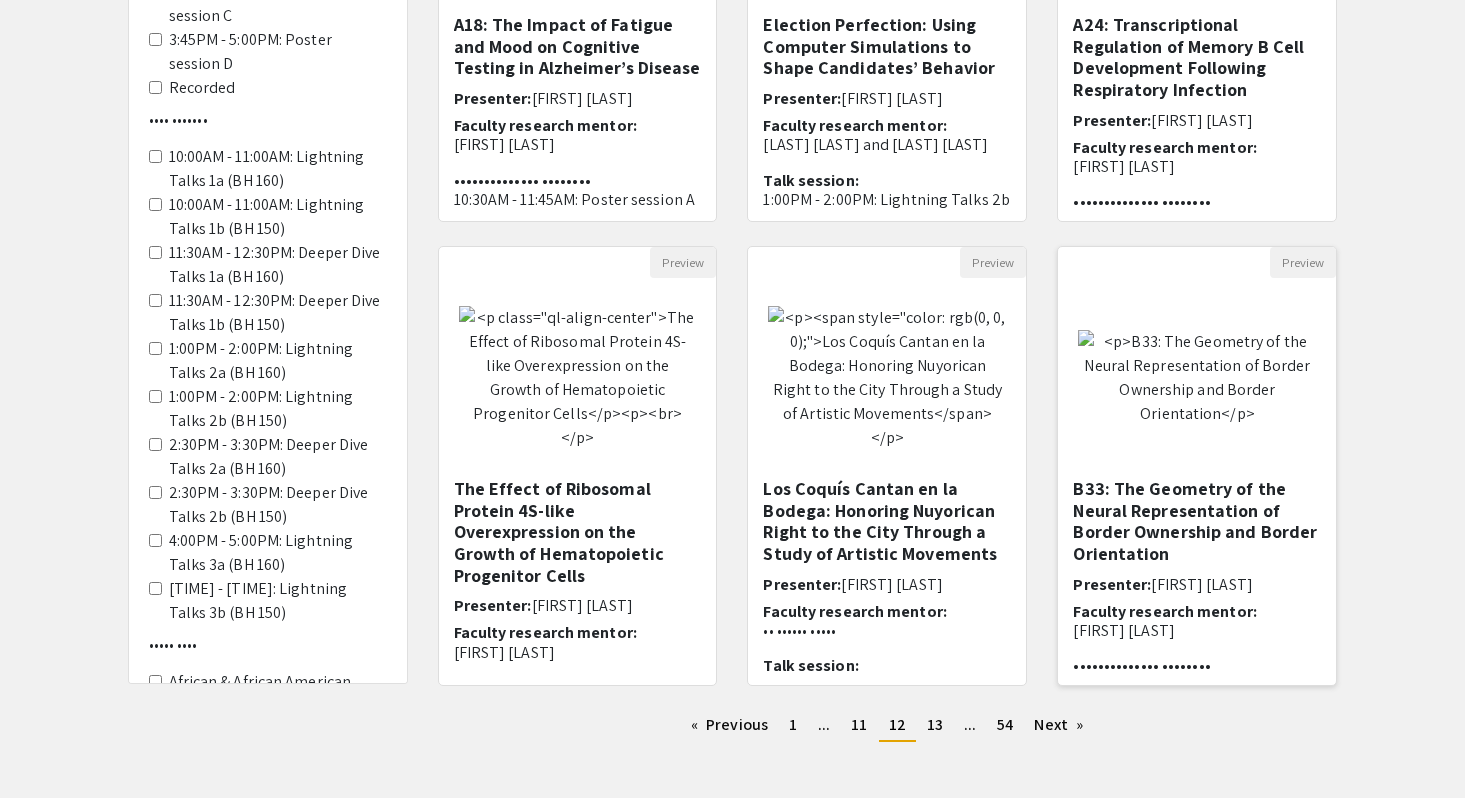 scroll, scrollTop: 460, scrollLeft: 0, axis: vertical 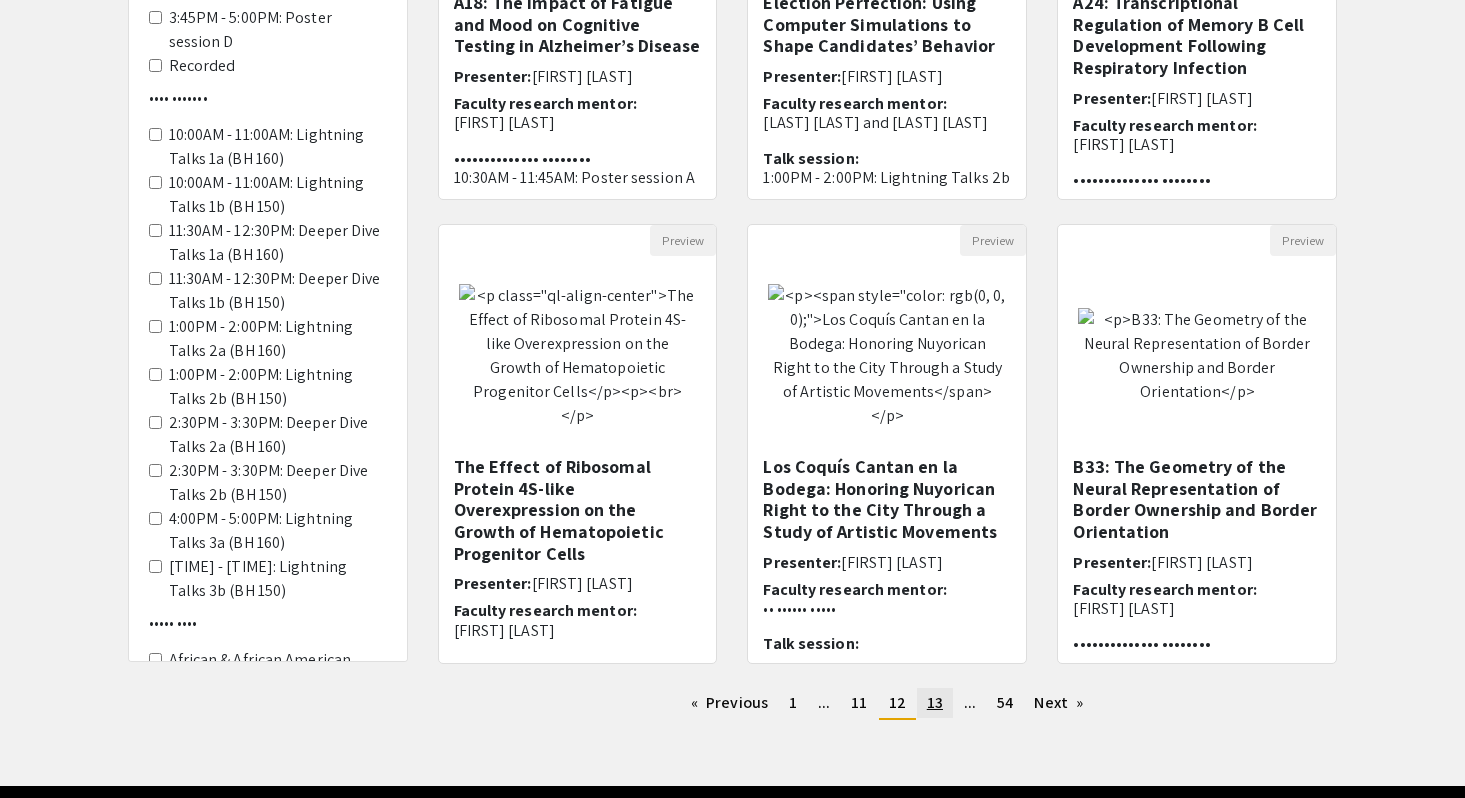 click on "13" at bounding box center (793, 702) 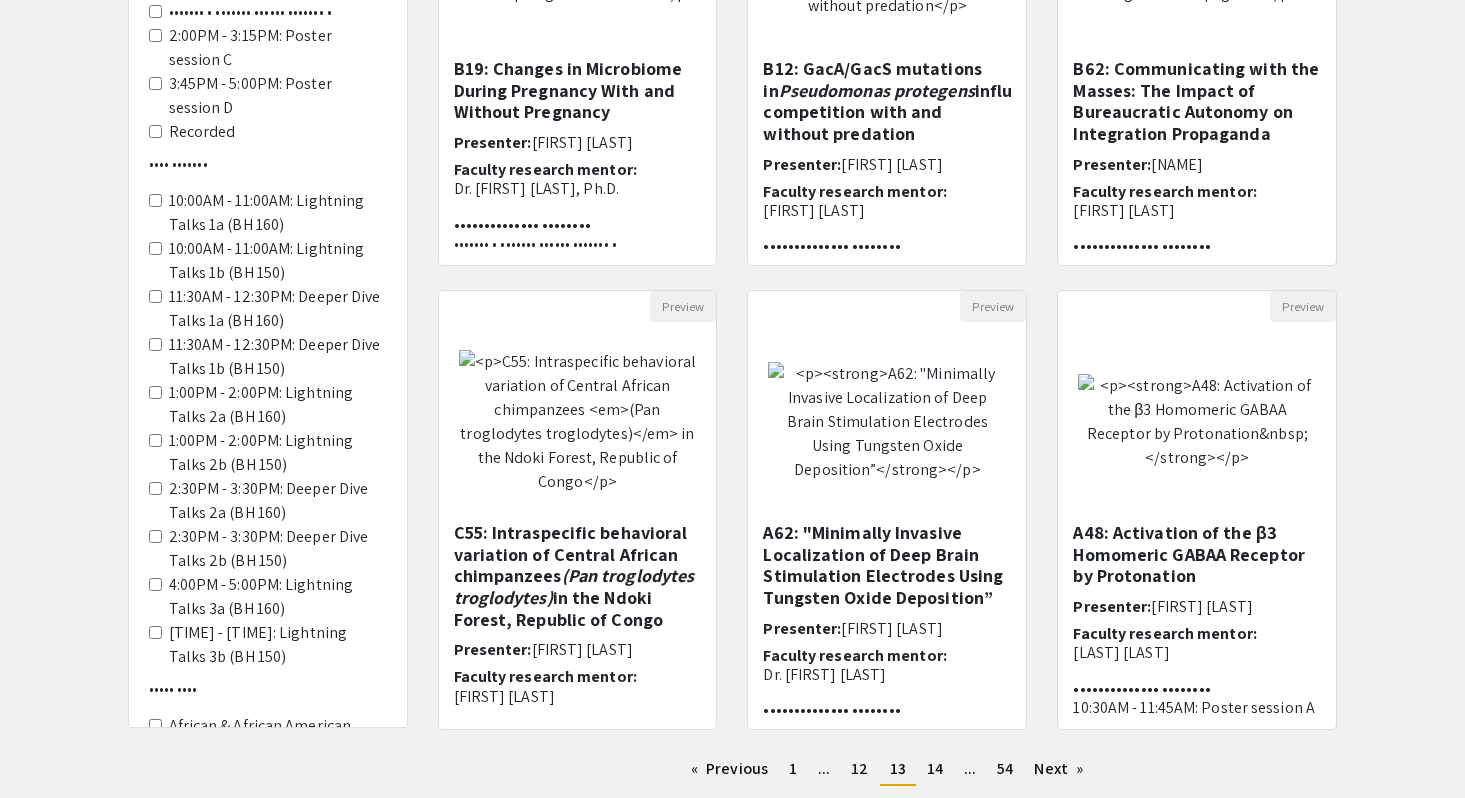scroll, scrollTop: 458, scrollLeft: 0, axis: vertical 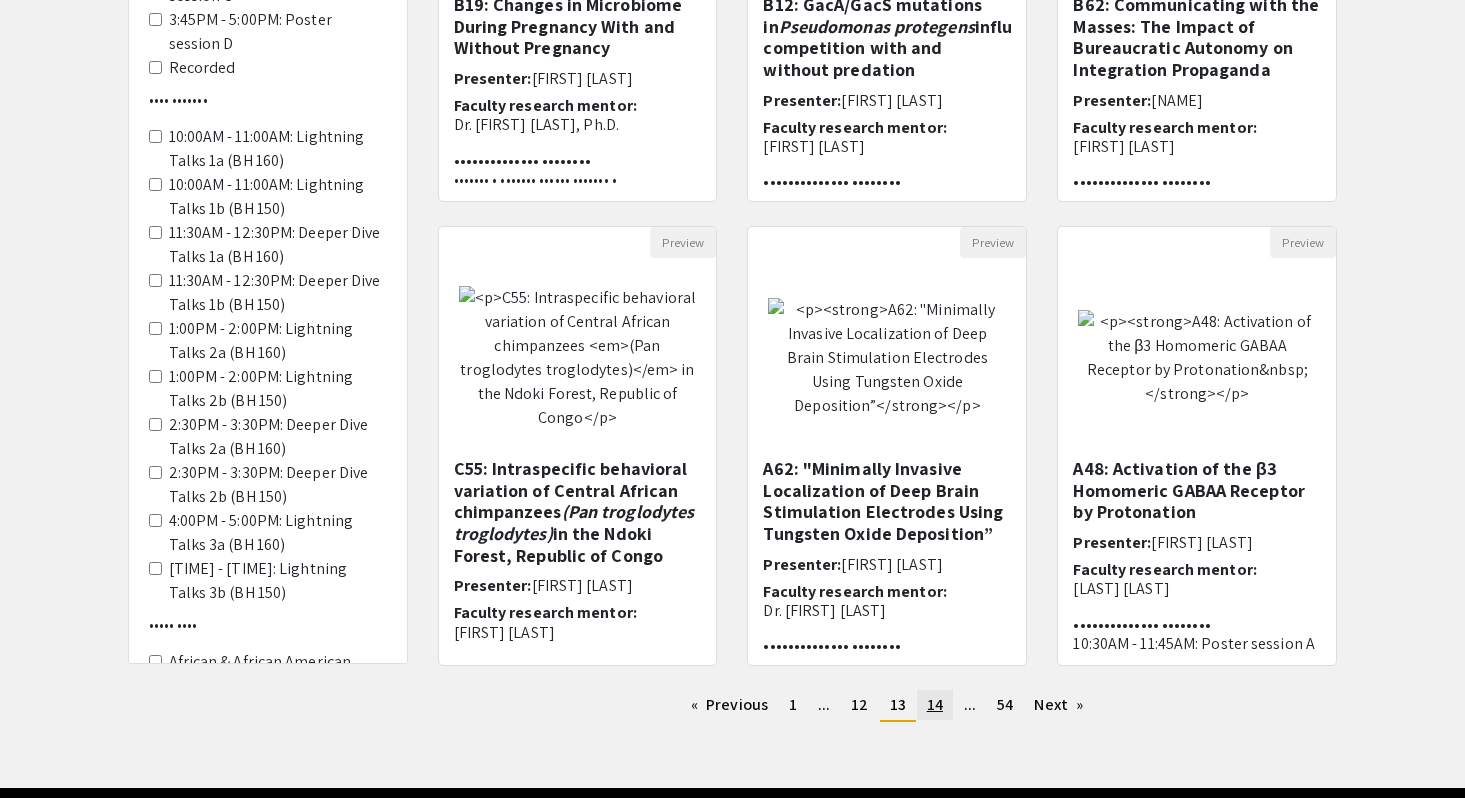 click on "14" at bounding box center (793, 704) 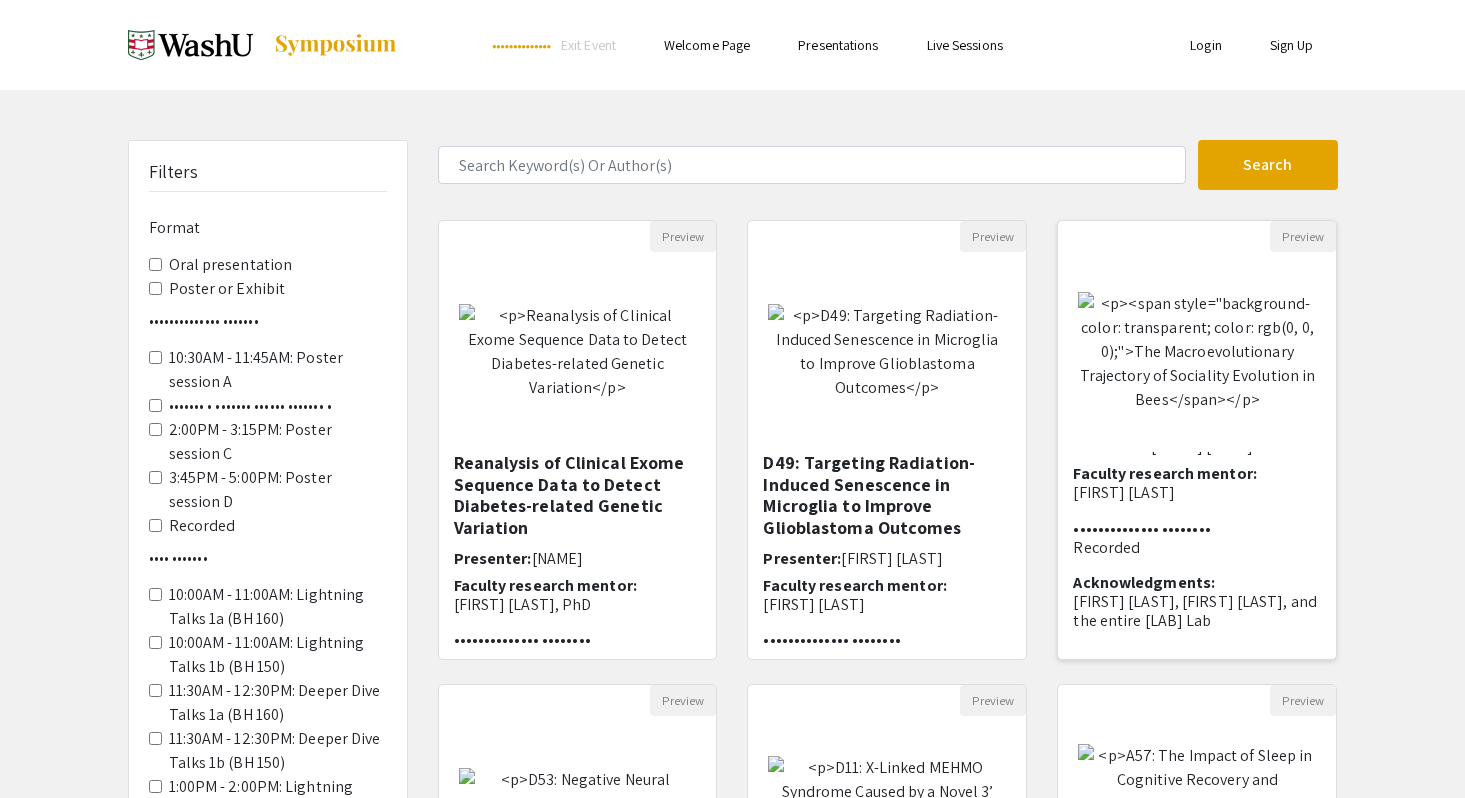 scroll, scrollTop: 0, scrollLeft: 0, axis: both 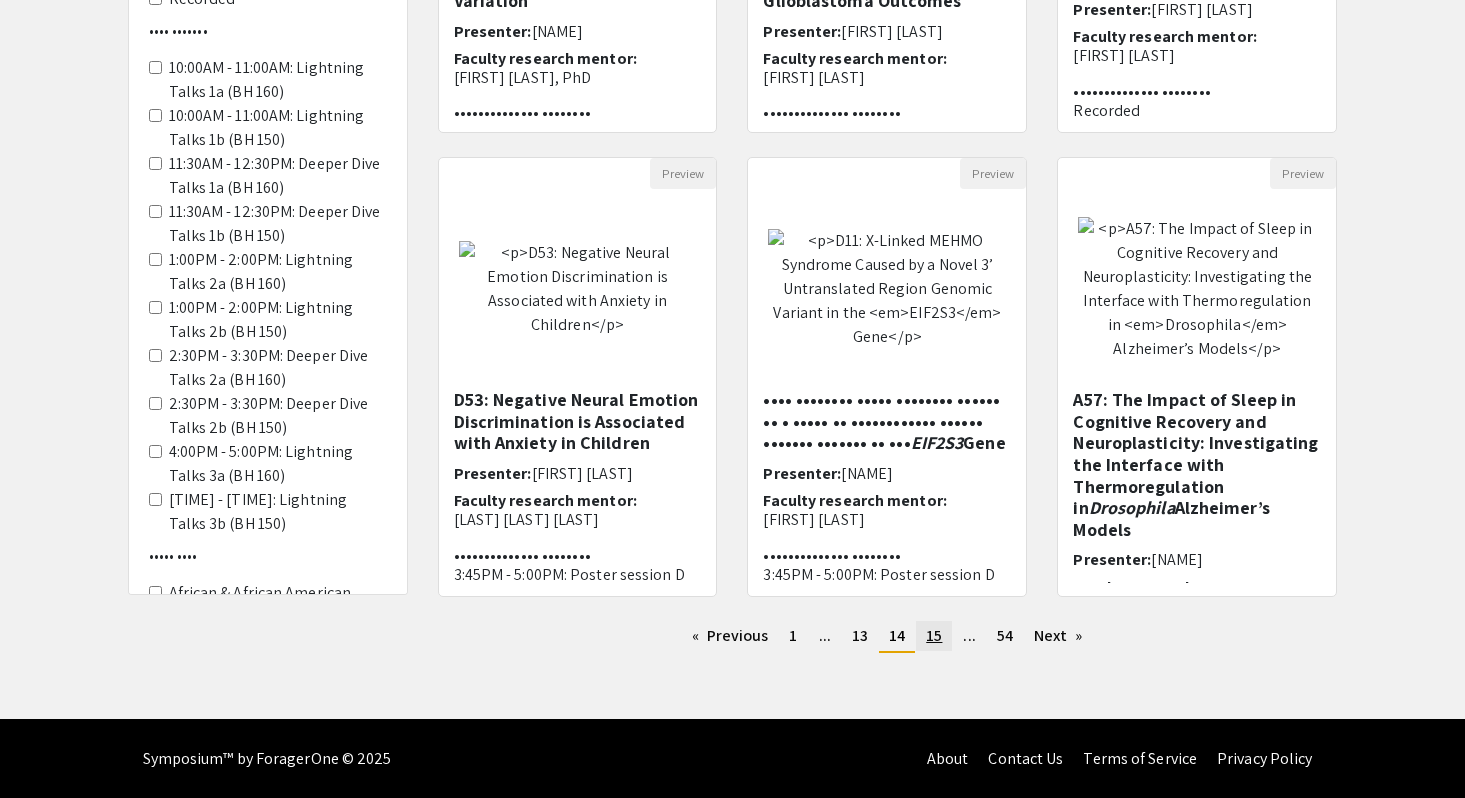 click on "15" at bounding box center (793, 635) 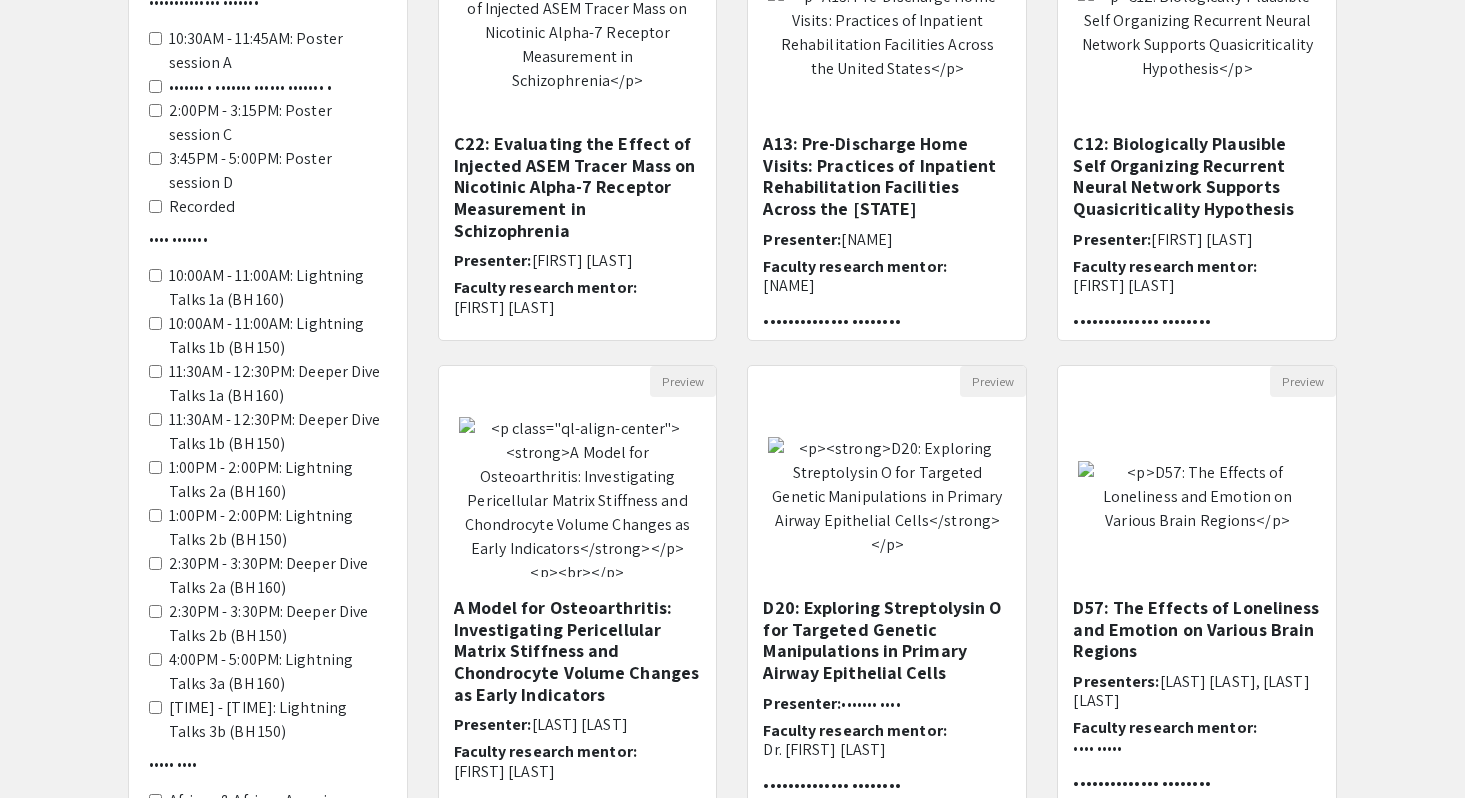 scroll, scrollTop: 475, scrollLeft: 0, axis: vertical 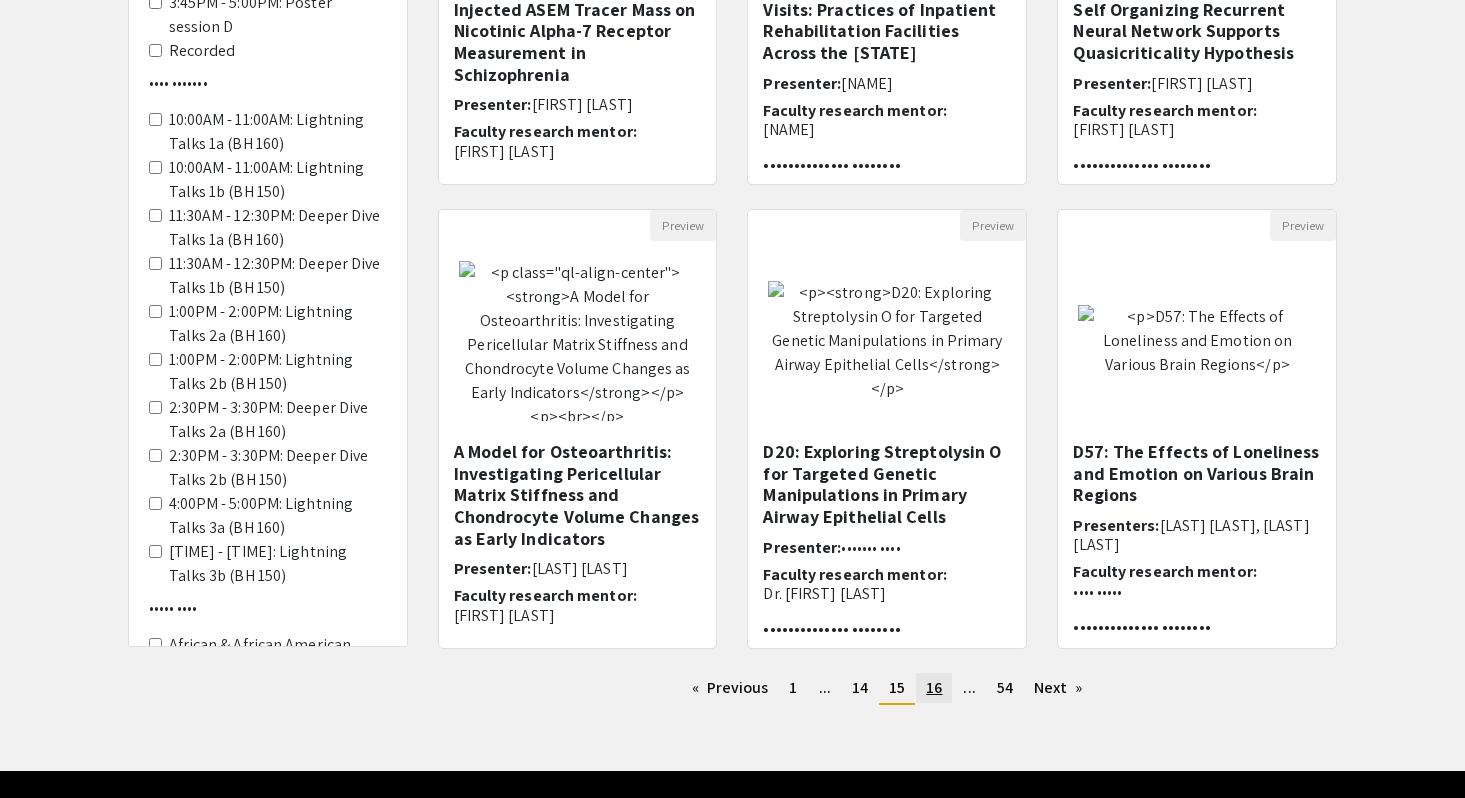 click on "16" at bounding box center [793, 687] 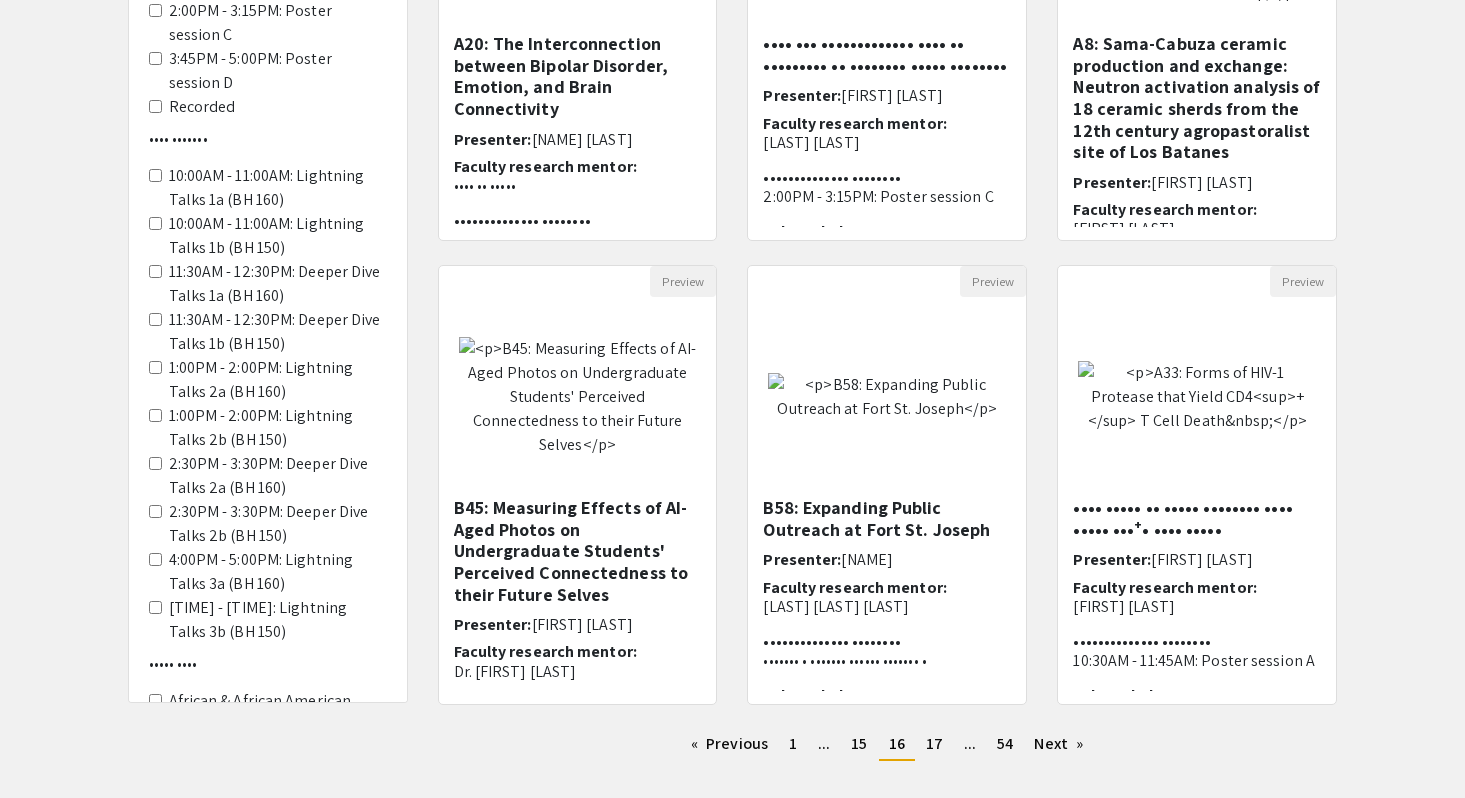scroll, scrollTop: 432, scrollLeft: 0, axis: vertical 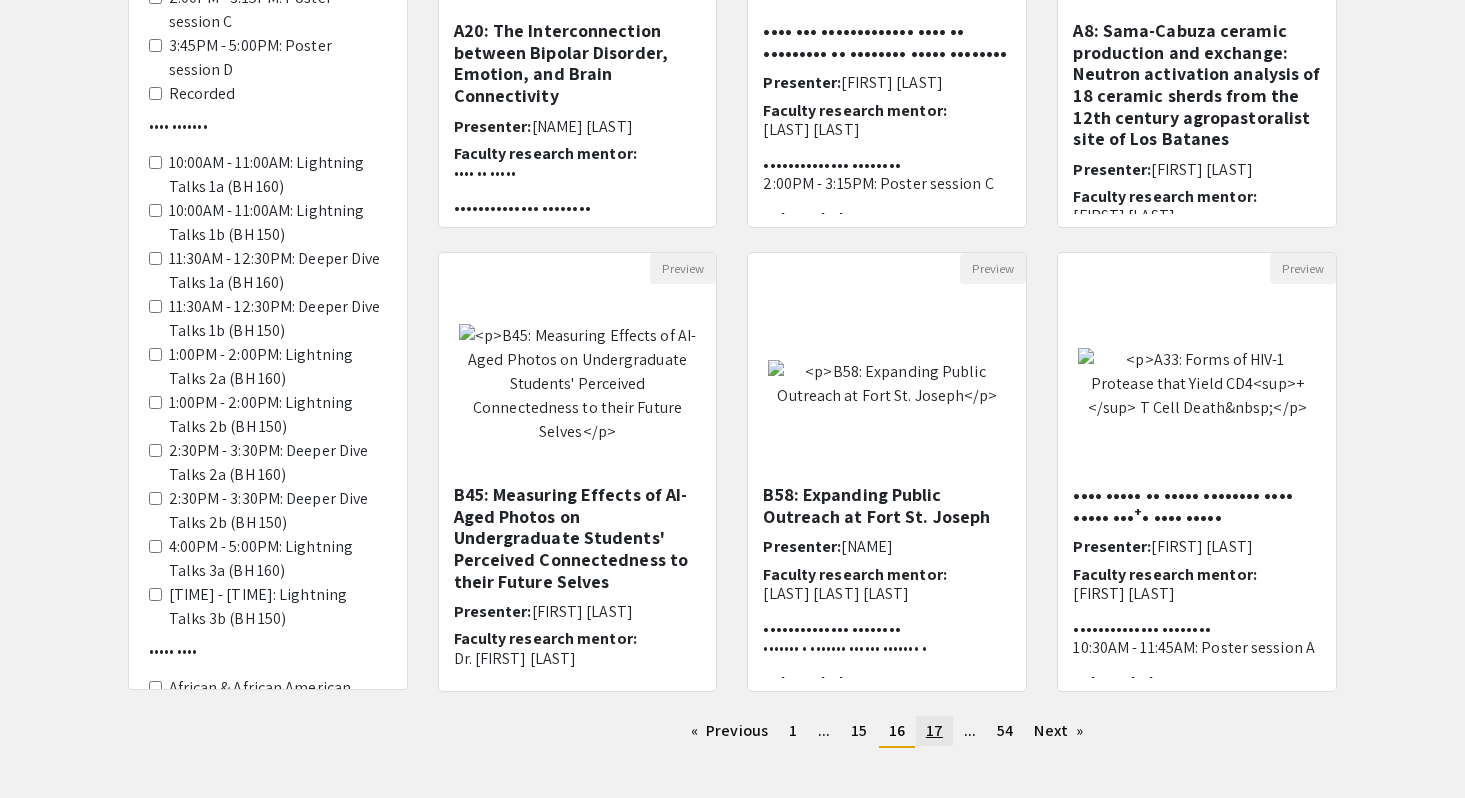 click on "17" at bounding box center (793, 730) 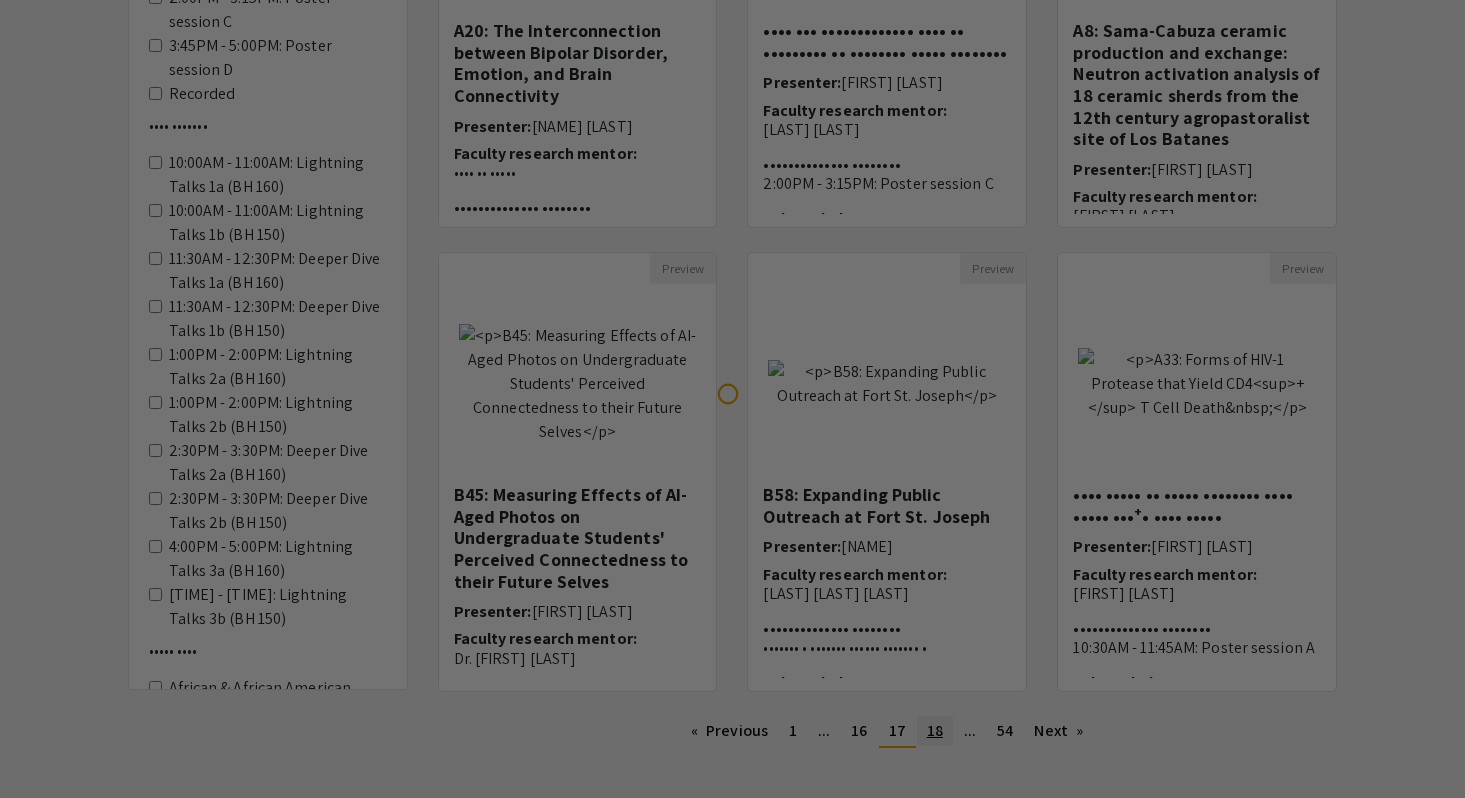 scroll, scrollTop: 0, scrollLeft: 0, axis: both 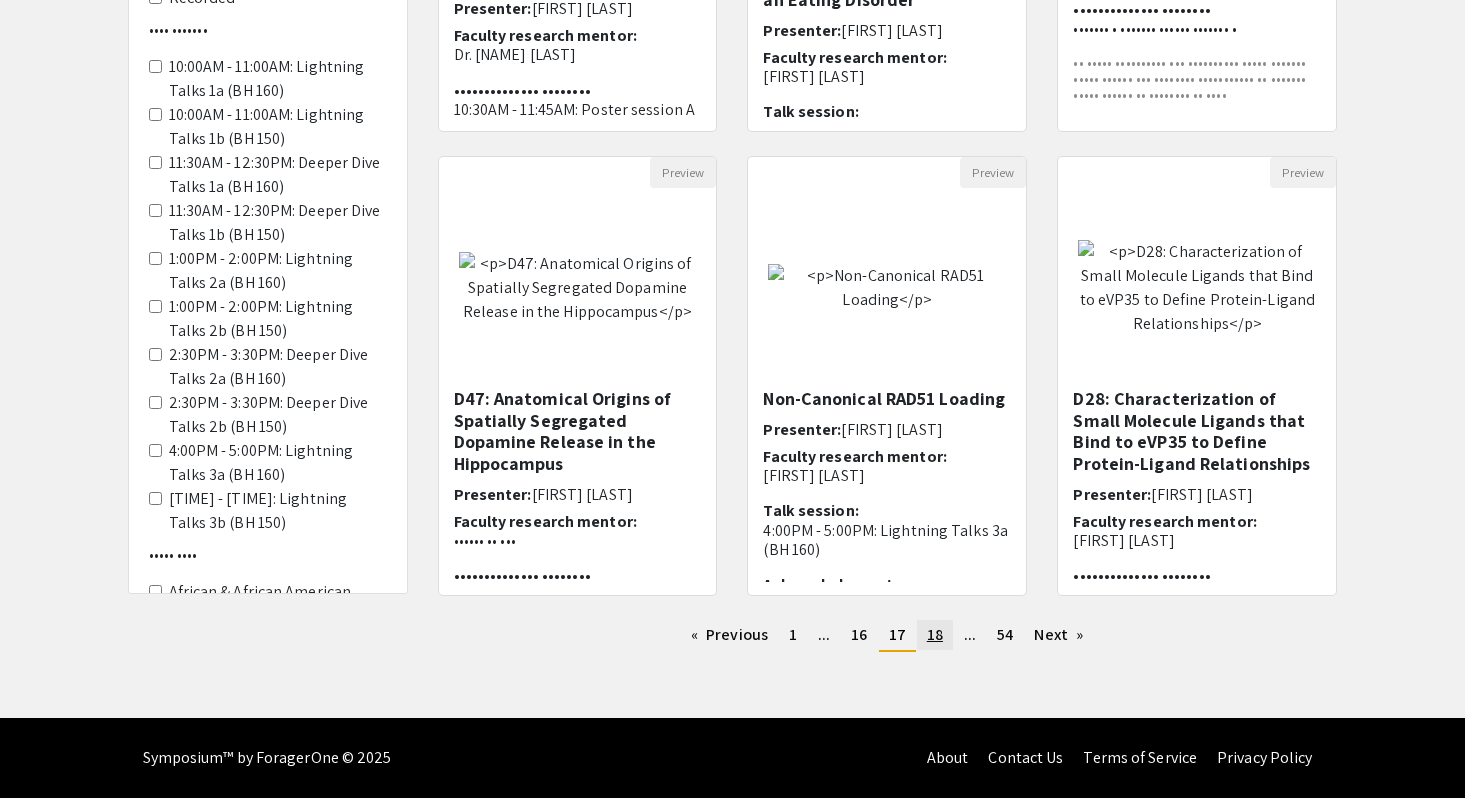 click on "18" at bounding box center (793, 634) 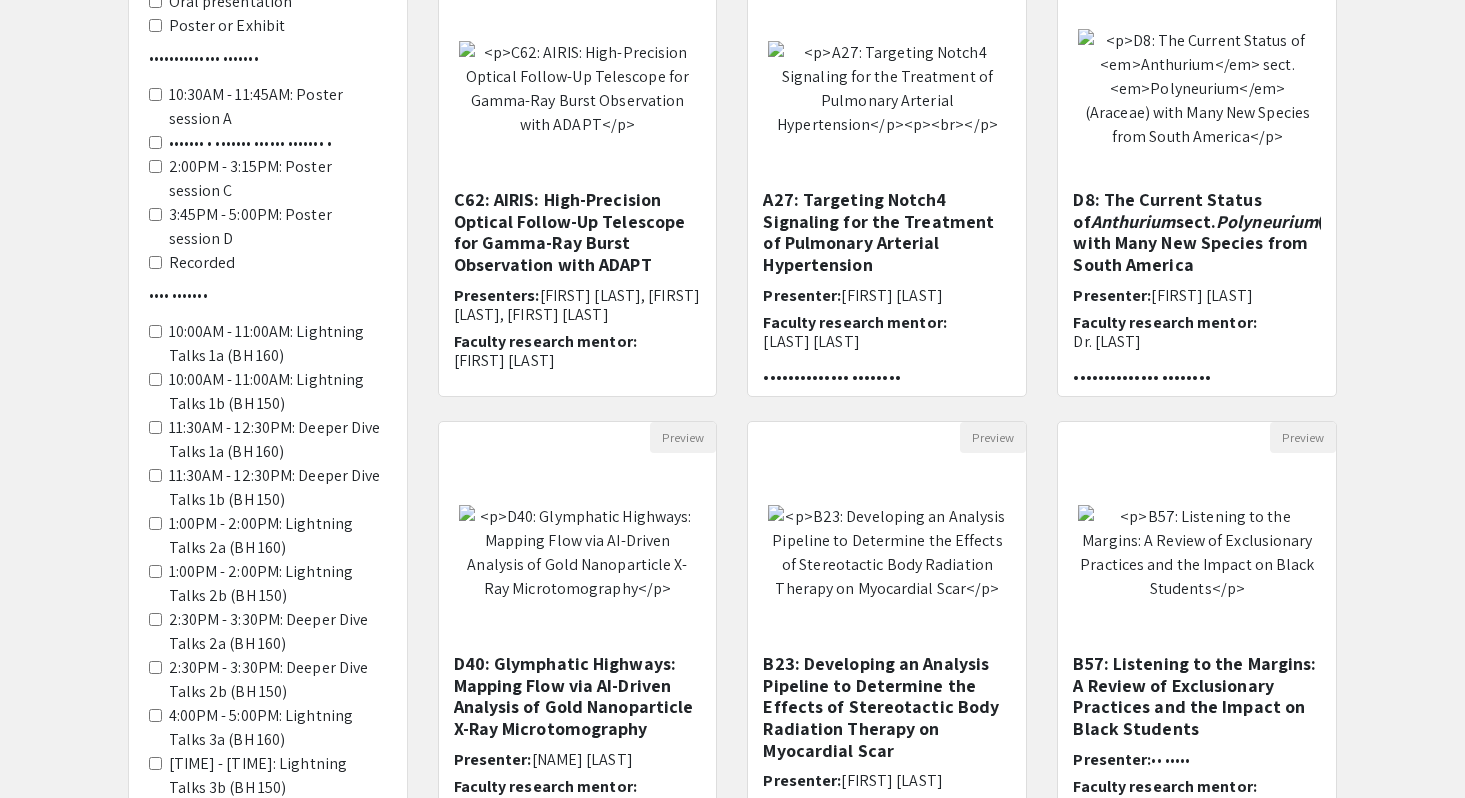 scroll, scrollTop: 528, scrollLeft: 0, axis: vertical 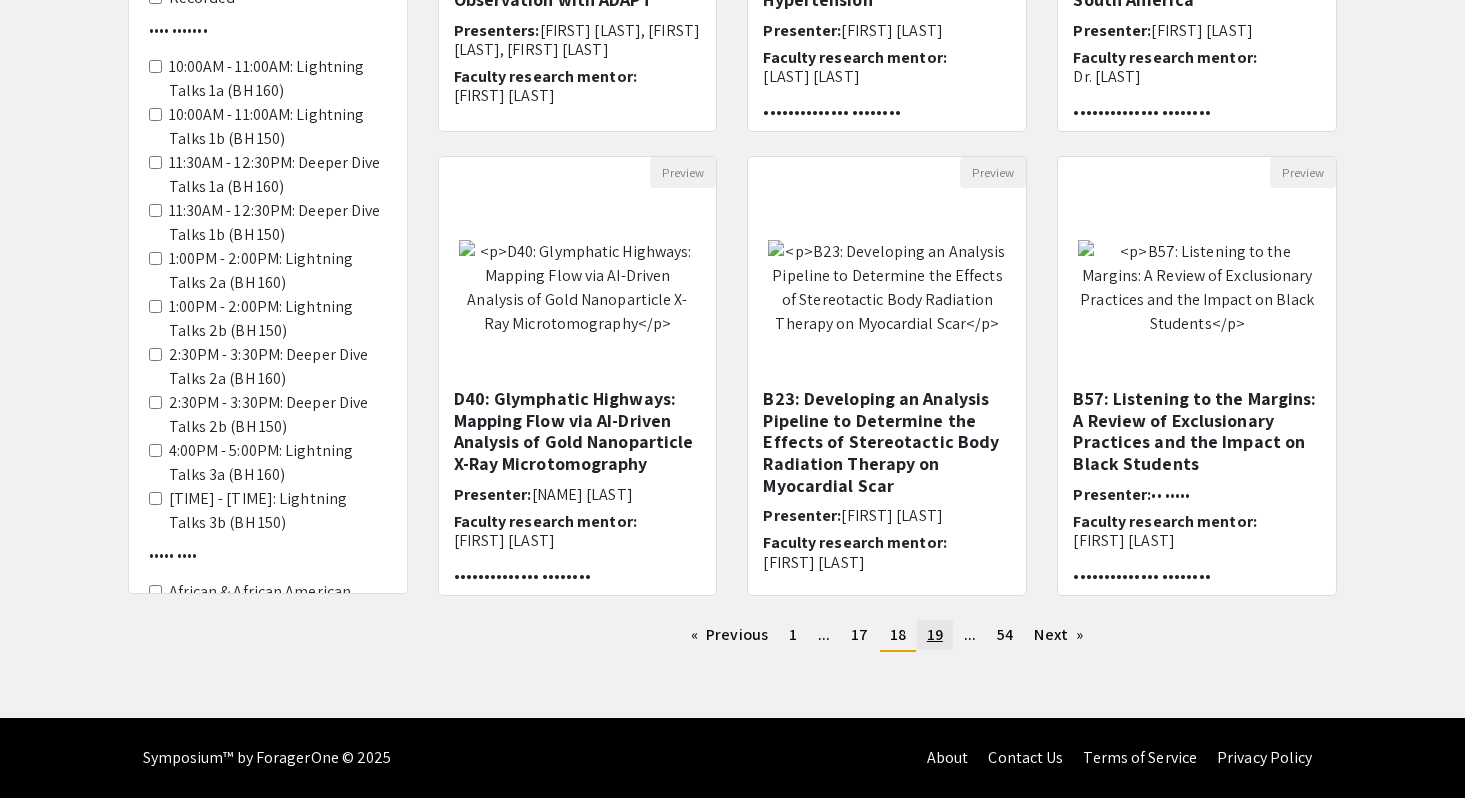 click on "19" at bounding box center (793, 634) 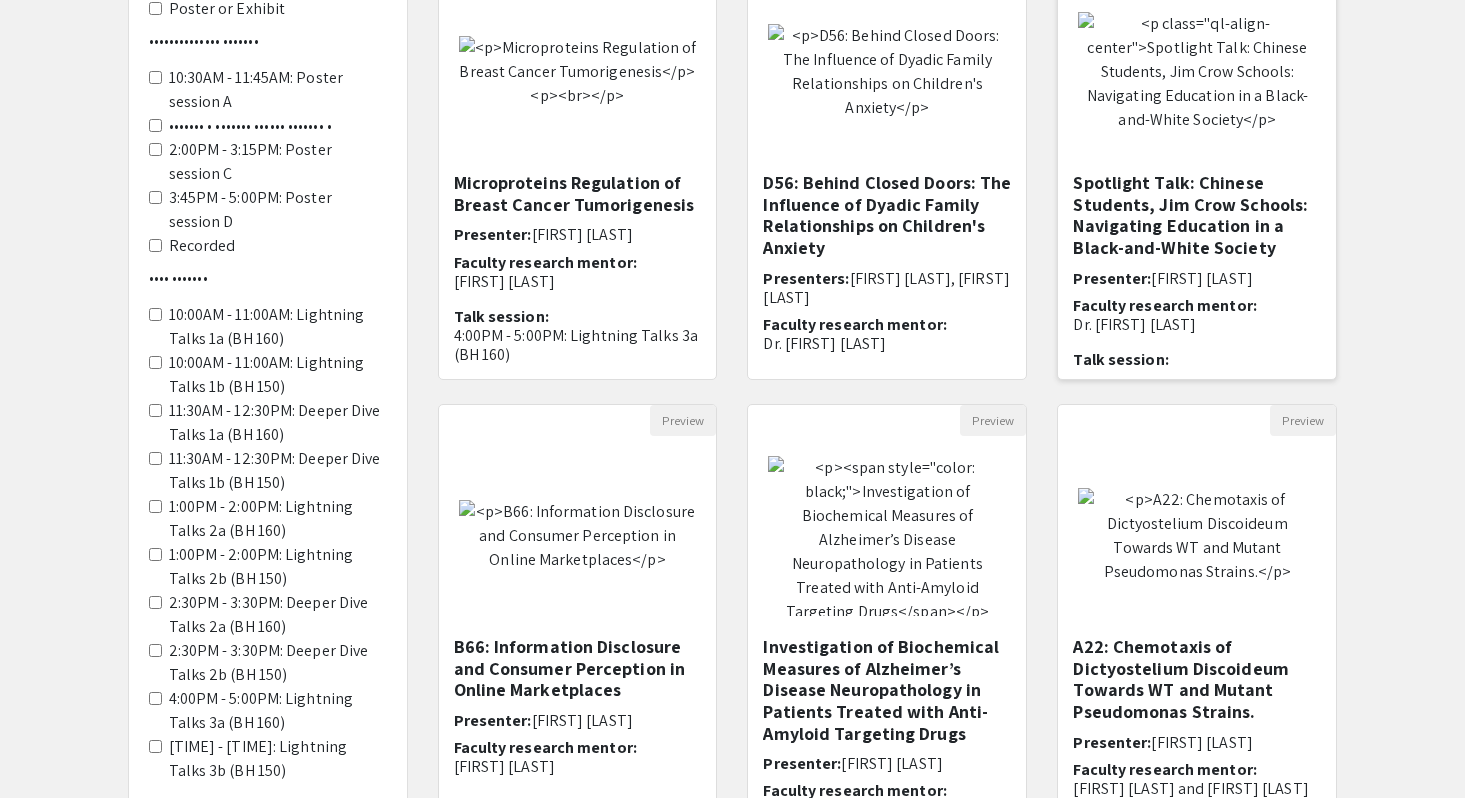 scroll, scrollTop: 453, scrollLeft: 0, axis: vertical 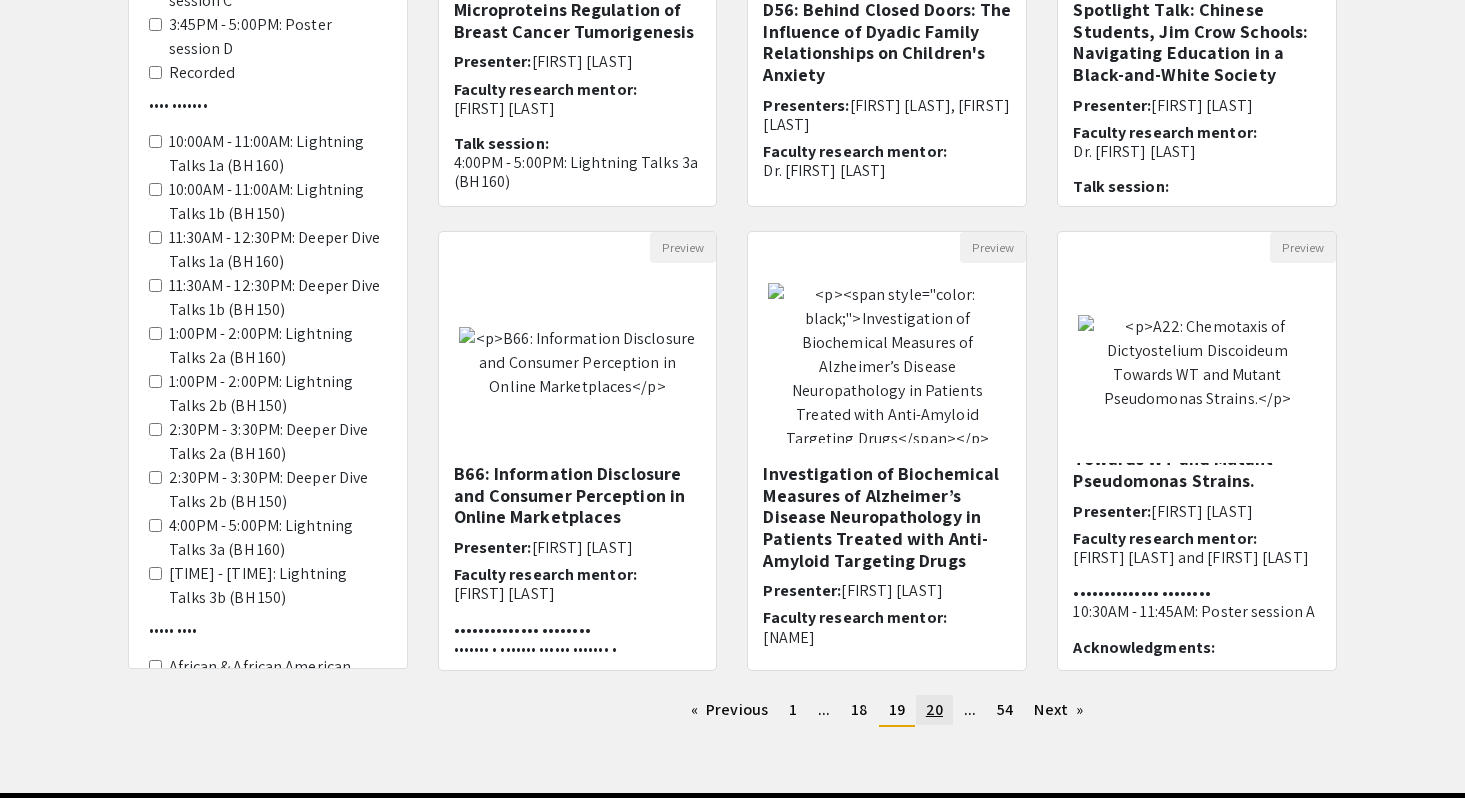 click on "20" at bounding box center [793, 709] 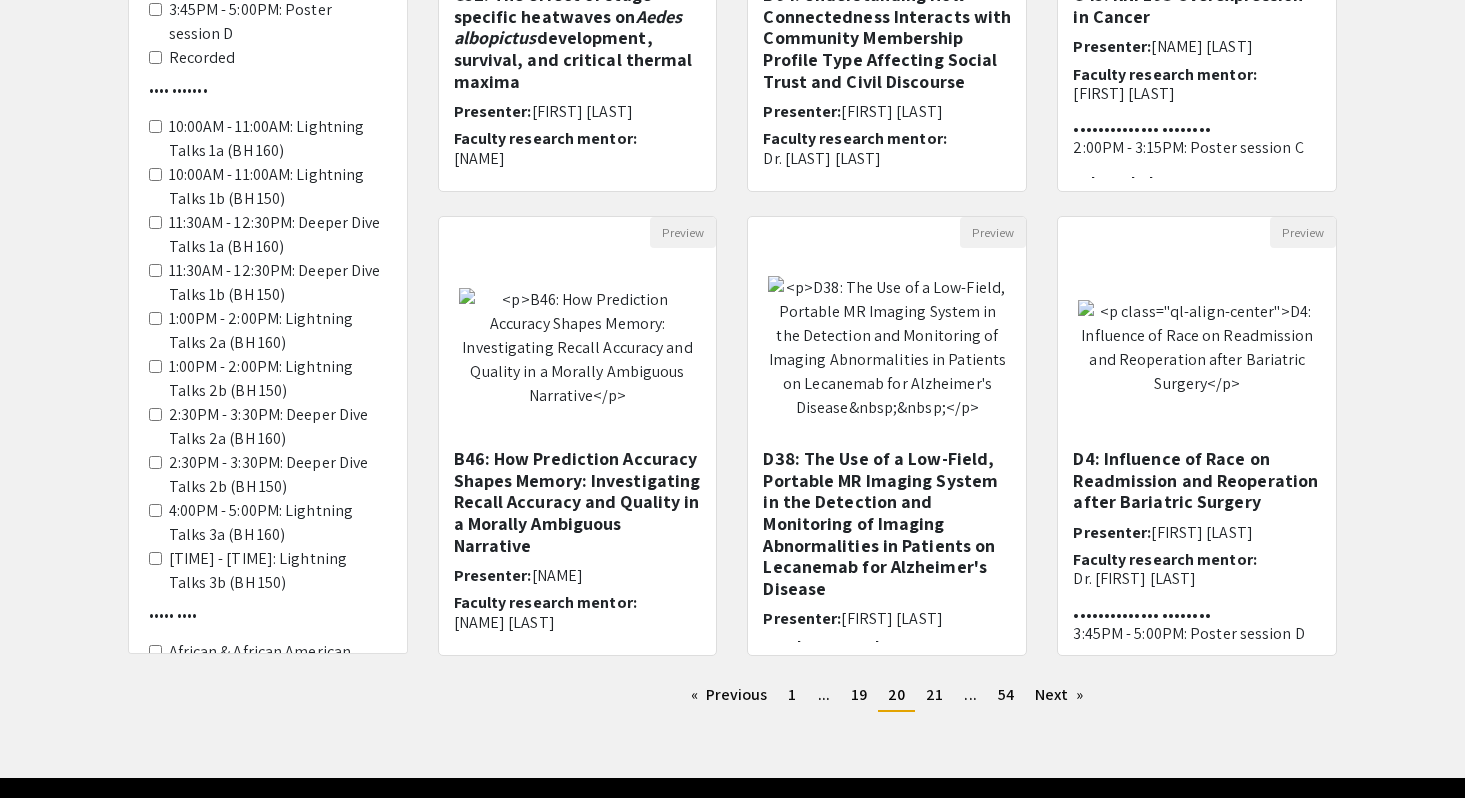 scroll, scrollTop: 478, scrollLeft: 0, axis: vertical 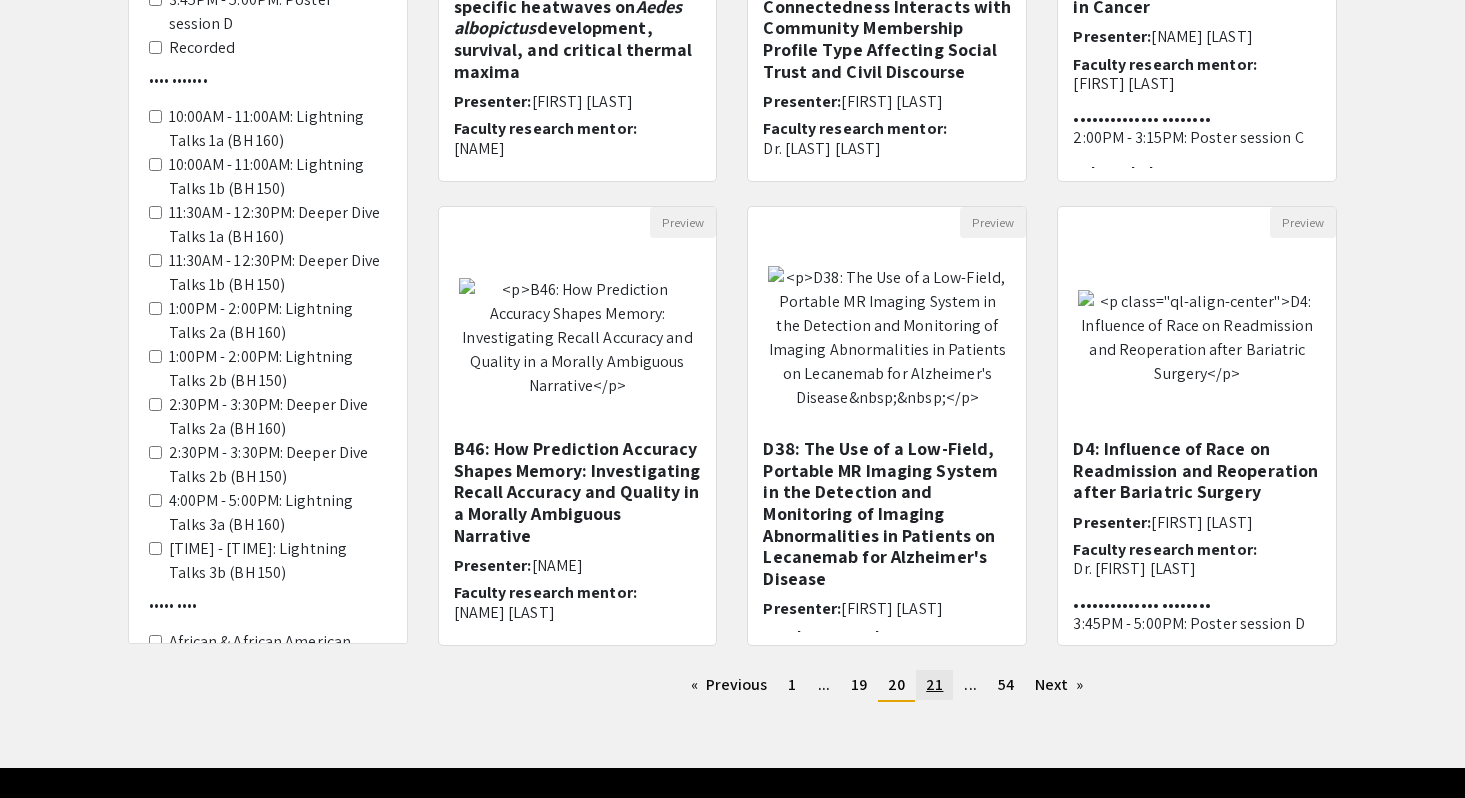 click on "21" at bounding box center (792, 684) 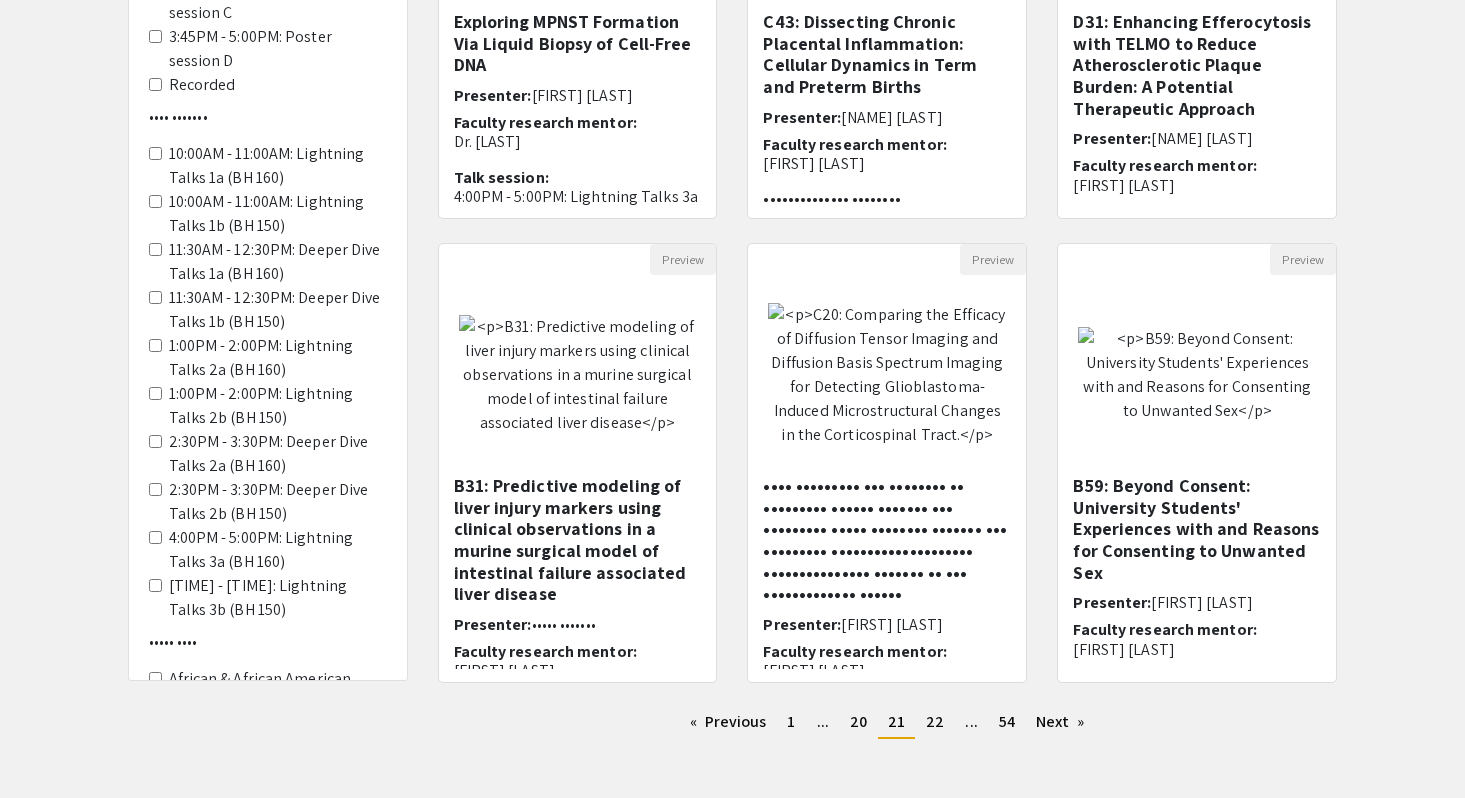 scroll, scrollTop: 528, scrollLeft: 0, axis: vertical 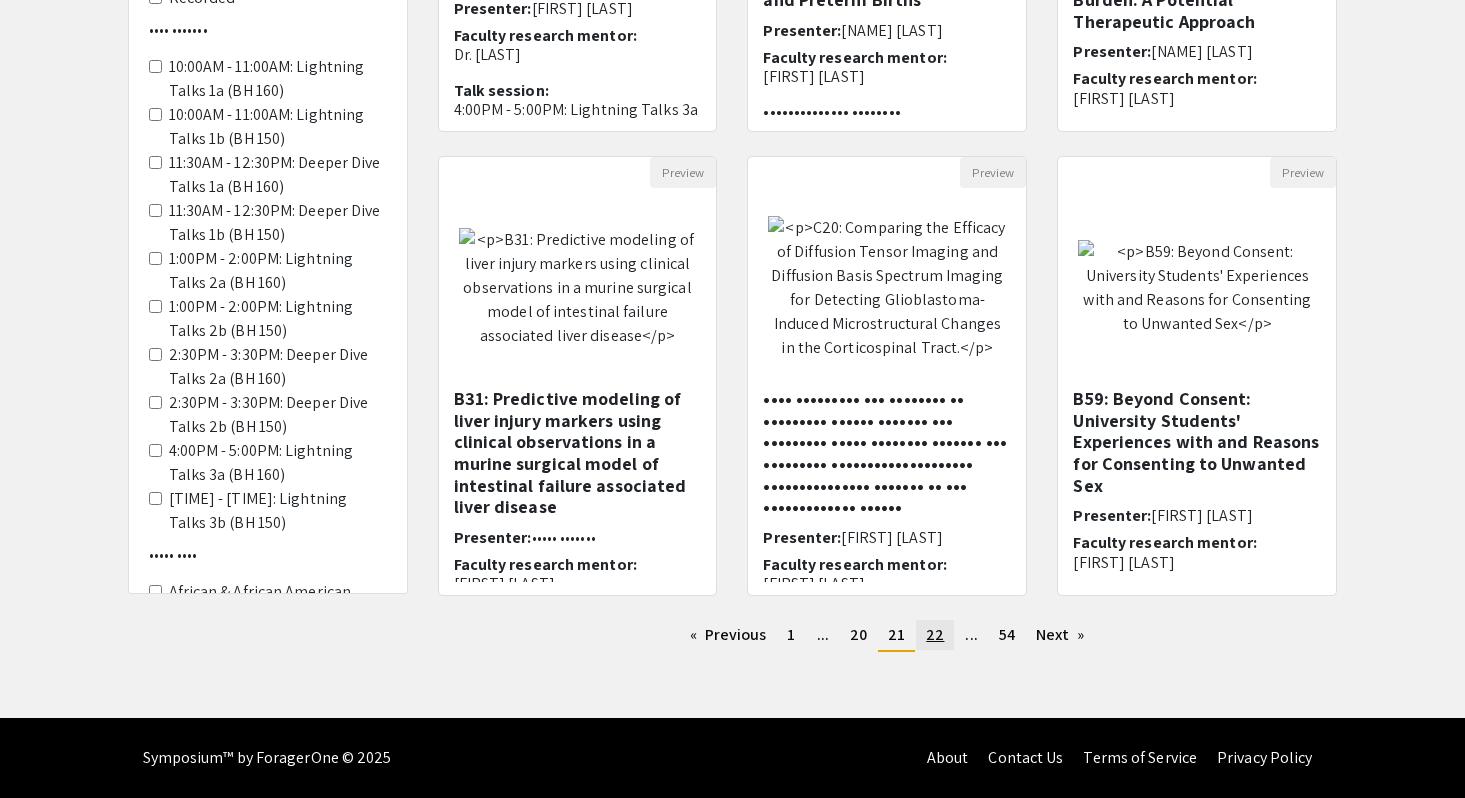 click on "22" at bounding box center [791, 634] 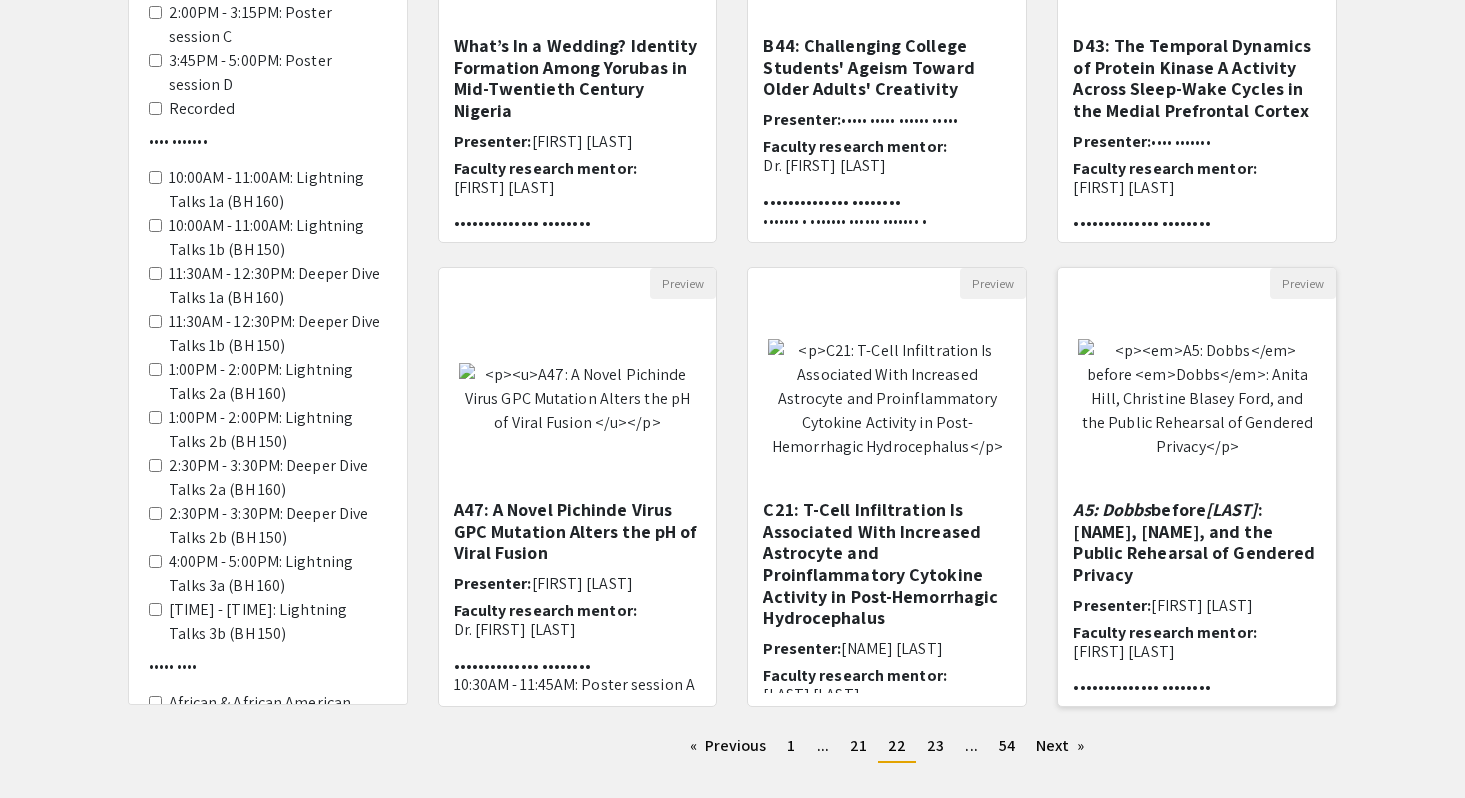 scroll, scrollTop: 528, scrollLeft: 0, axis: vertical 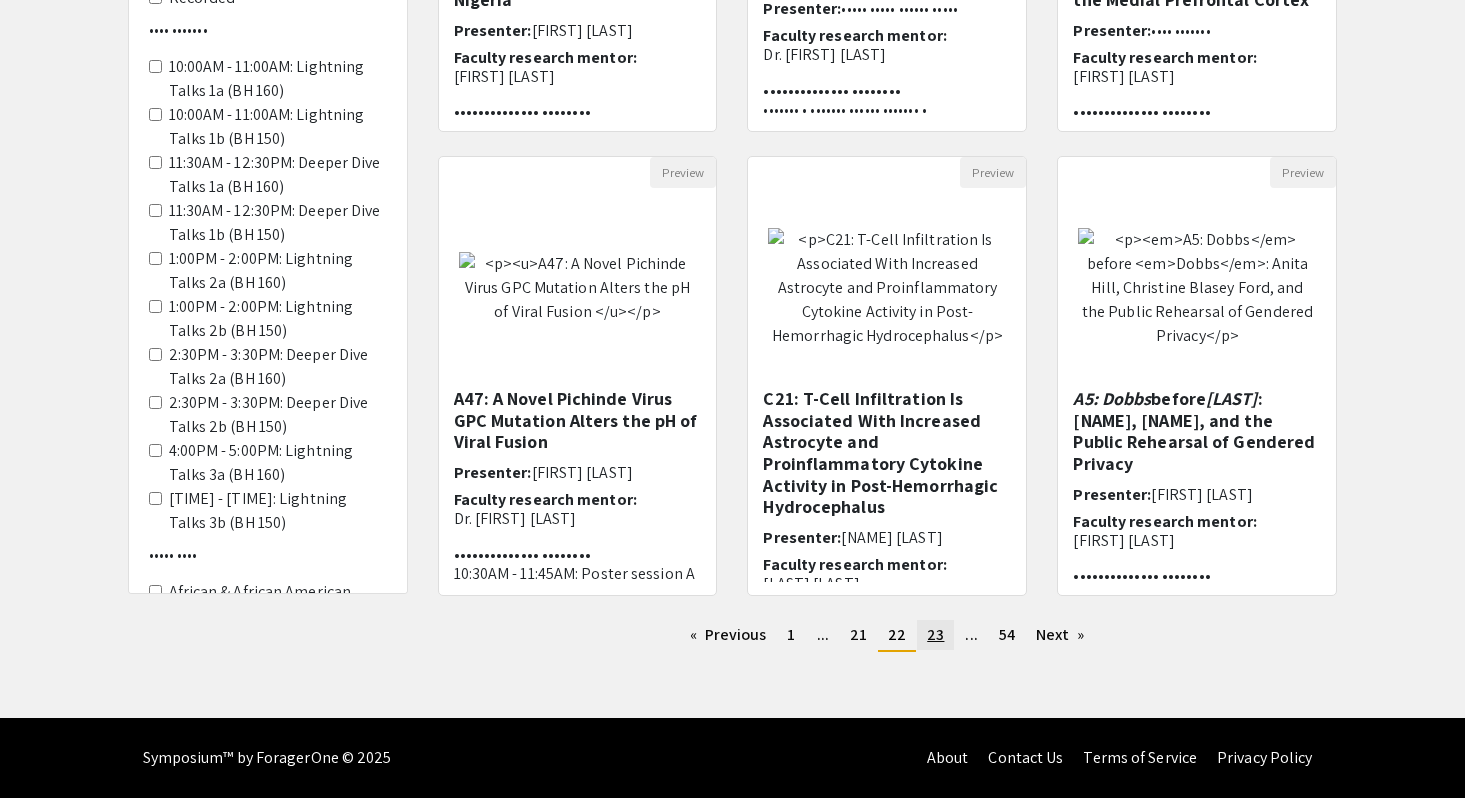 click on "23" at bounding box center (791, 634) 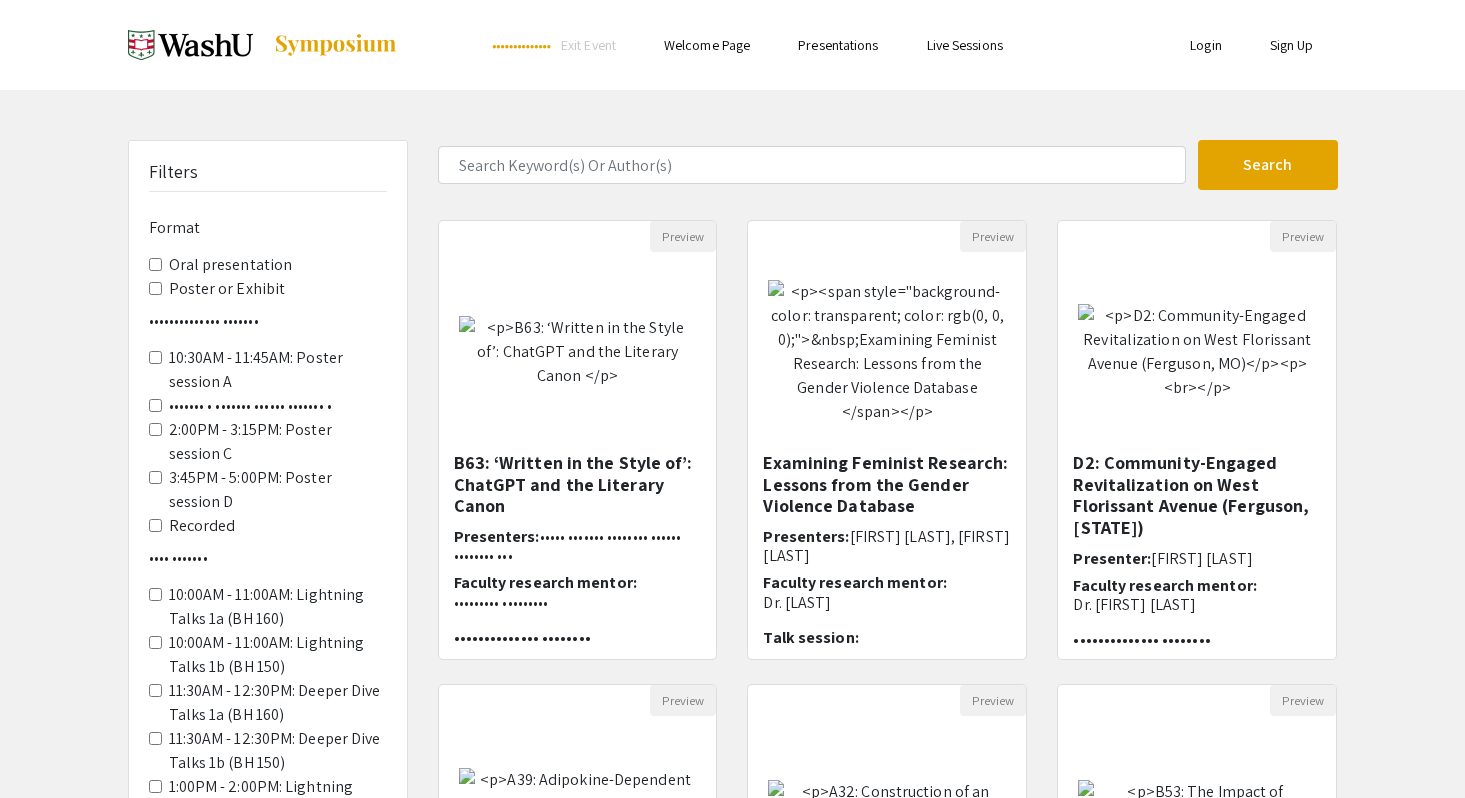 scroll, scrollTop: 528, scrollLeft: 0, axis: vertical 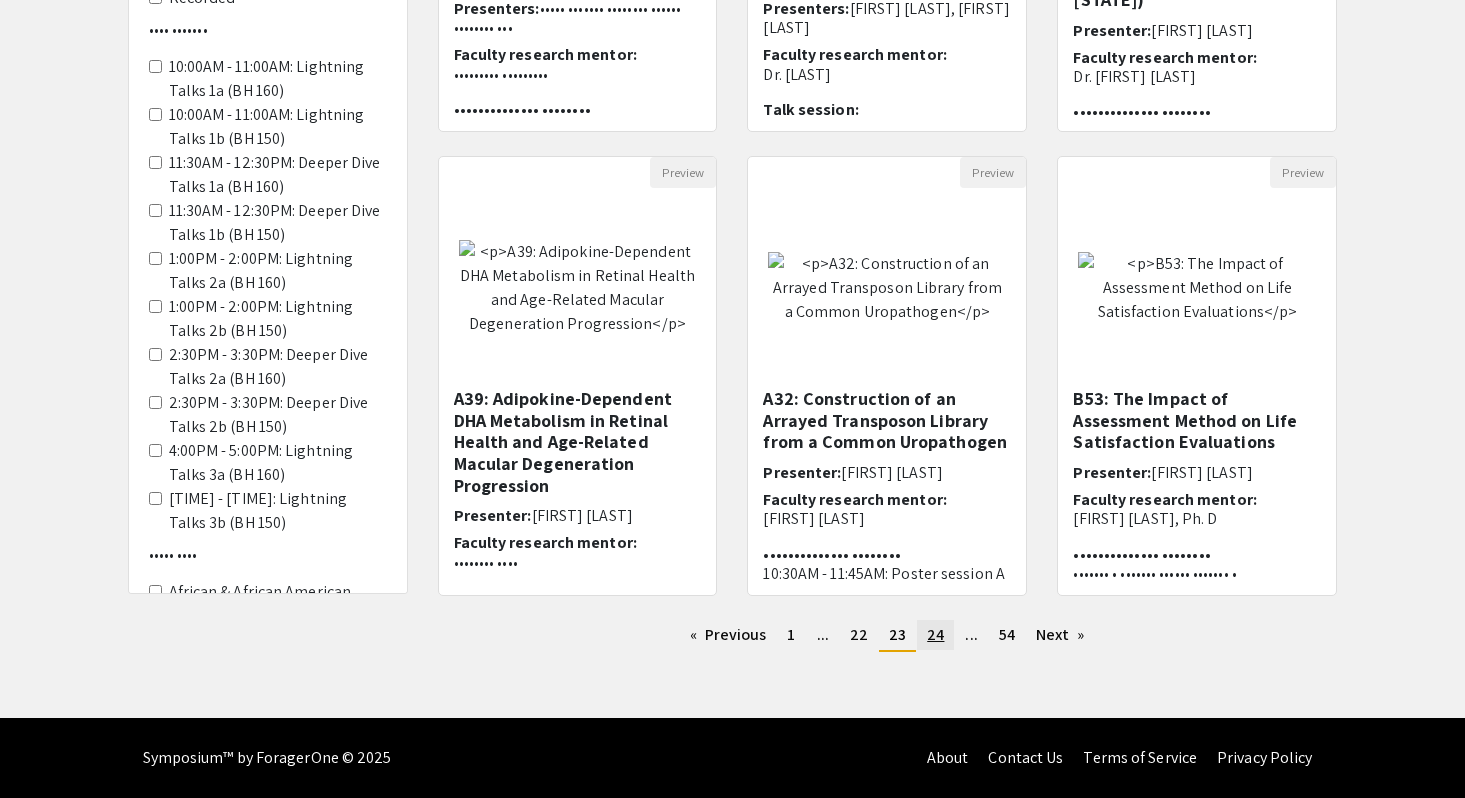 click on "24" at bounding box center (791, 634) 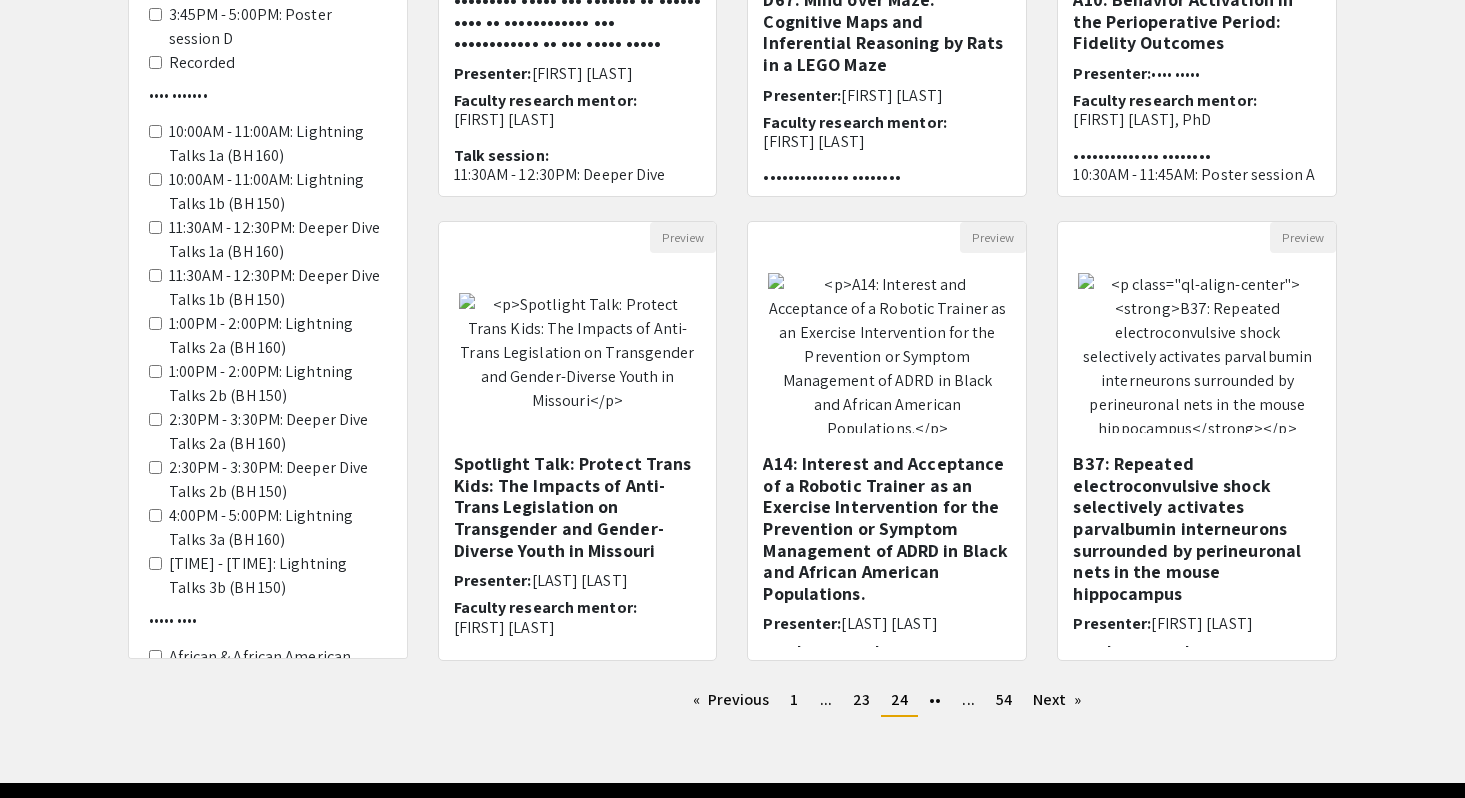 scroll, scrollTop: 528, scrollLeft: 0, axis: vertical 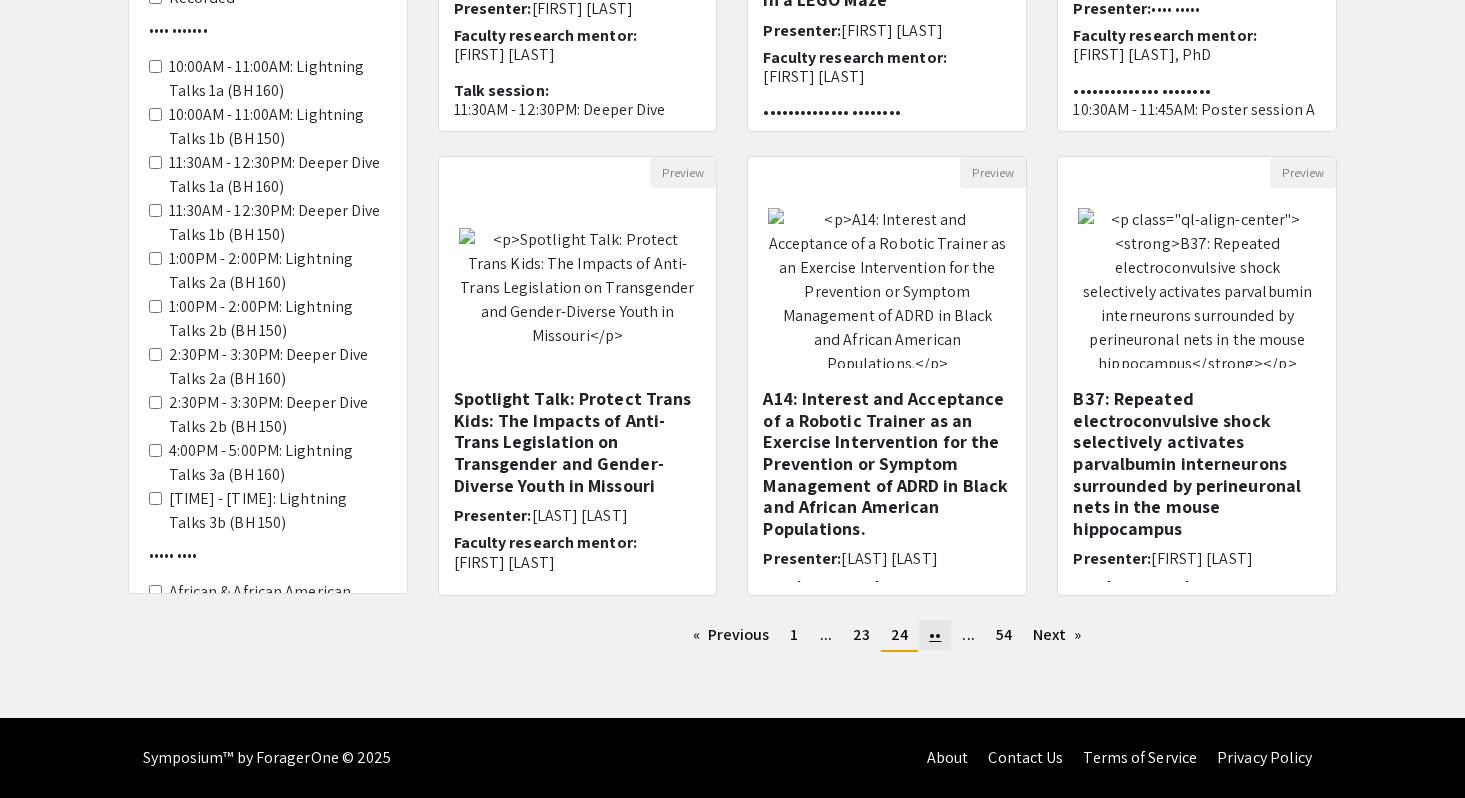 click on "••" at bounding box center (794, 634) 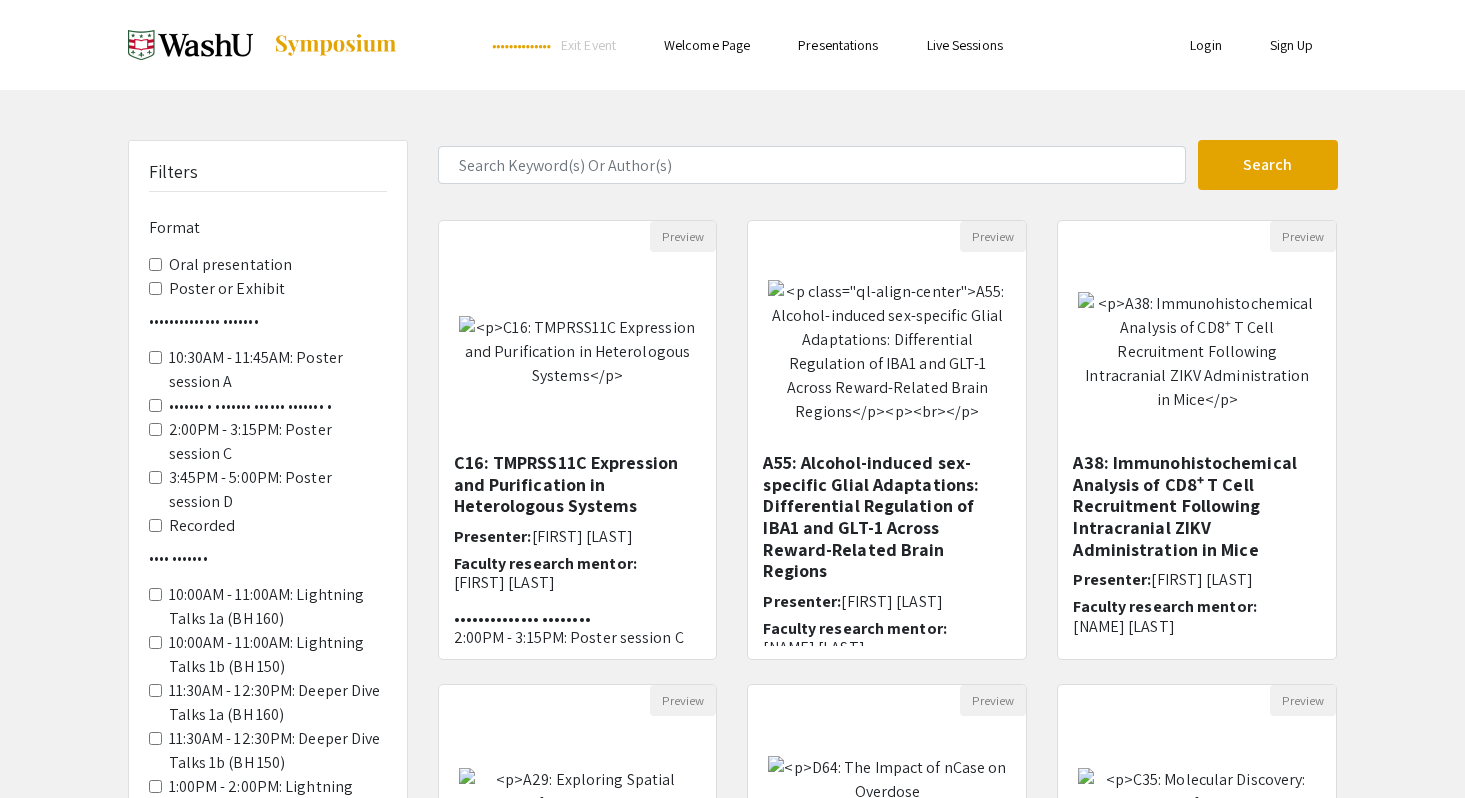 scroll, scrollTop: 528, scrollLeft: 0, axis: vertical 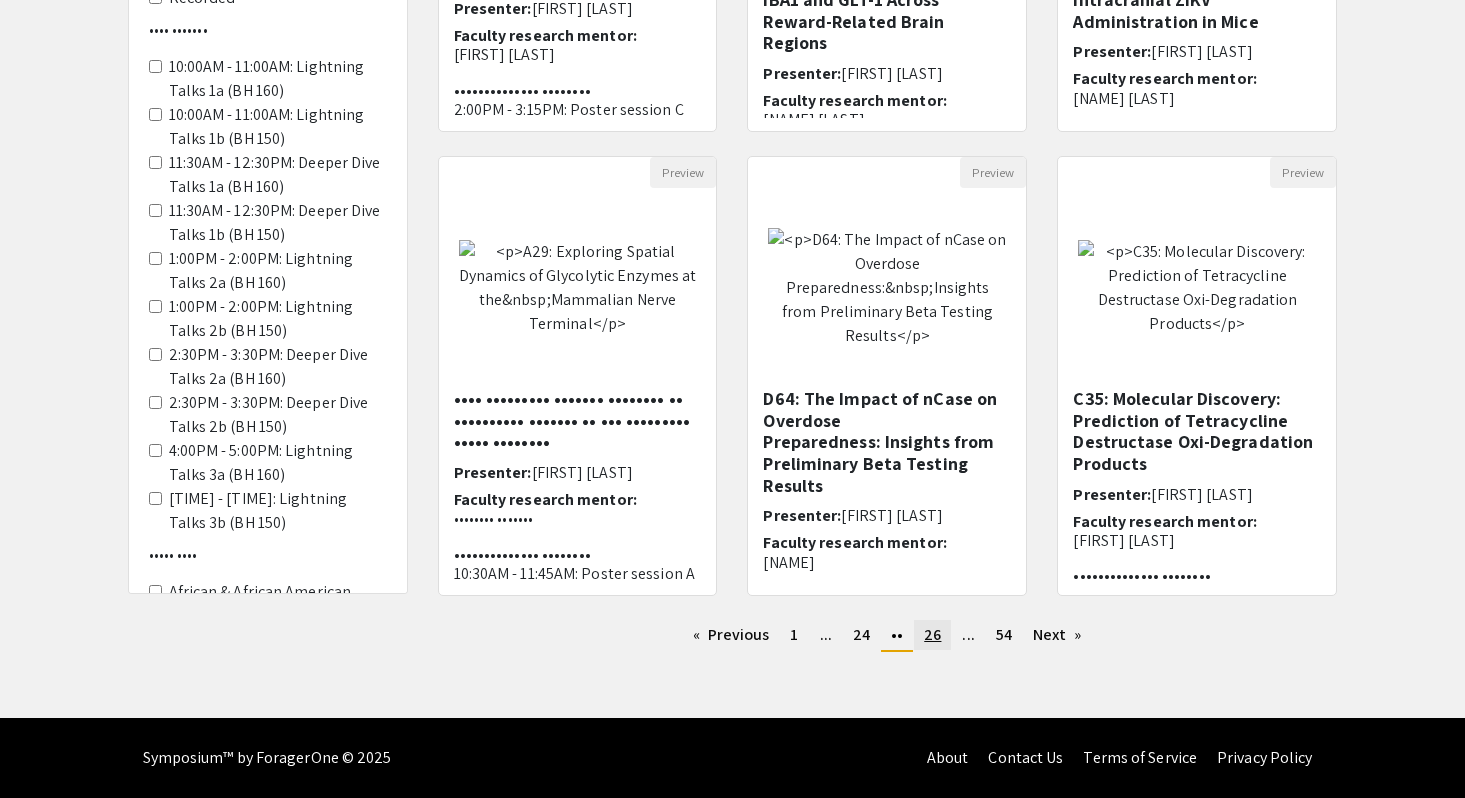 click on "26" at bounding box center (794, 634) 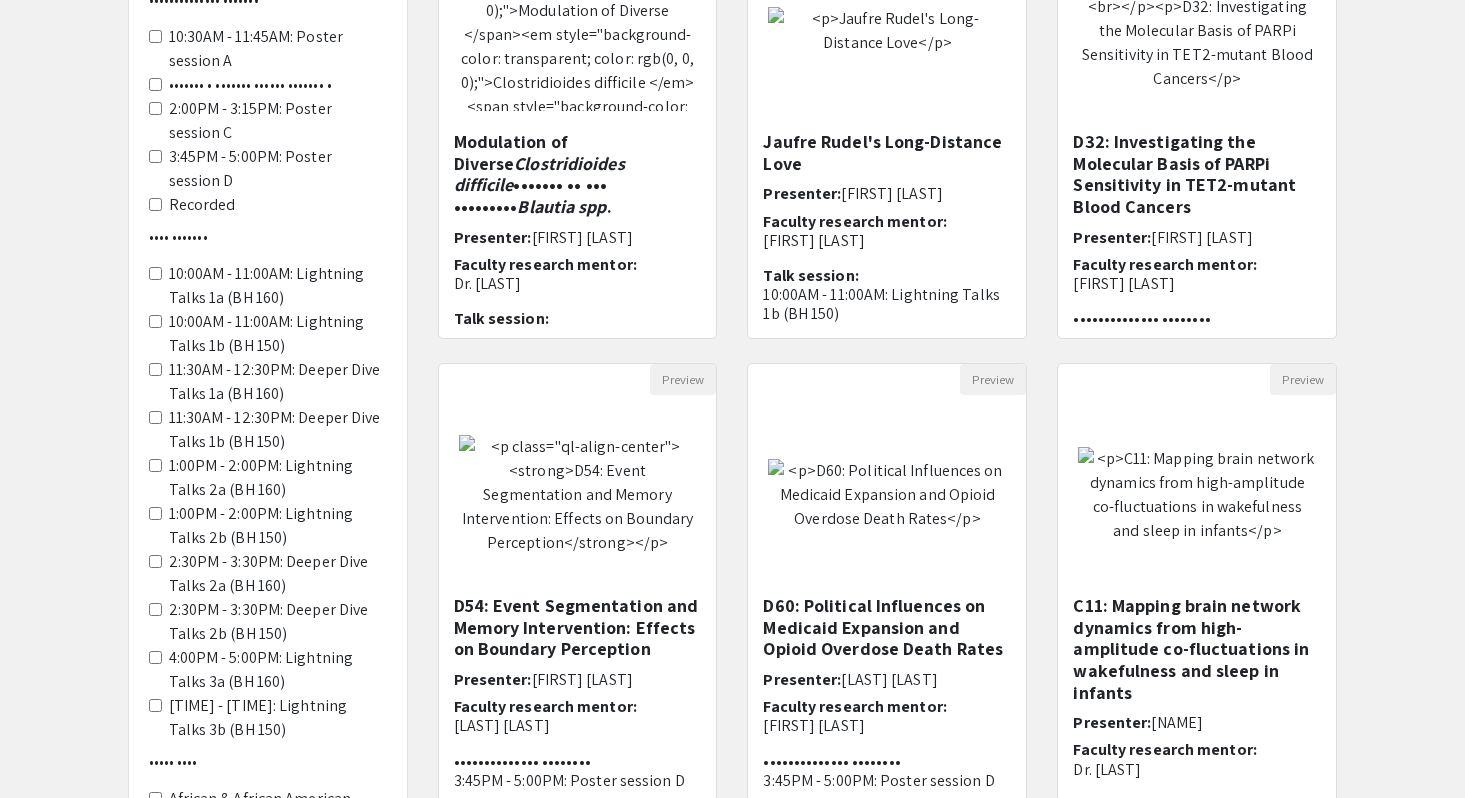 scroll, scrollTop: 528, scrollLeft: 0, axis: vertical 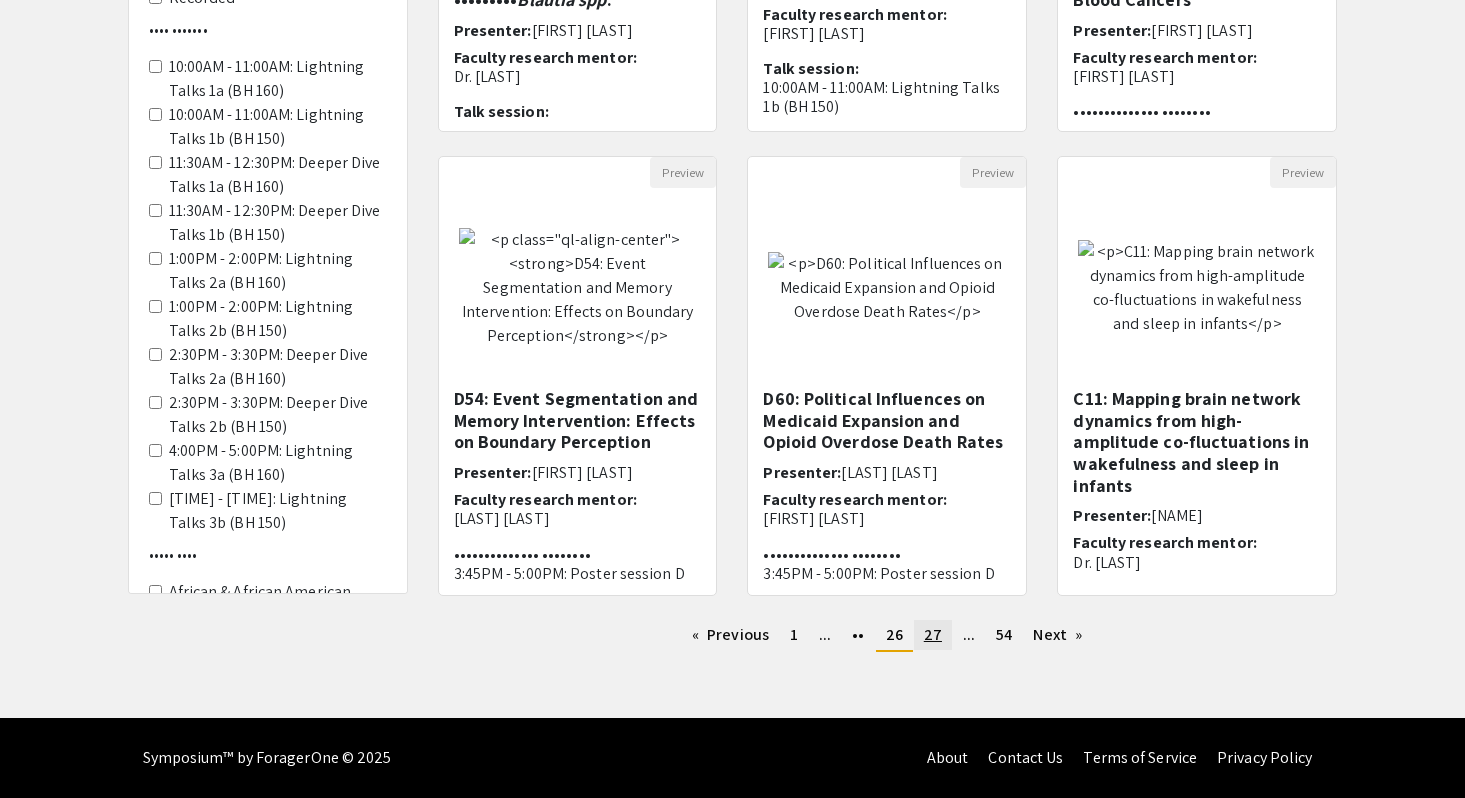 click on "27" at bounding box center (794, 634) 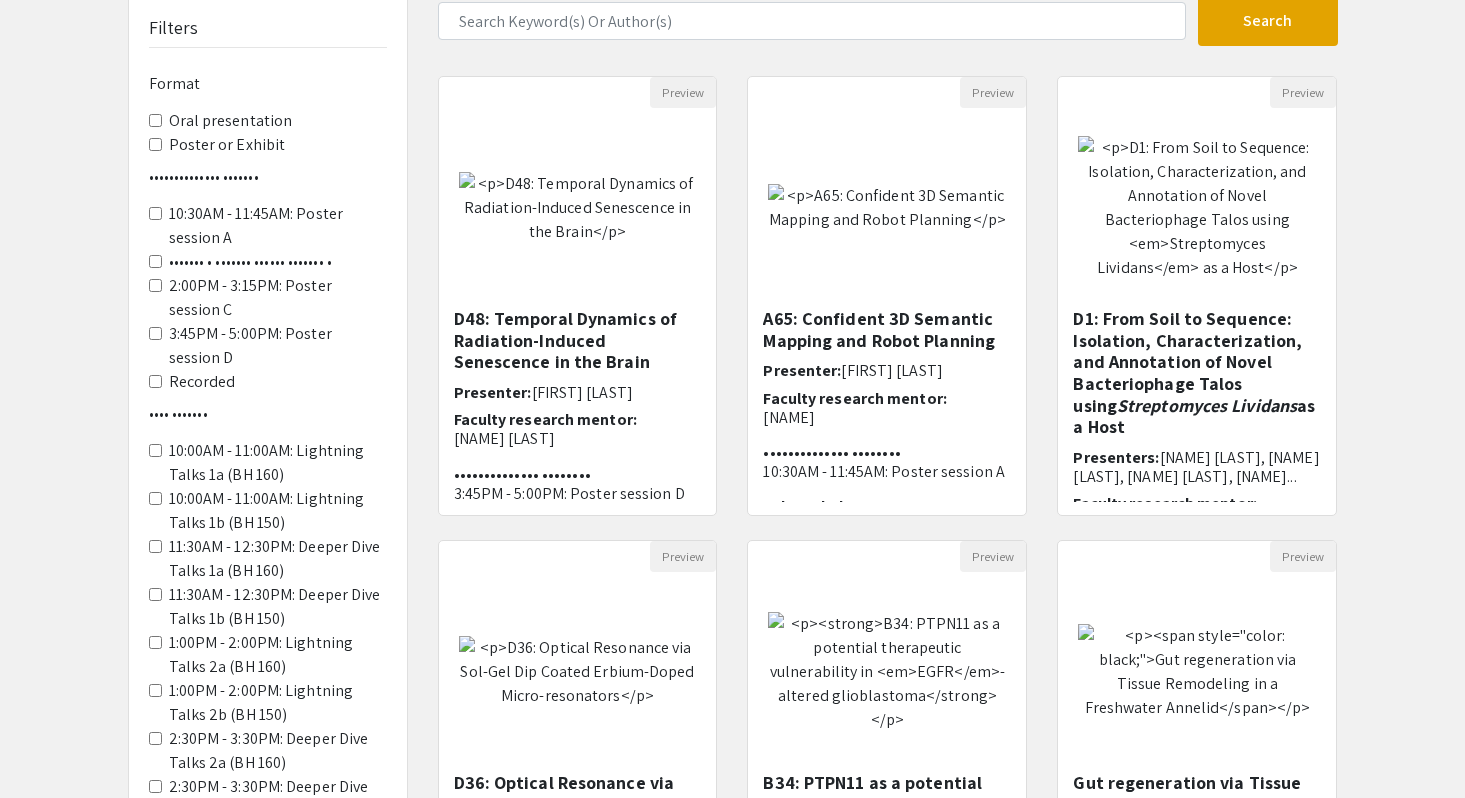 scroll, scrollTop: 316, scrollLeft: 0, axis: vertical 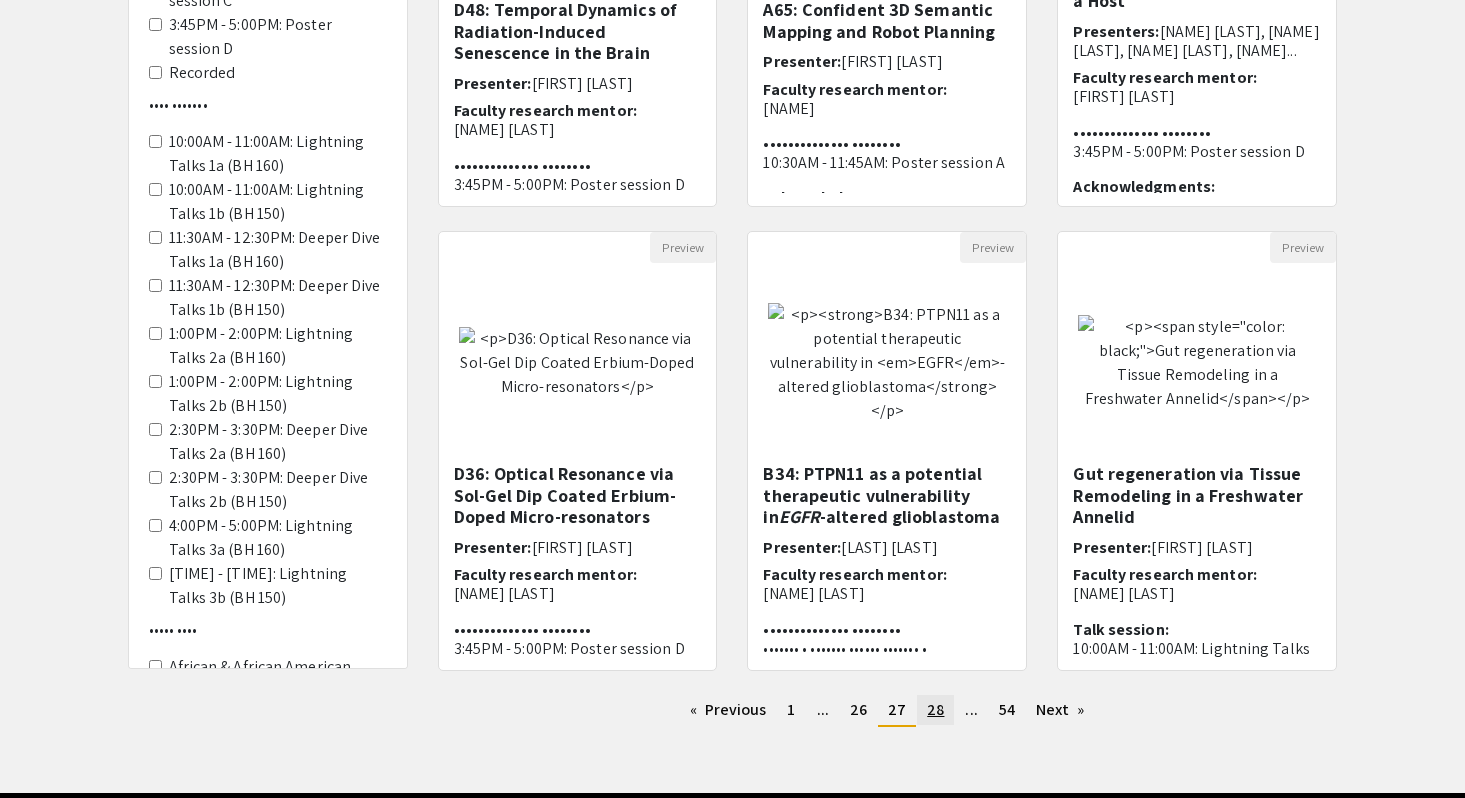 click on "28" at bounding box center [791, 709] 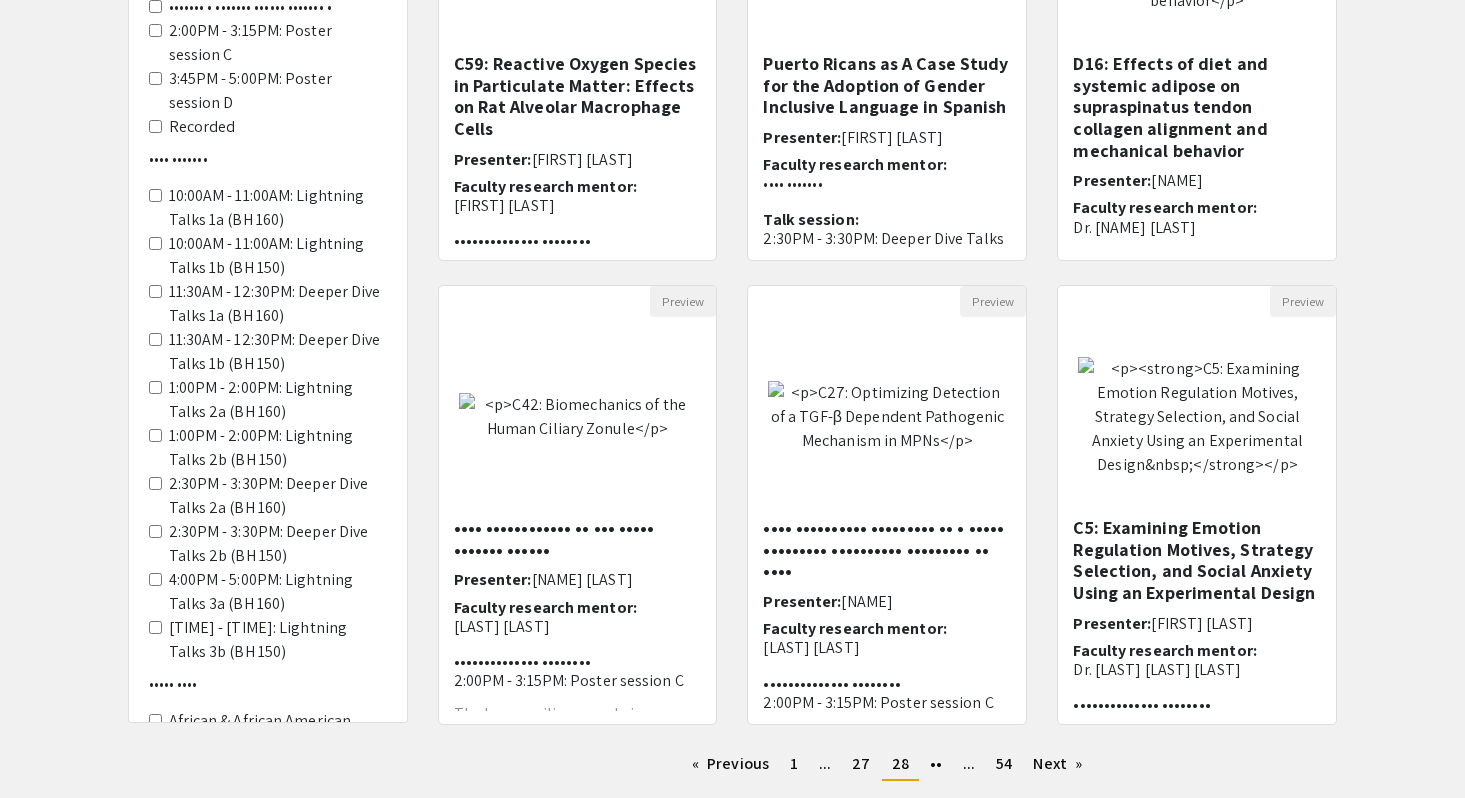 scroll, scrollTop: 513, scrollLeft: 0, axis: vertical 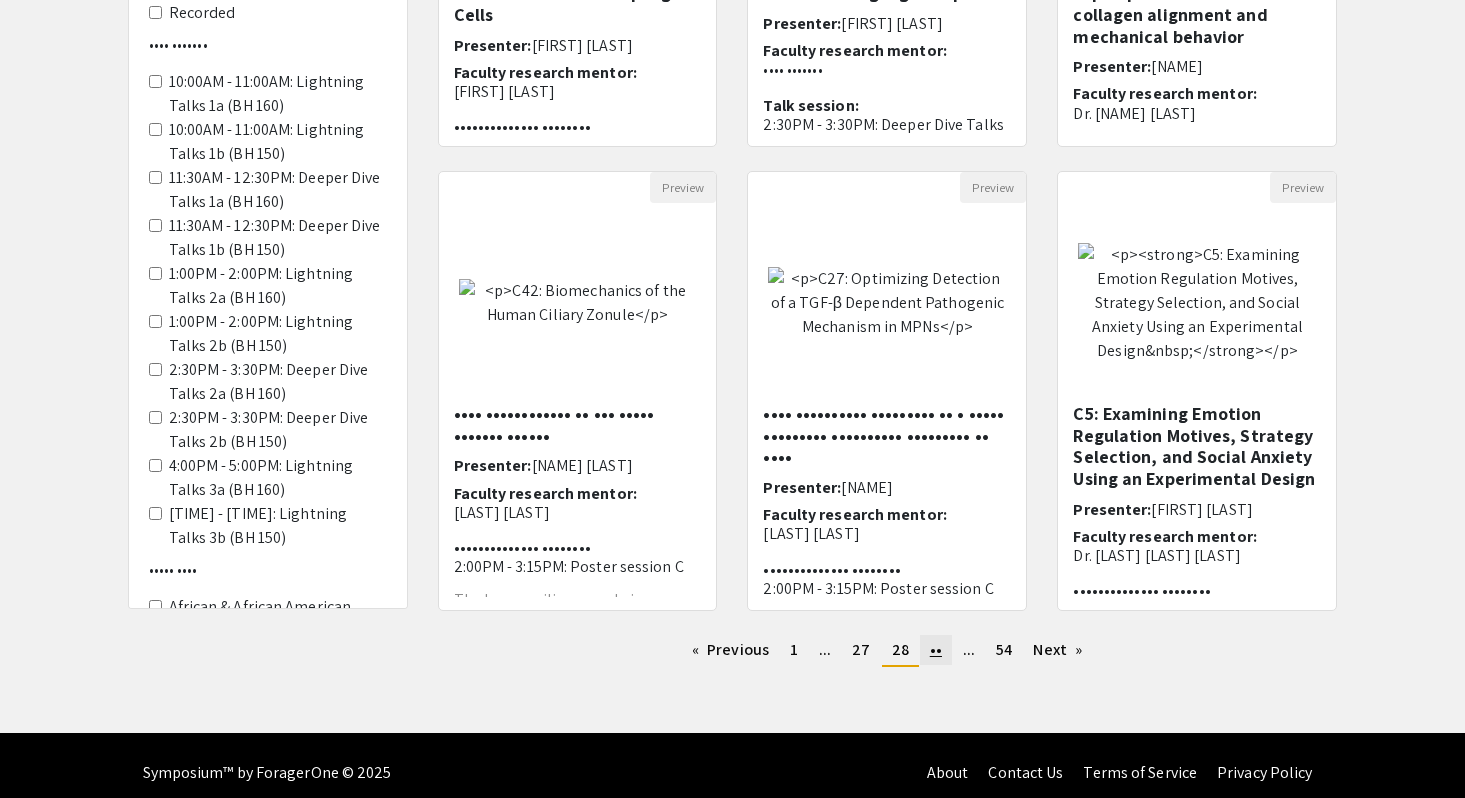 click on "••" at bounding box center (794, 649) 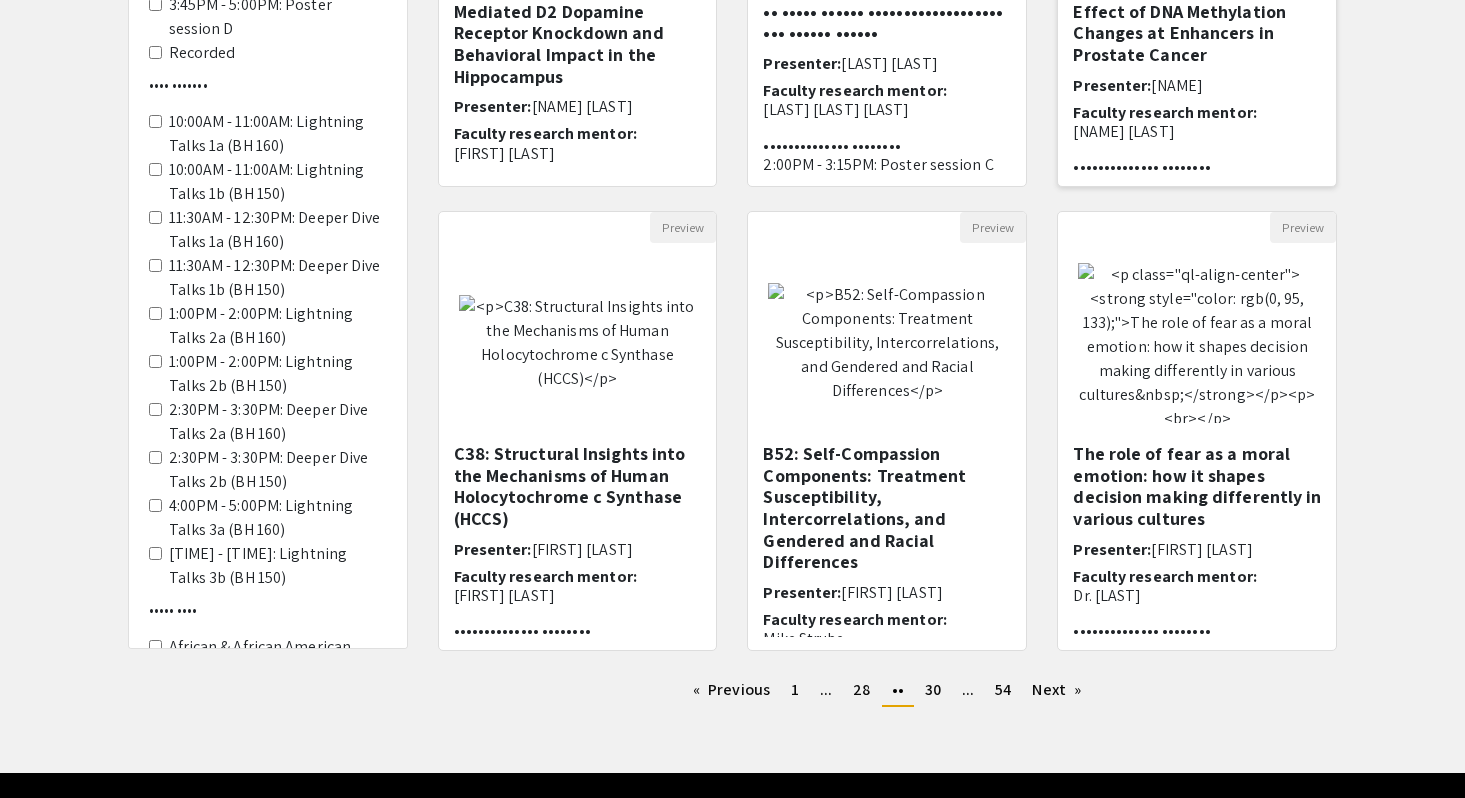 scroll, scrollTop: 481, scrollLeft: 0, axis: vertical 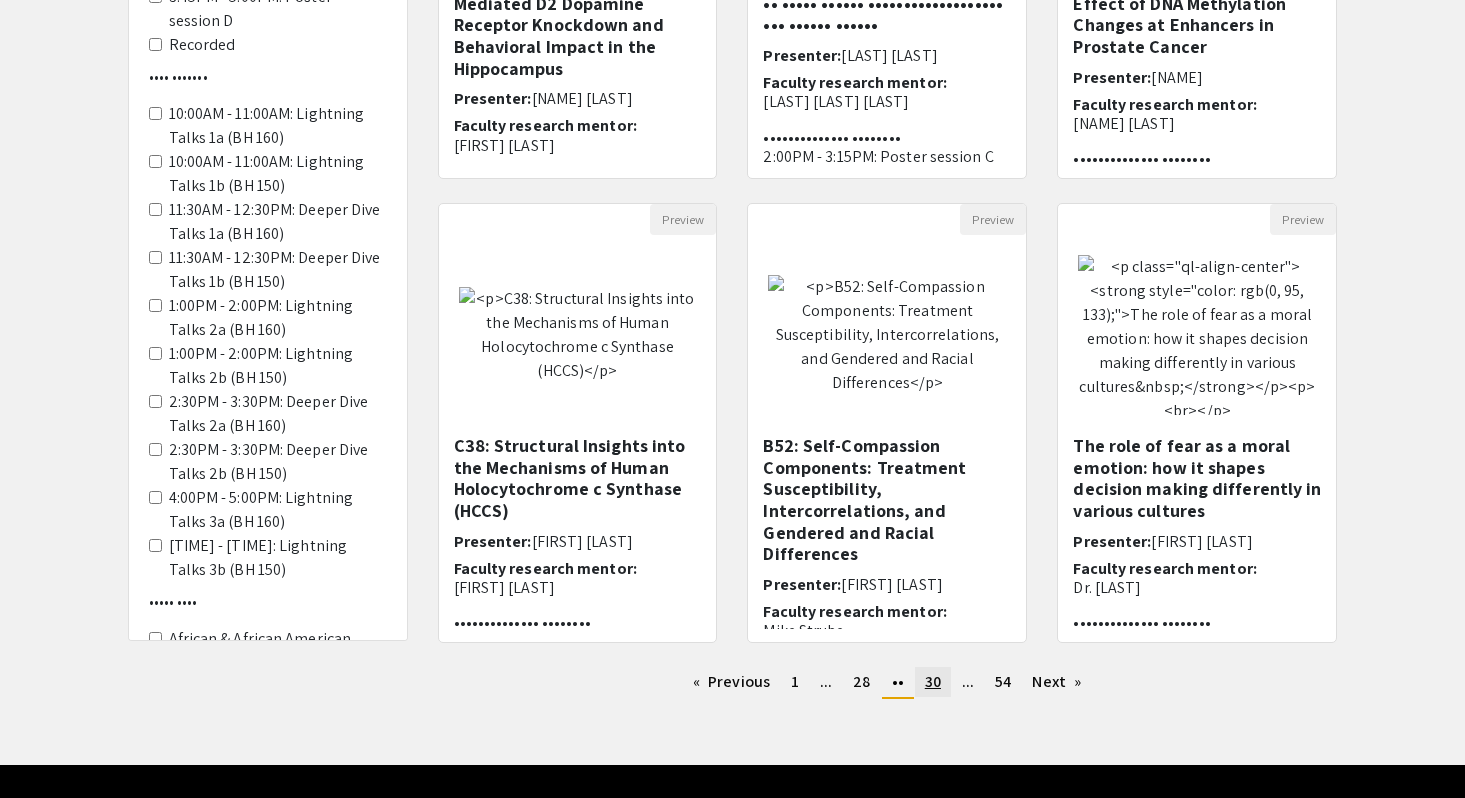 click on "30" at bounding box center [795, 681] 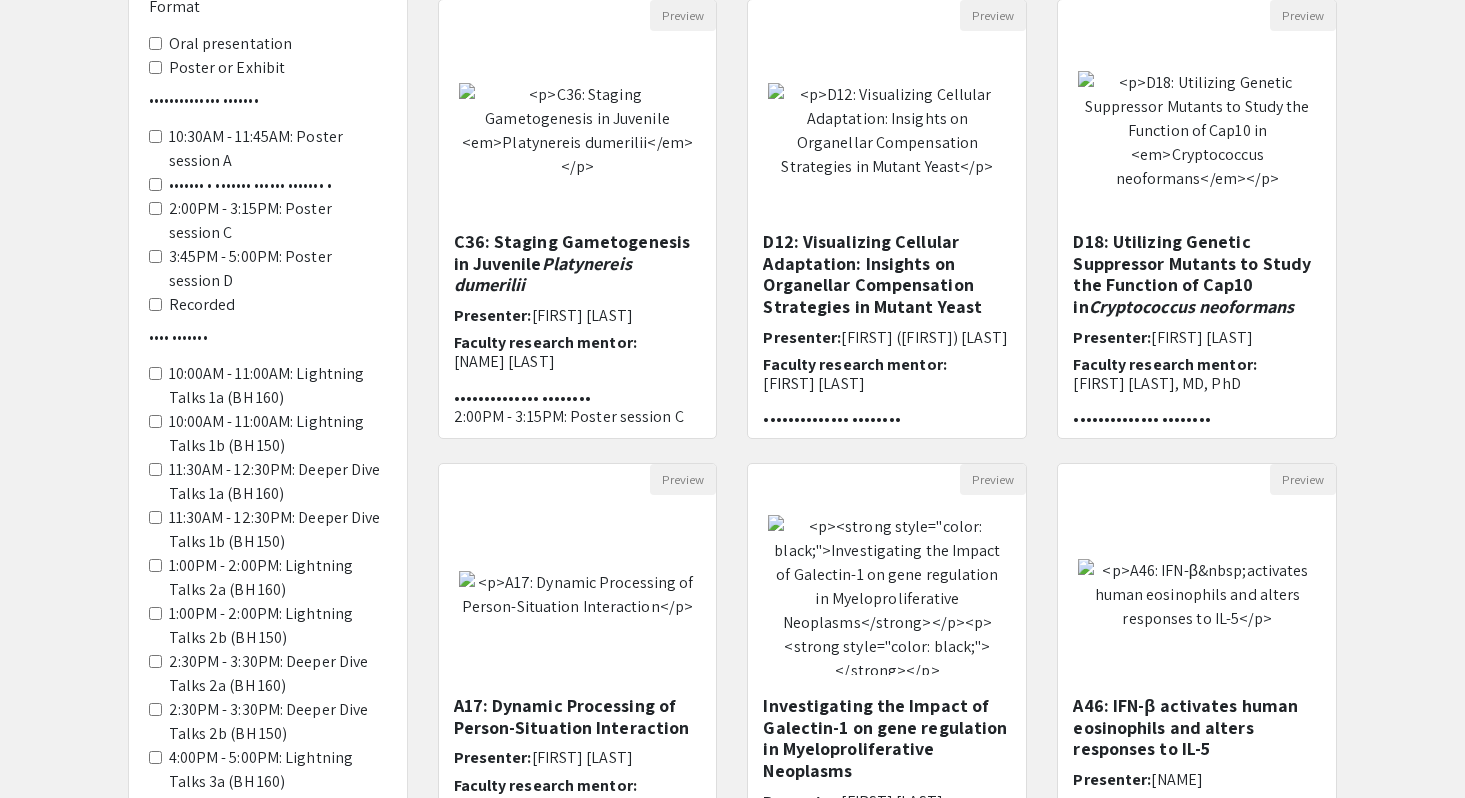 scroll, scrollTop: 528, scrollLeft: 0, axis: vertical 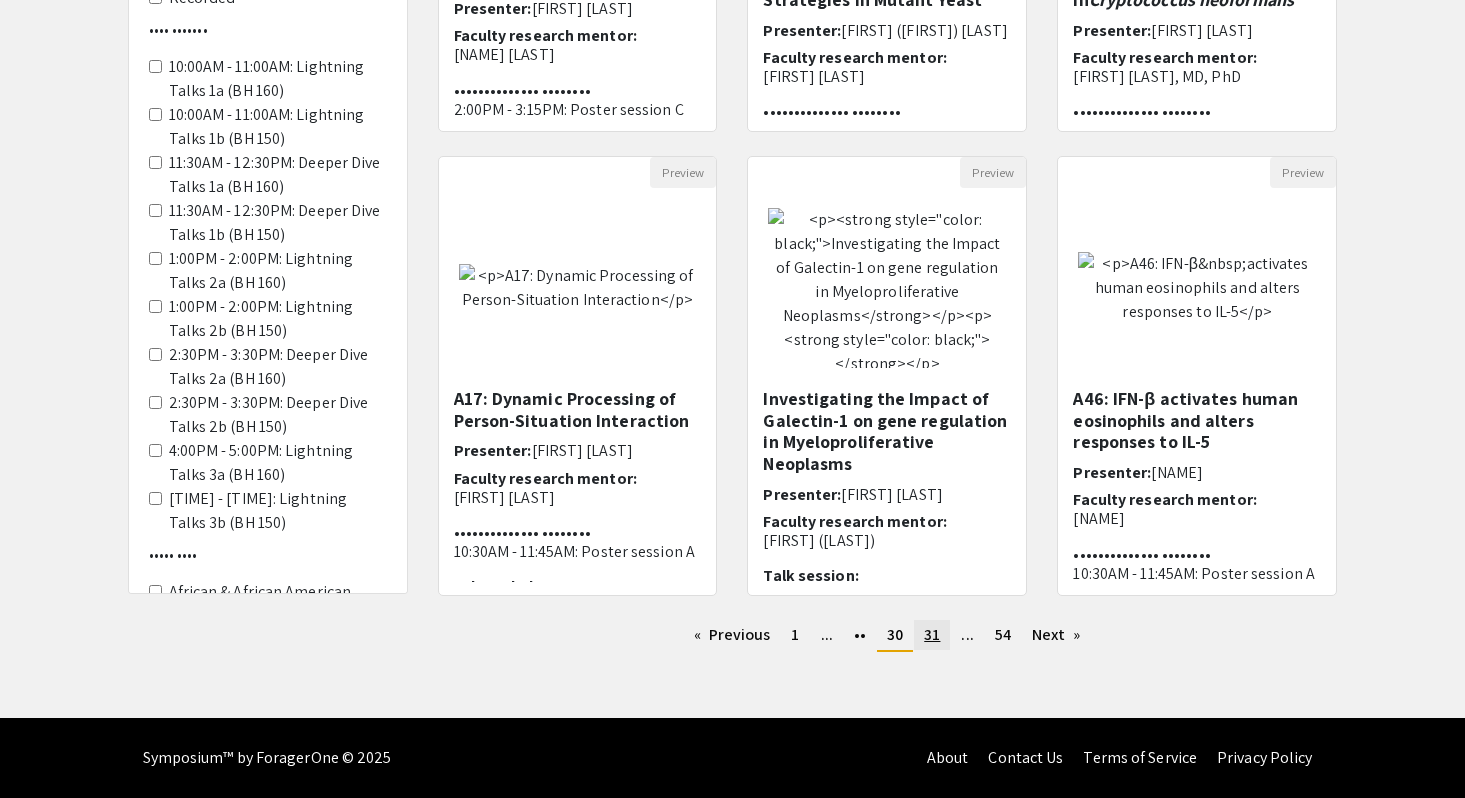 click on "31" at bounding box center [795, 634] 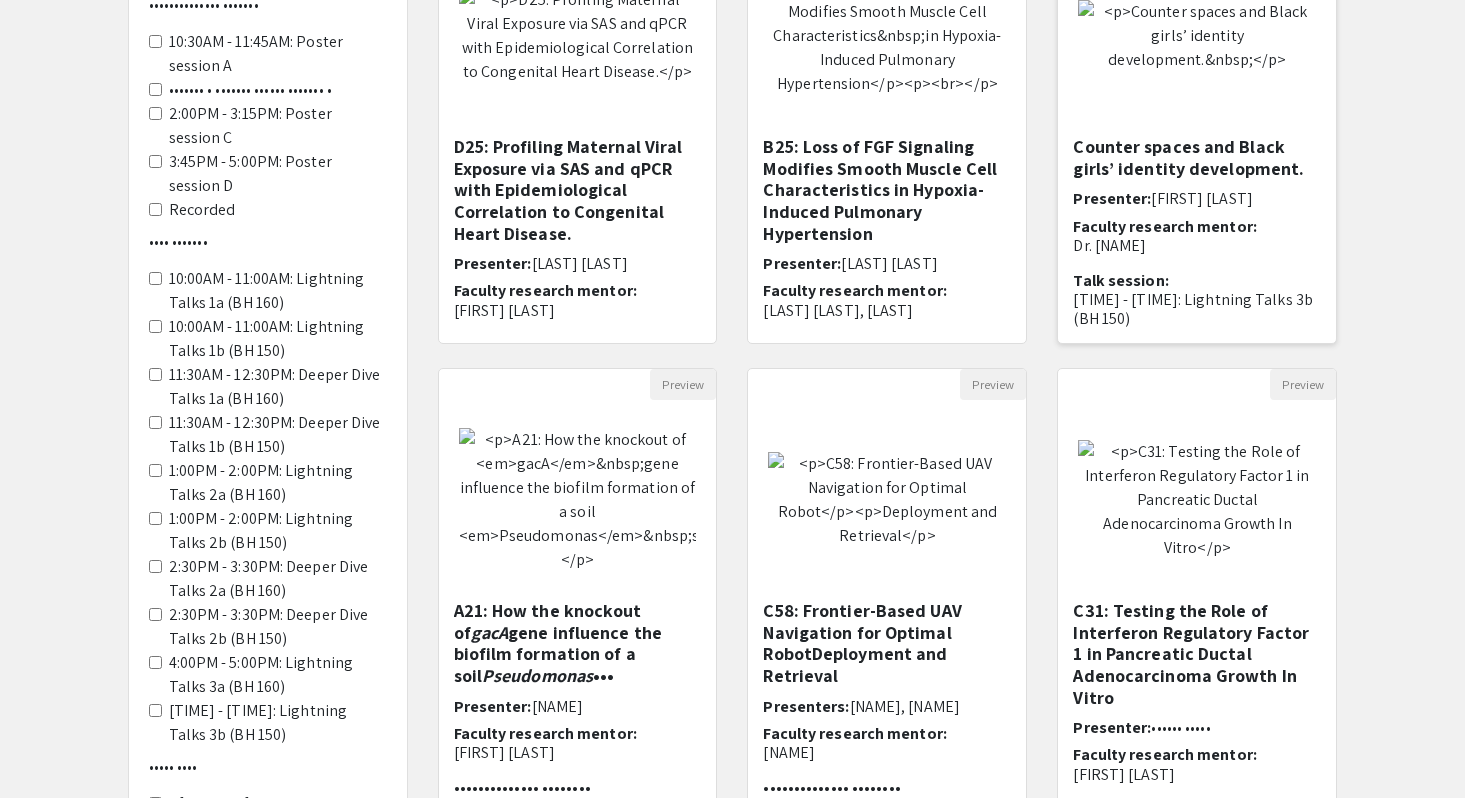 scroll, scrollTop: 528, scrollLeft: 0, axis: vertical 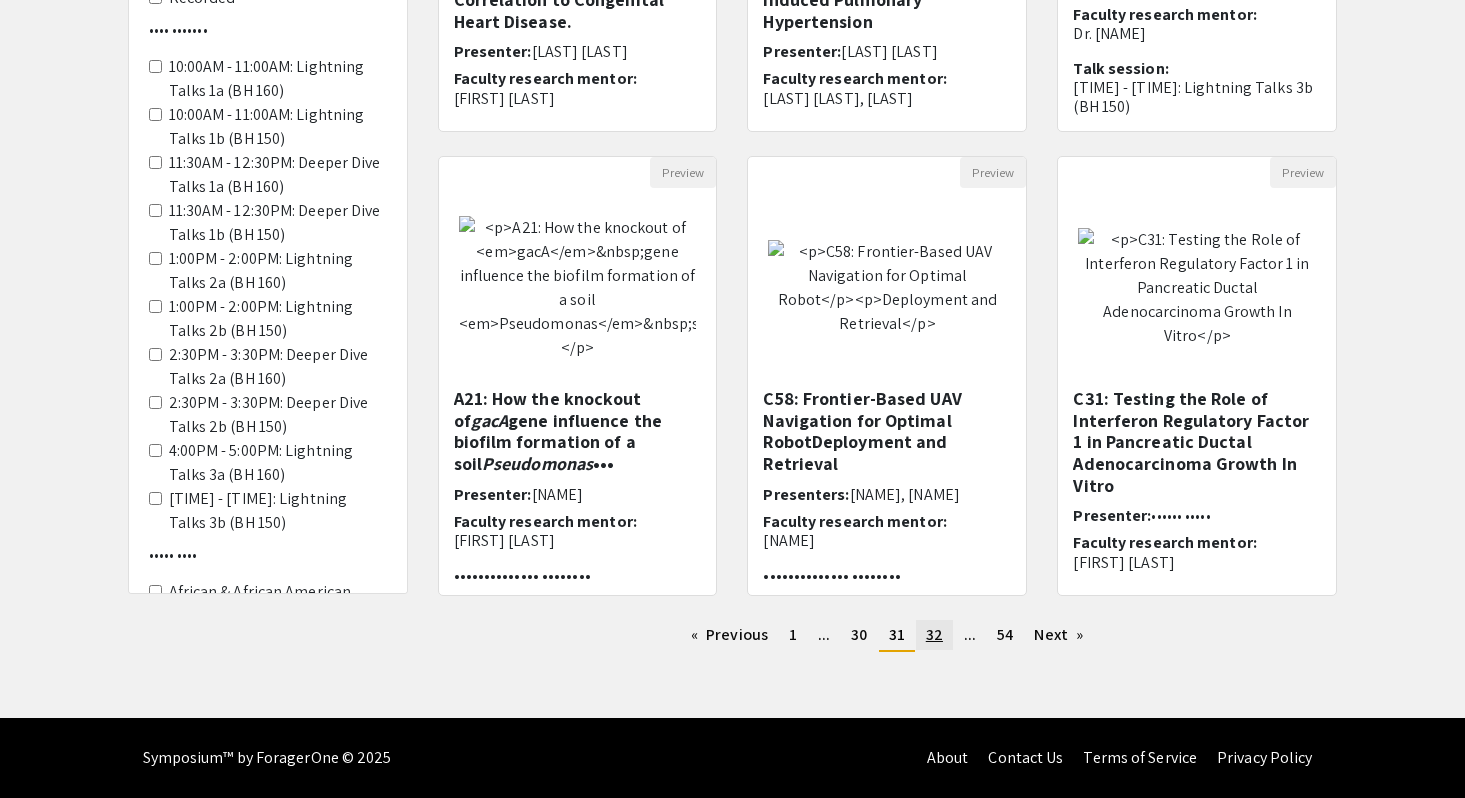 click on "32" at bounding box center (793, 634) 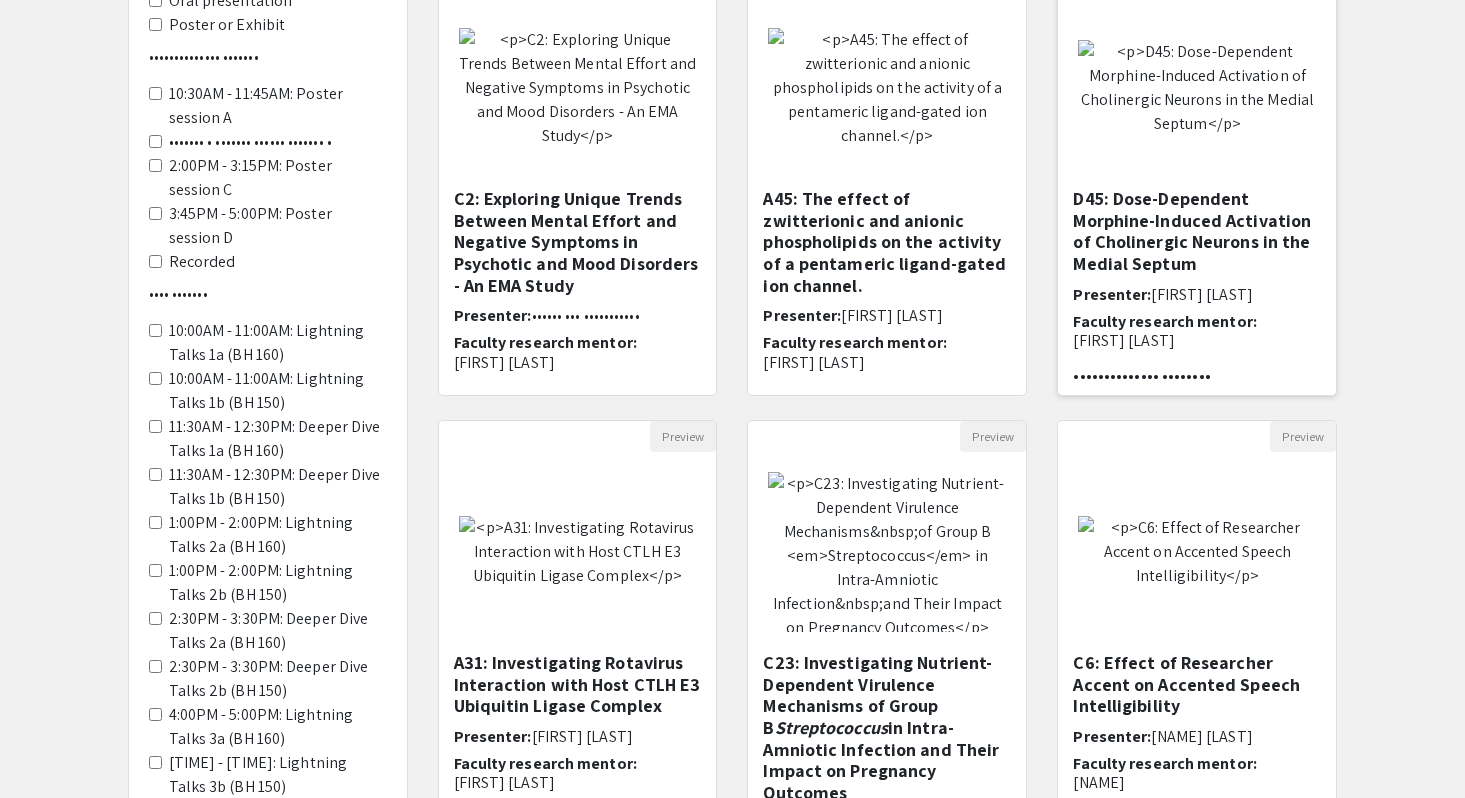 scroll, scrollTop: 523, scrollLeft: 0, axis: vertical 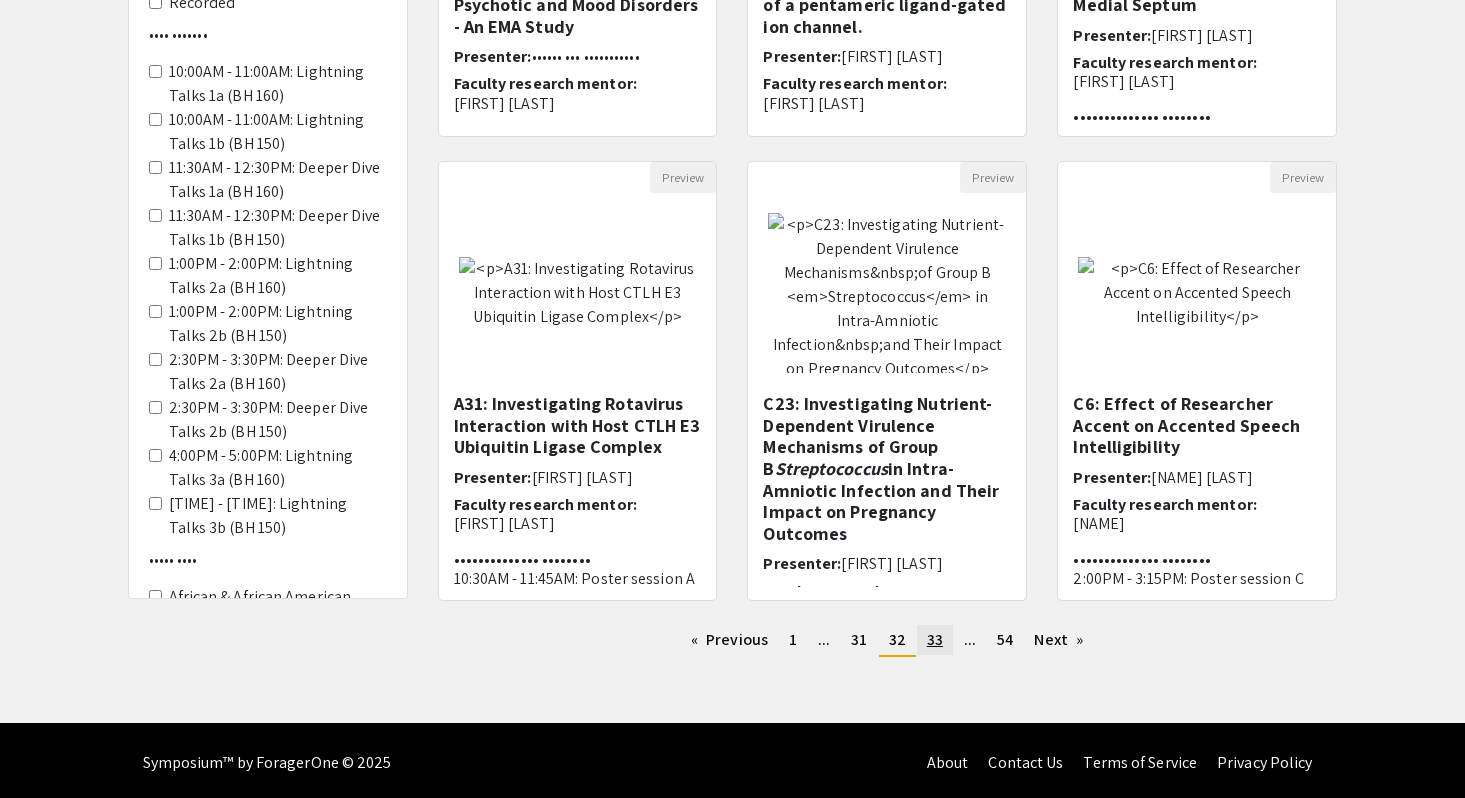 click on "33" at bounding box center [793, 639] 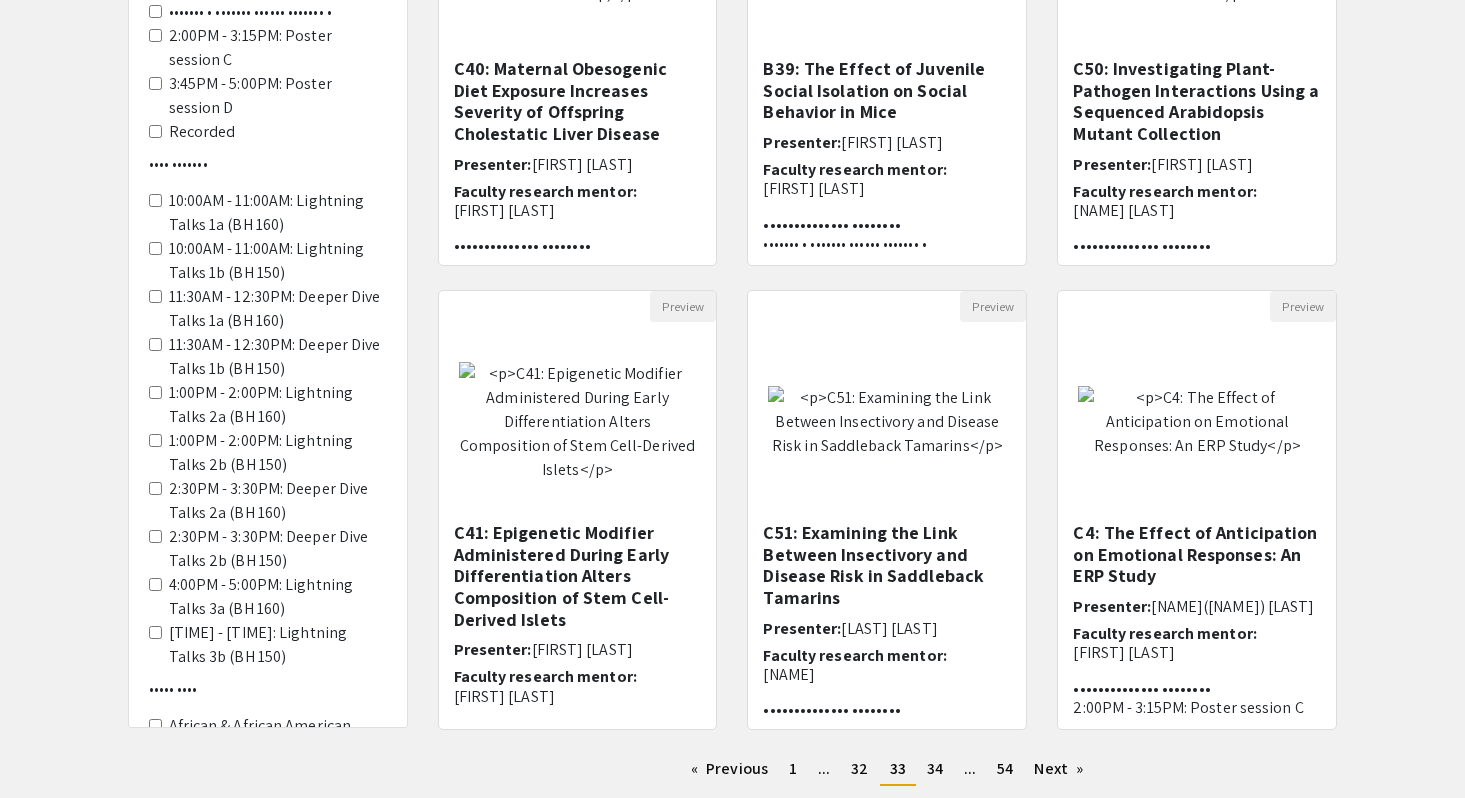 scroll, scrollTop: 526, scrollLeft: 0, axis: vertical 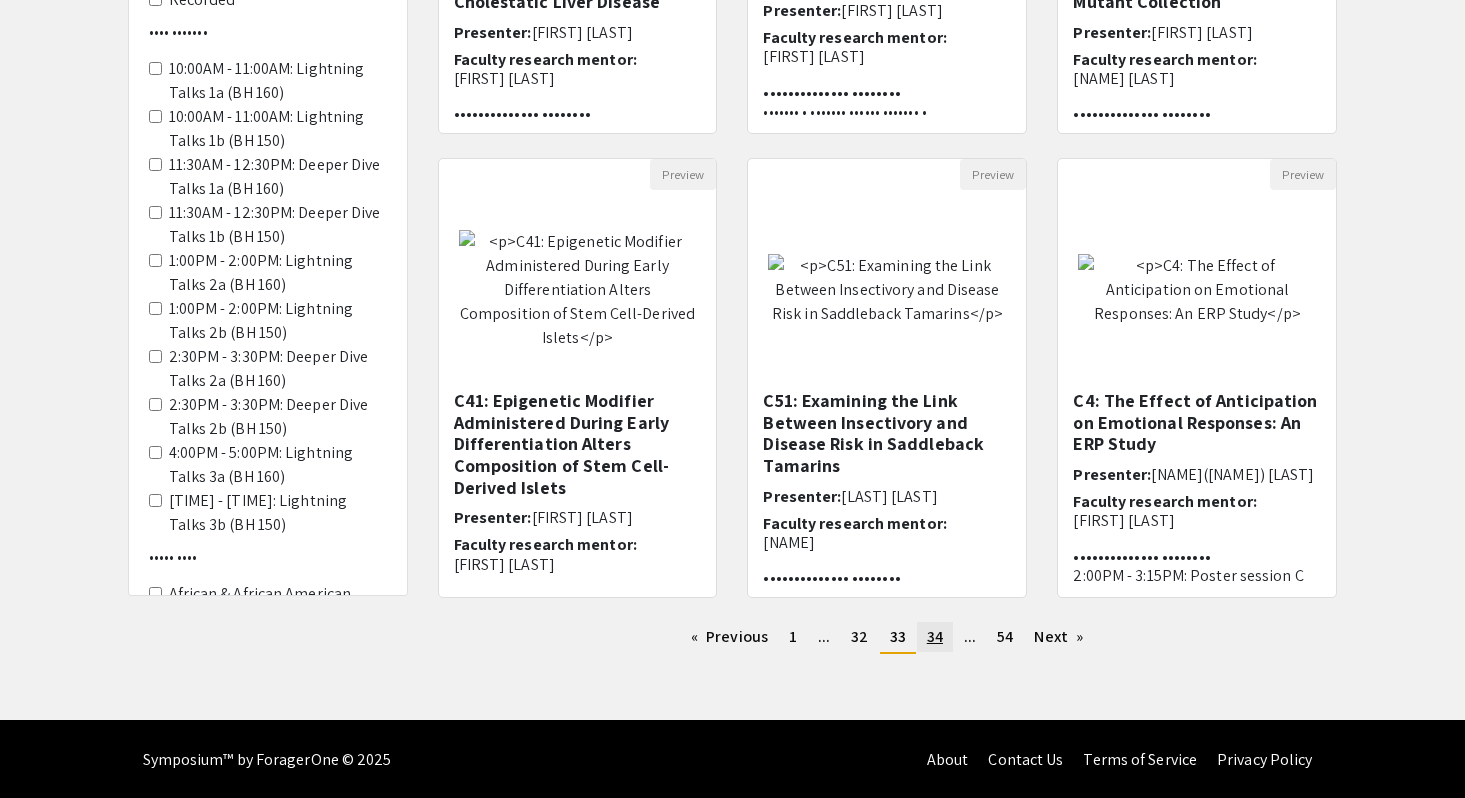 click on "34" at bounding box center [793, 636] 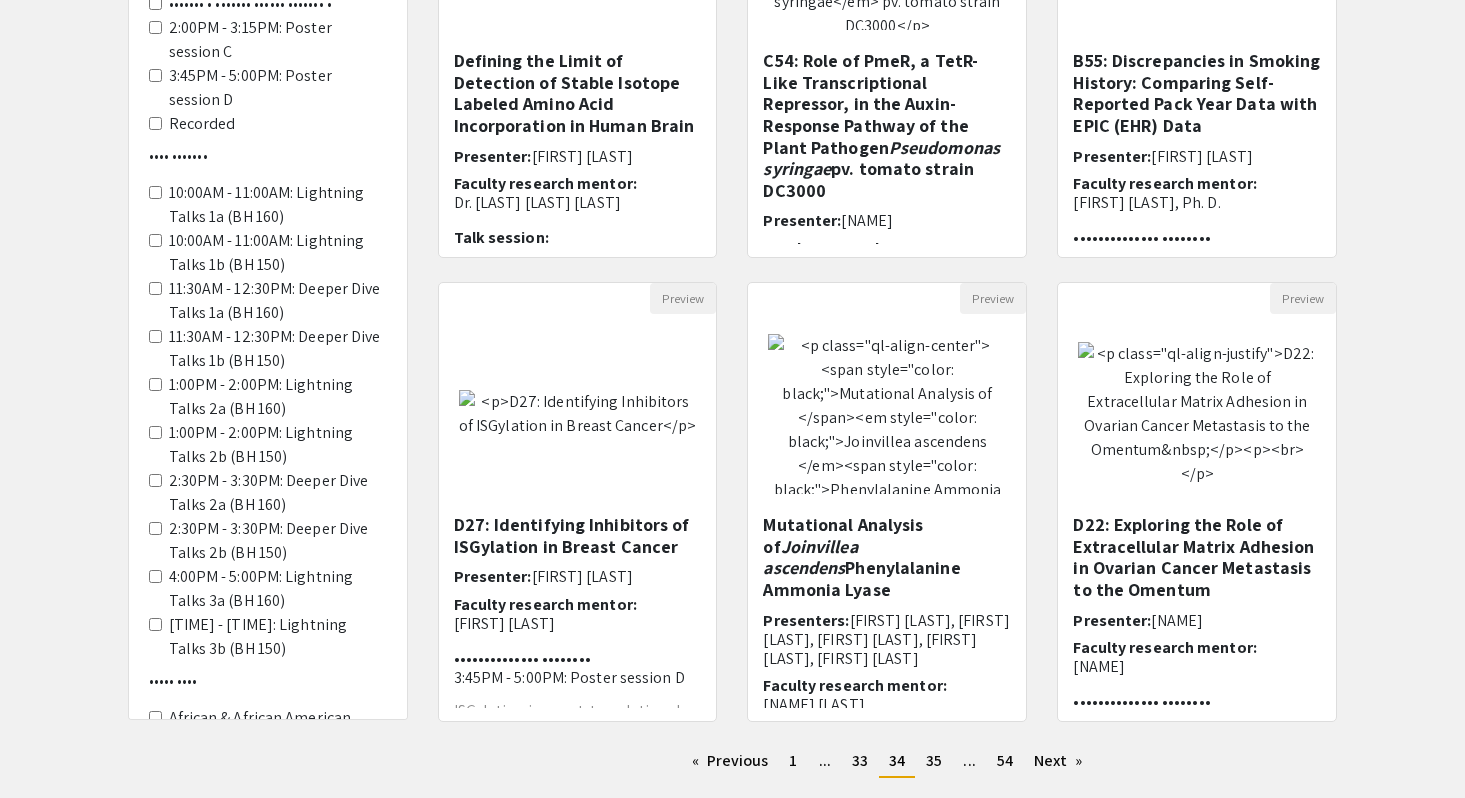 scroll, scrollTop: 512, scrollLeft: 0, axis: vertical 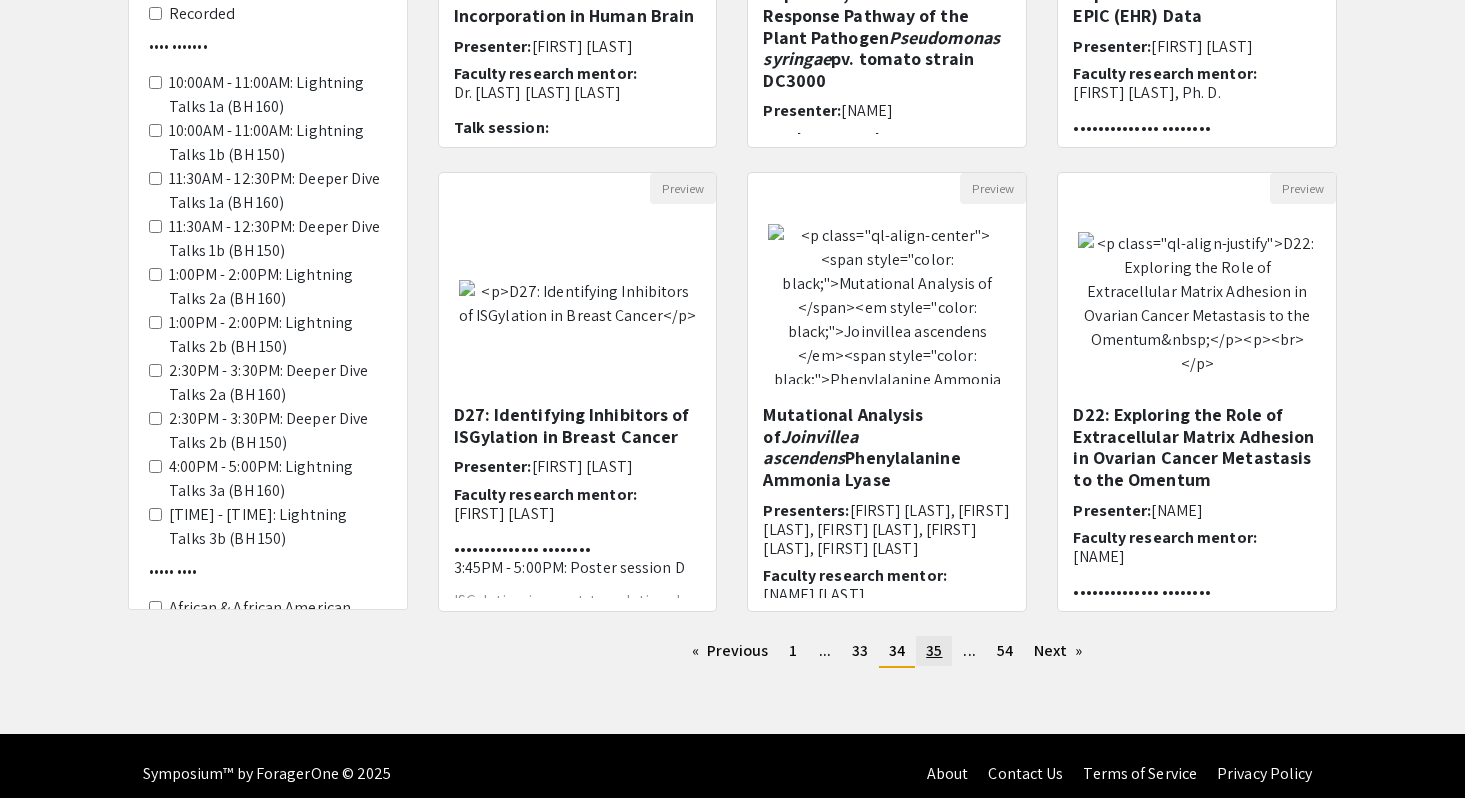 click on "35" at bounding box center (793, 650) 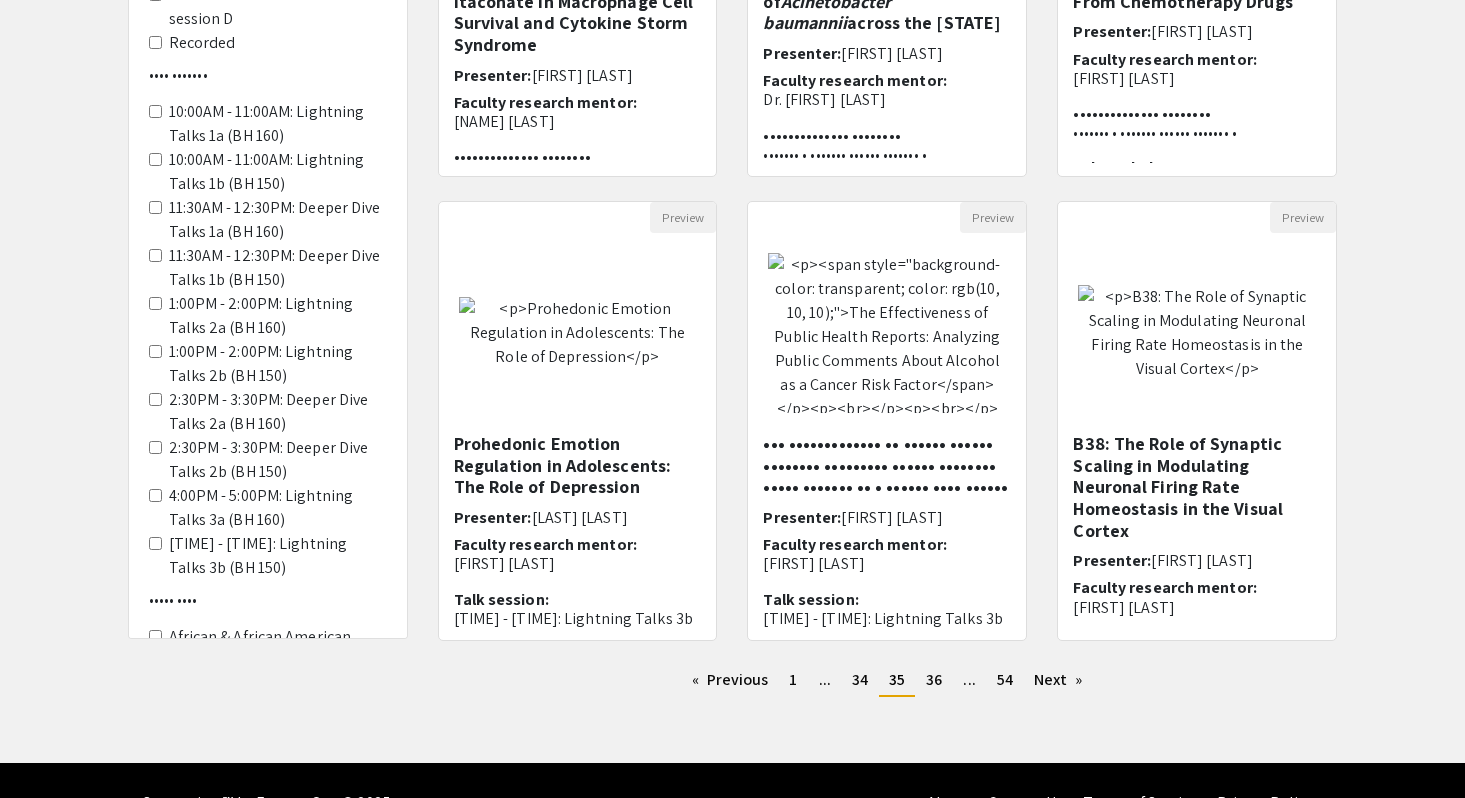 scroll, scrollTop: 528, scrollLeft: 0, axis: vertical 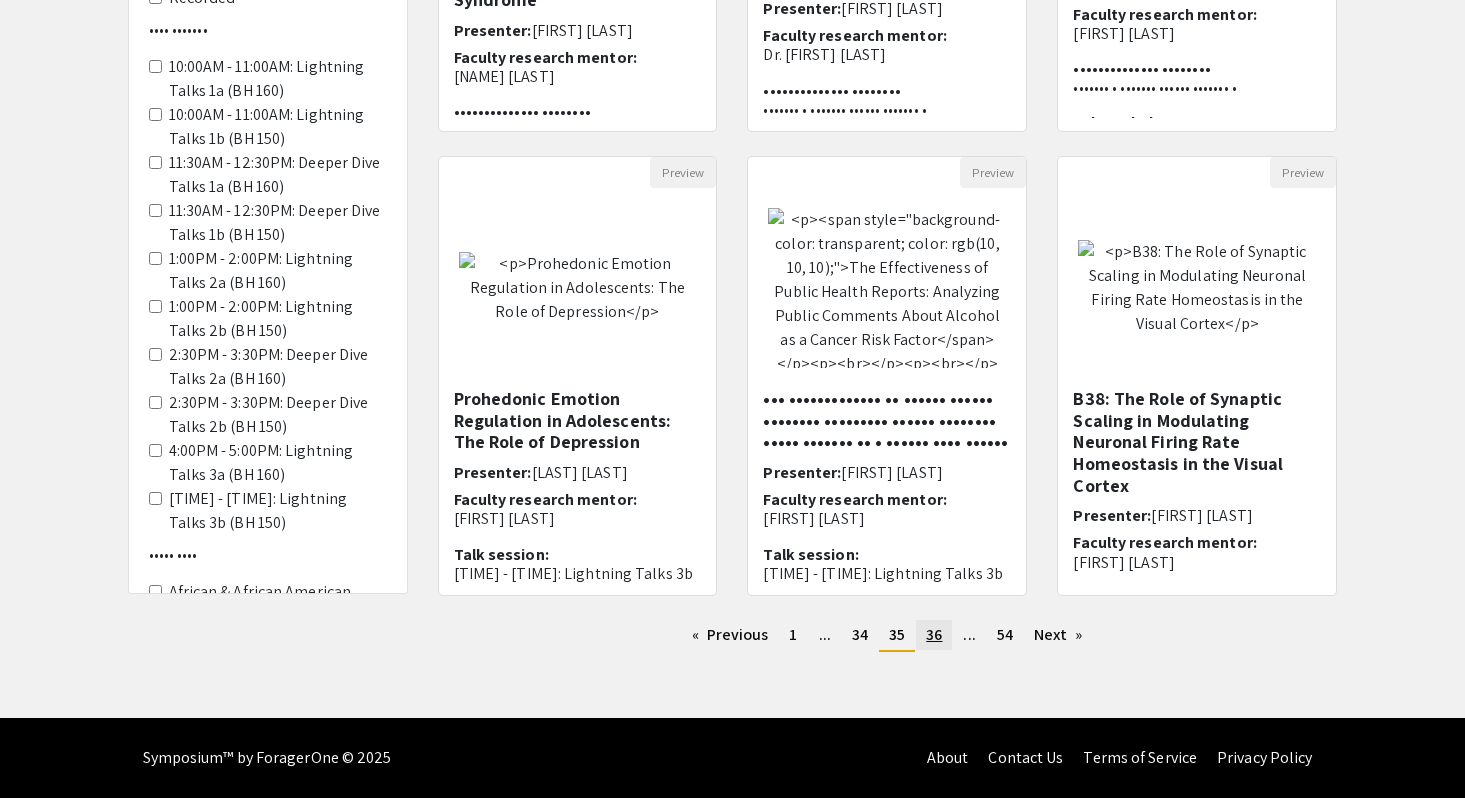click on "36" at bounding box center (793, 634) 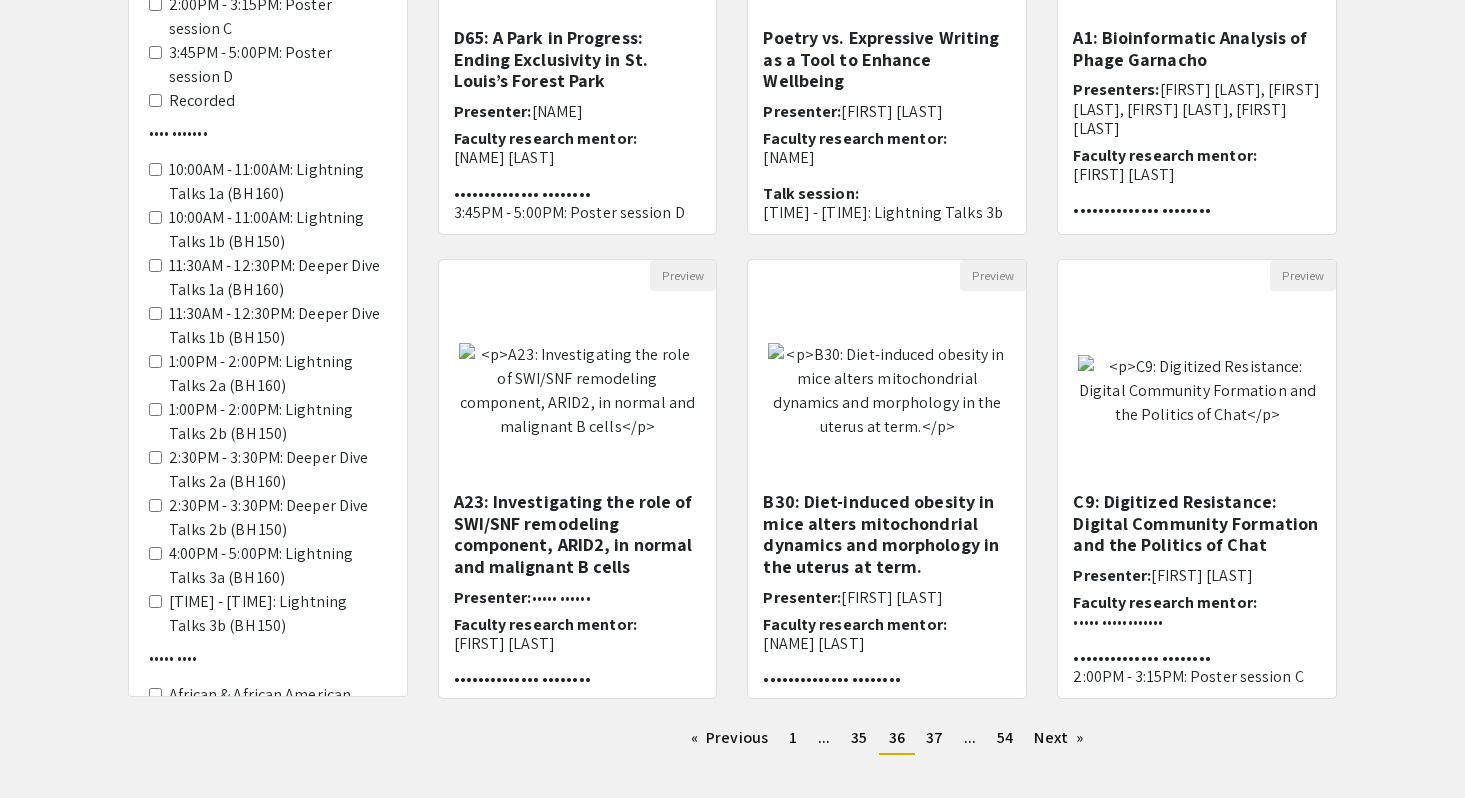 scroll, scrollTop: 474, scrollLeft: 0, axis: vertical 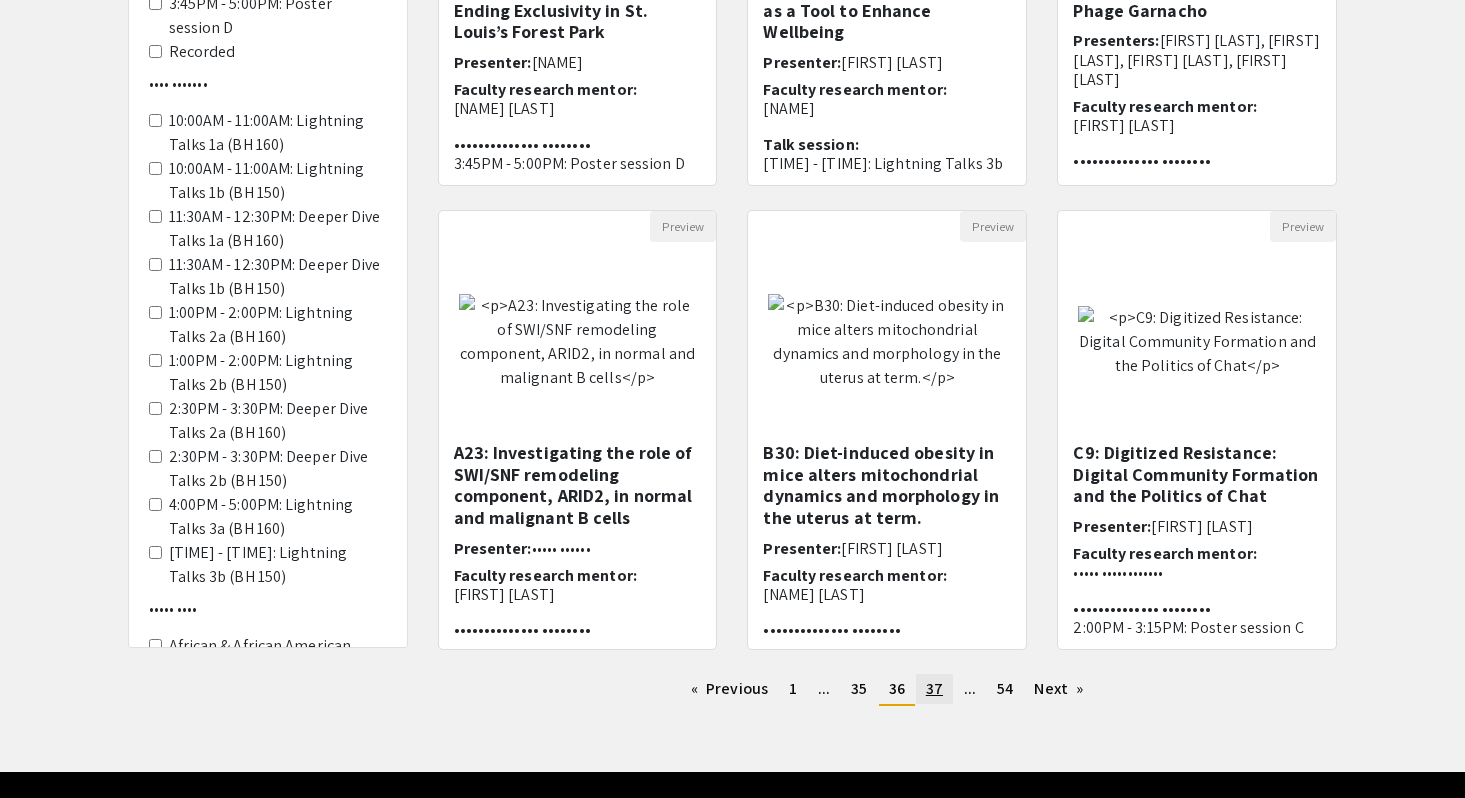 click on "37" at bounding box center [793, 688] 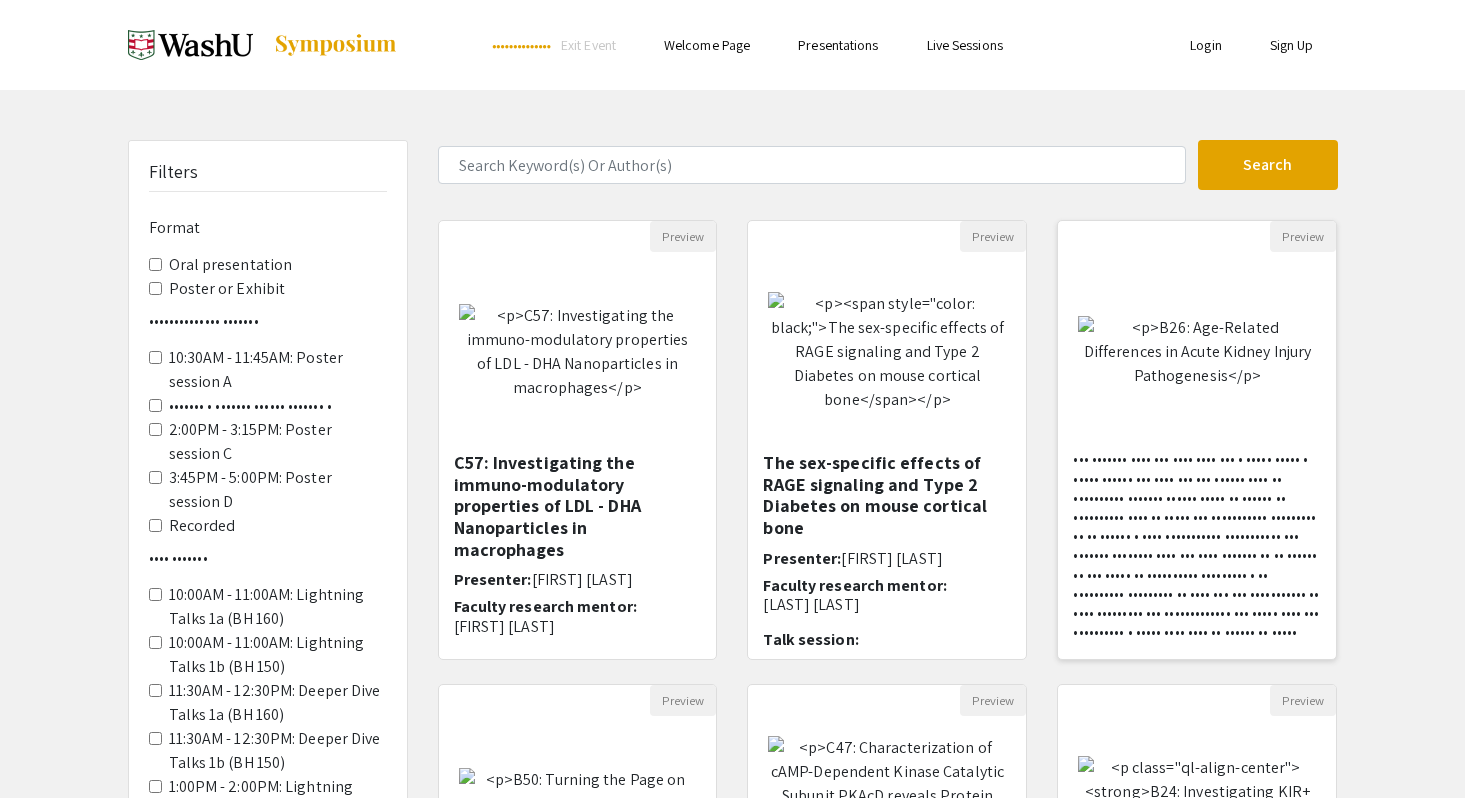 scroll, scrollTop: 333, scrollLeft: 0, axis: vertical 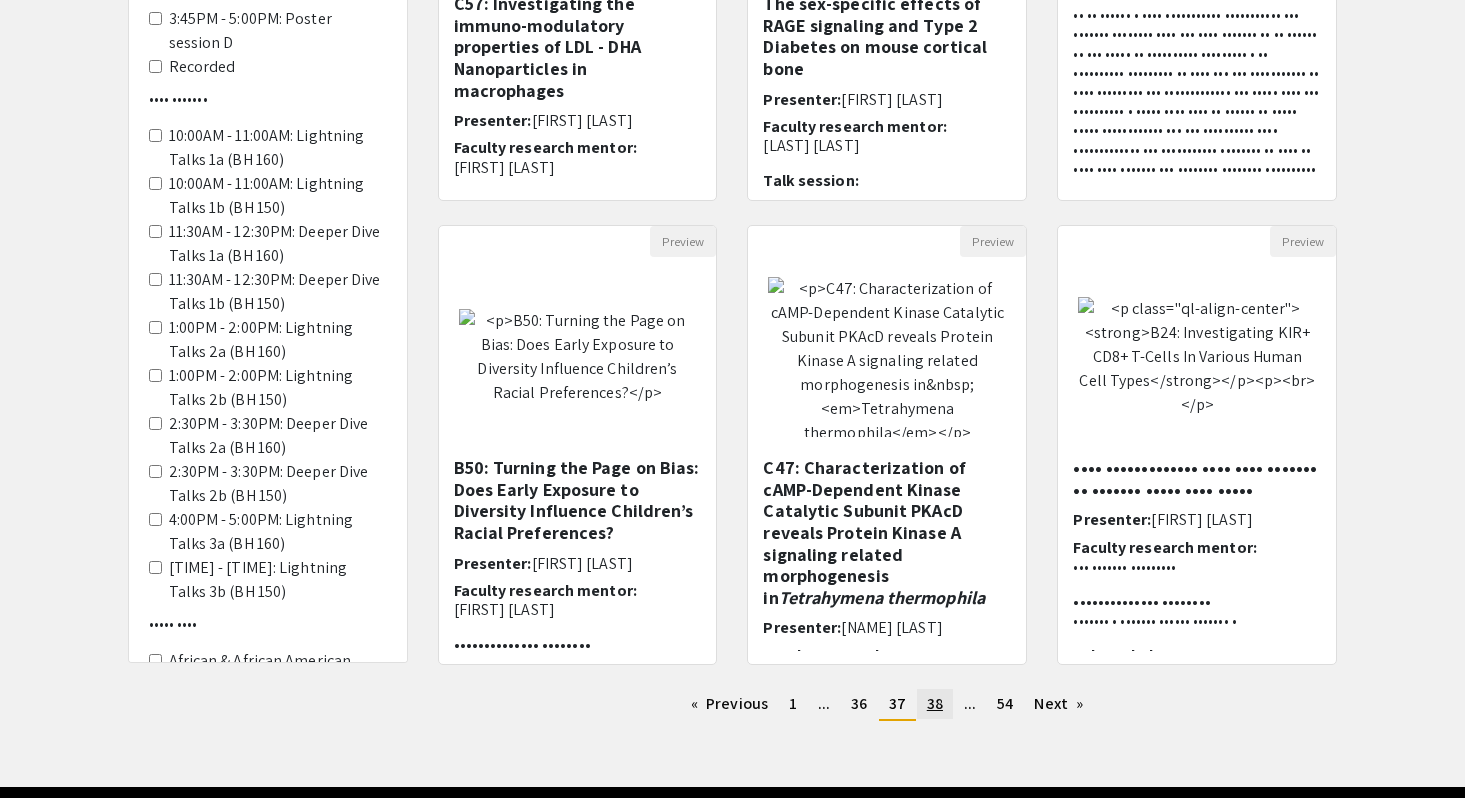 click on "38" at bounding box center [793, 703] 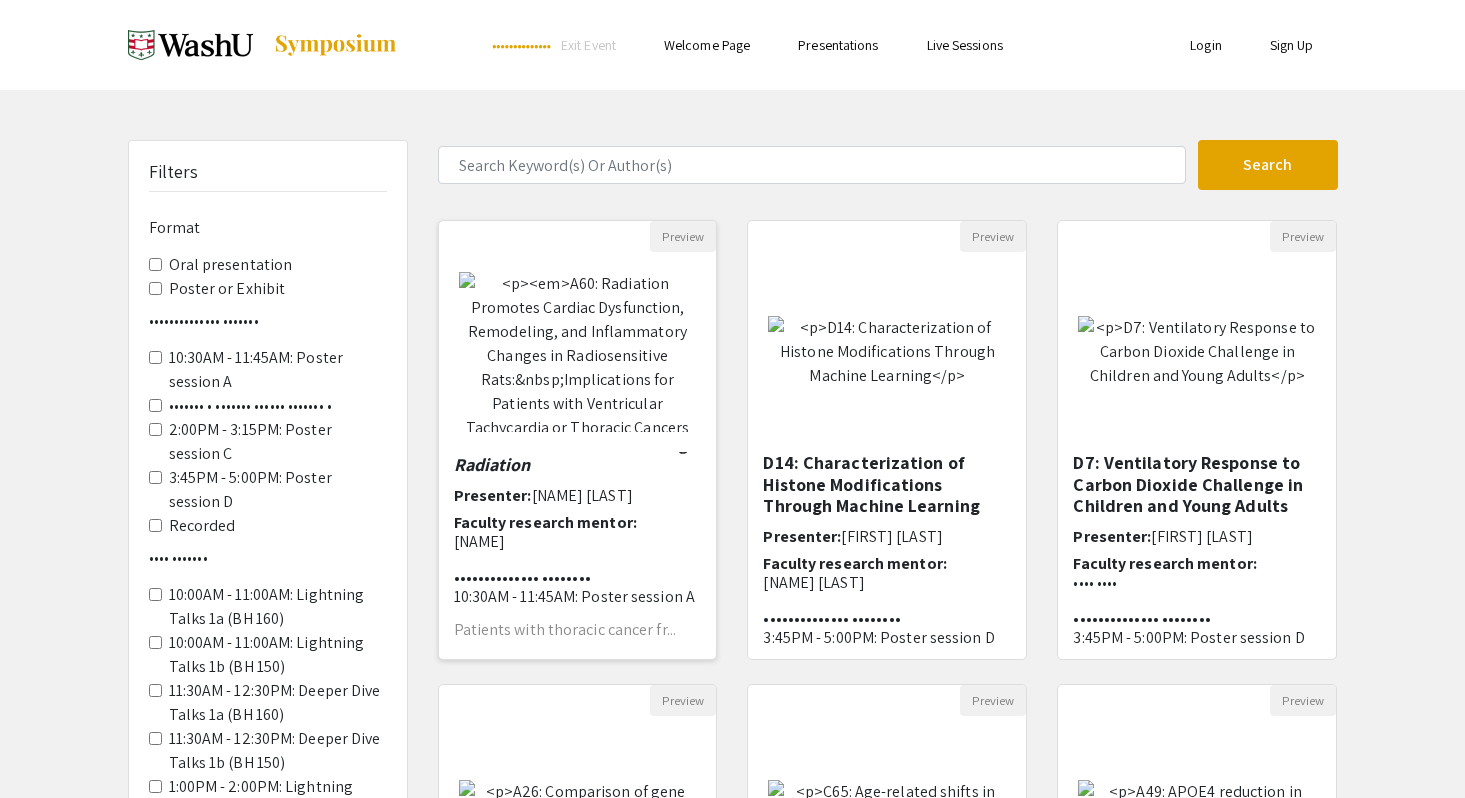 scroll, scrollTop: 144, scrollLeft: 0, axis: vertical 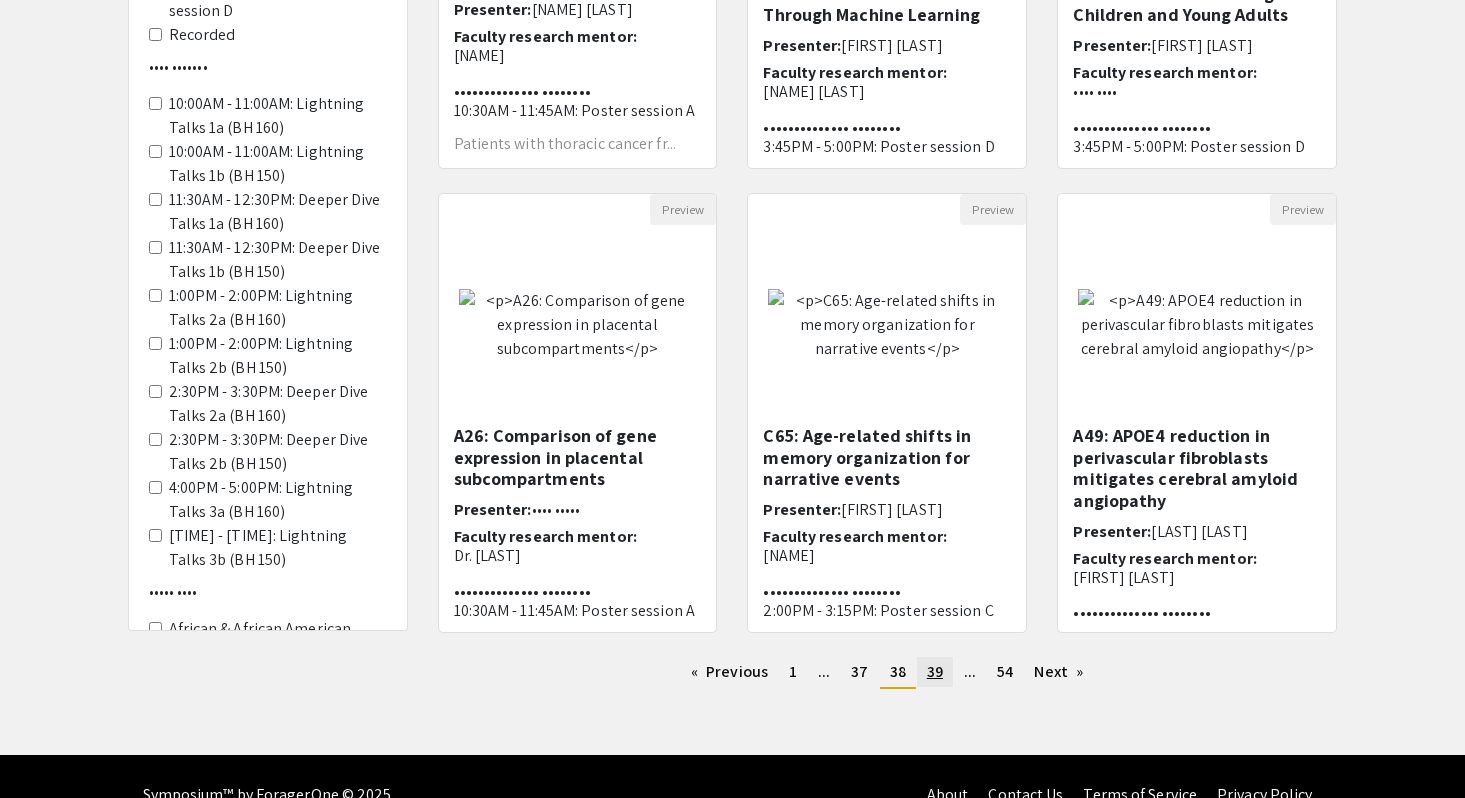 click on "39" at bounding box center (793, 671) 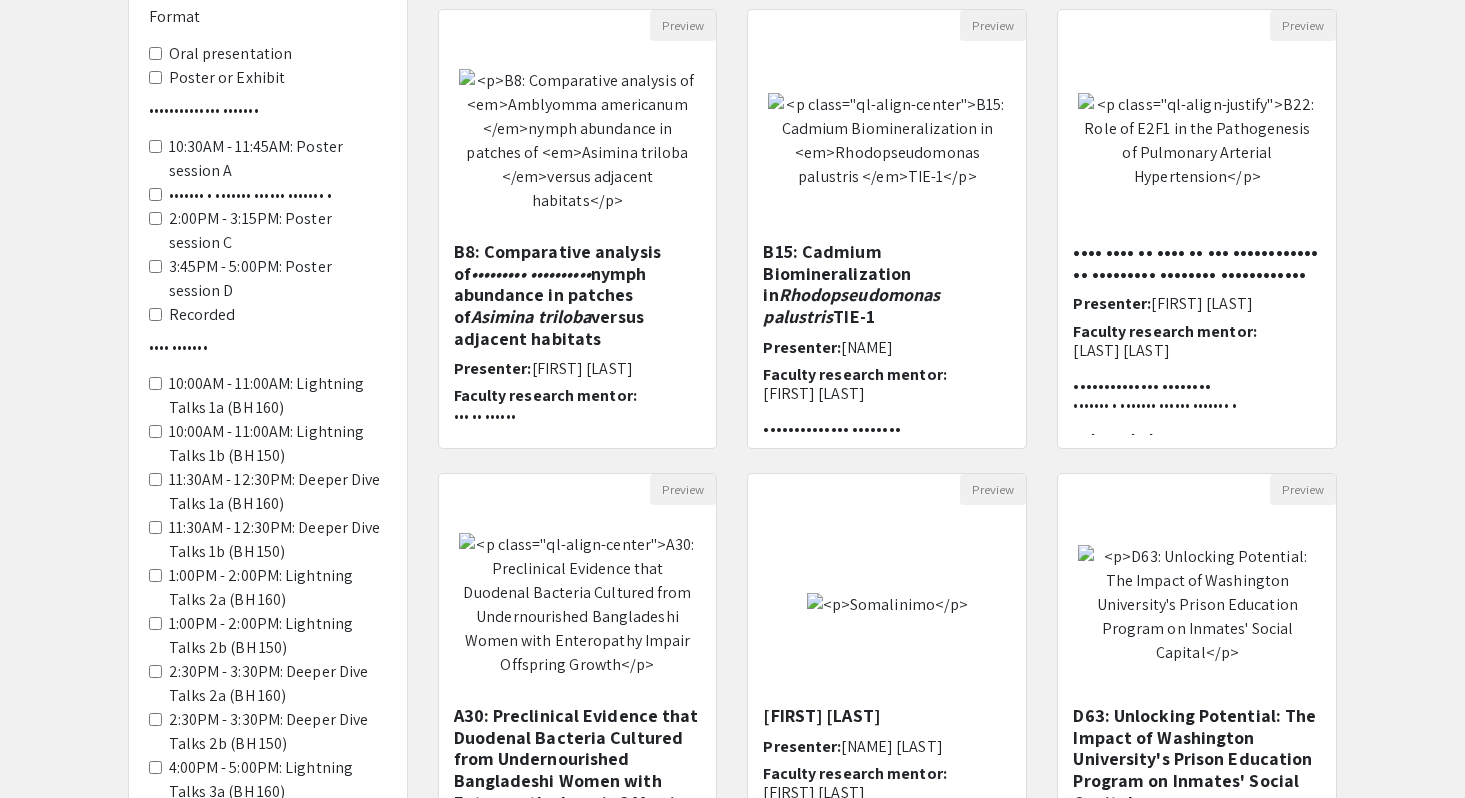 scroll, scrollTop: 486, scrollLeft: 0, axis: vertical 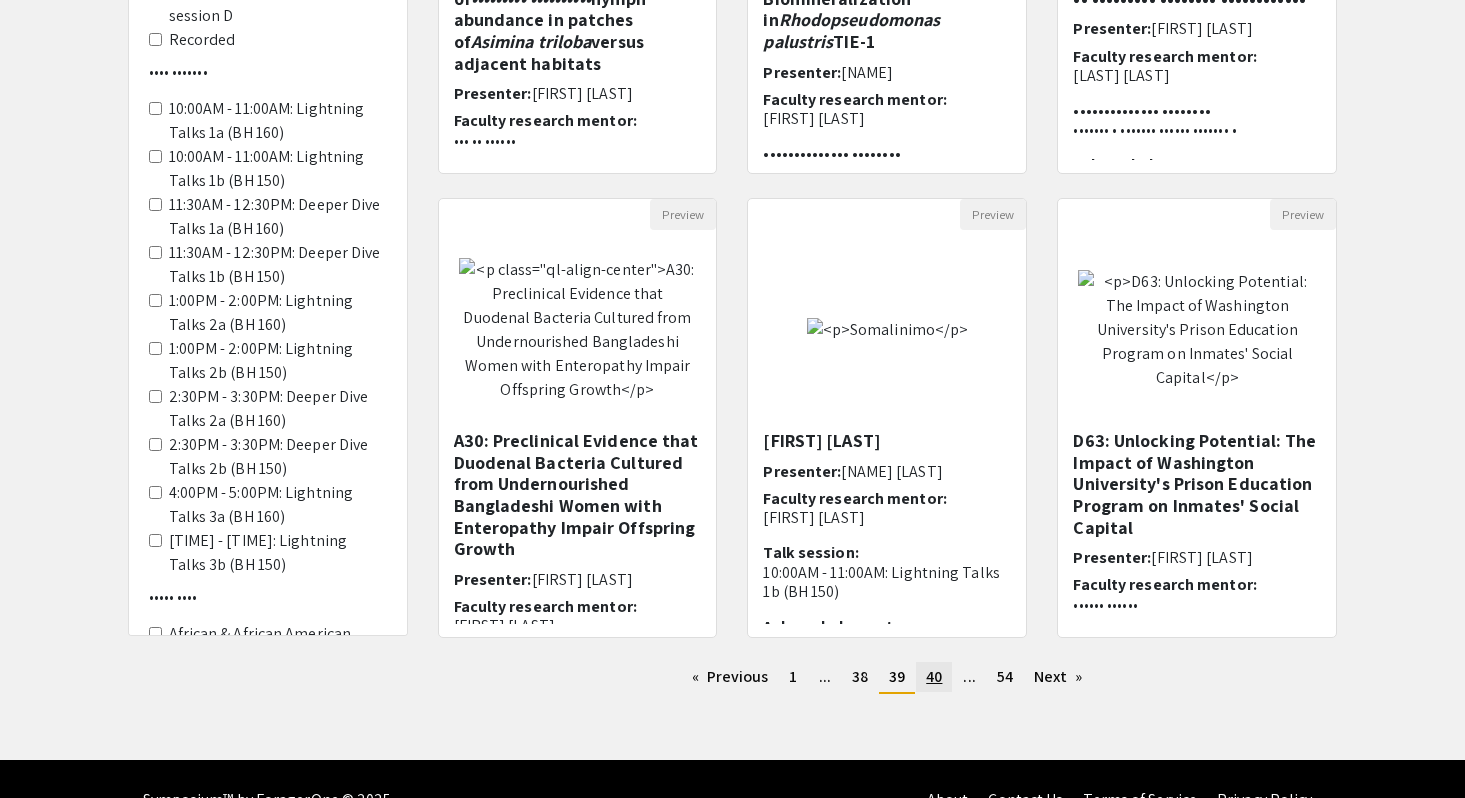 click on "40" at bounding box center [793, 676] 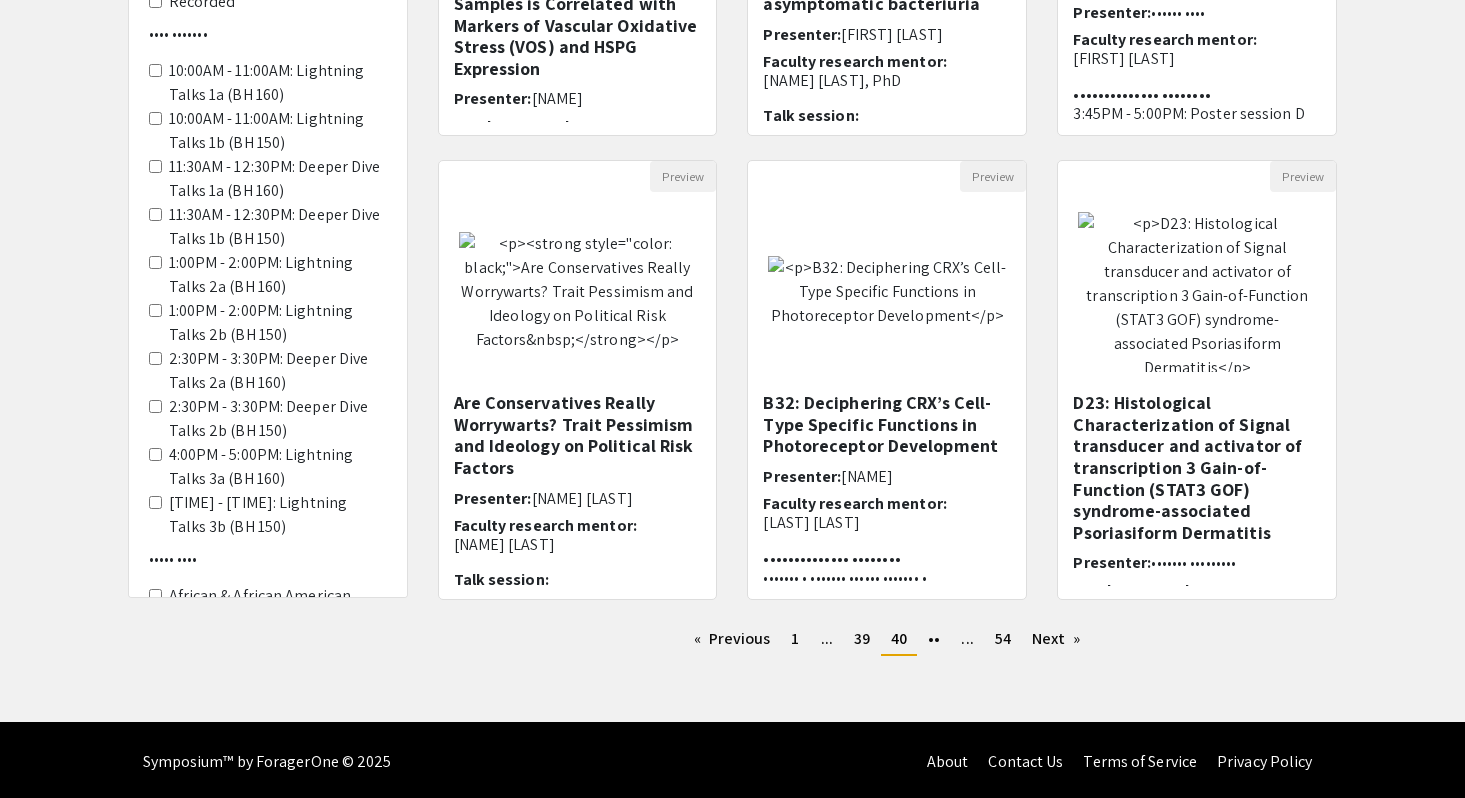 scroll, scrollTop: 508, scrollLeft: 0, axis: vertical 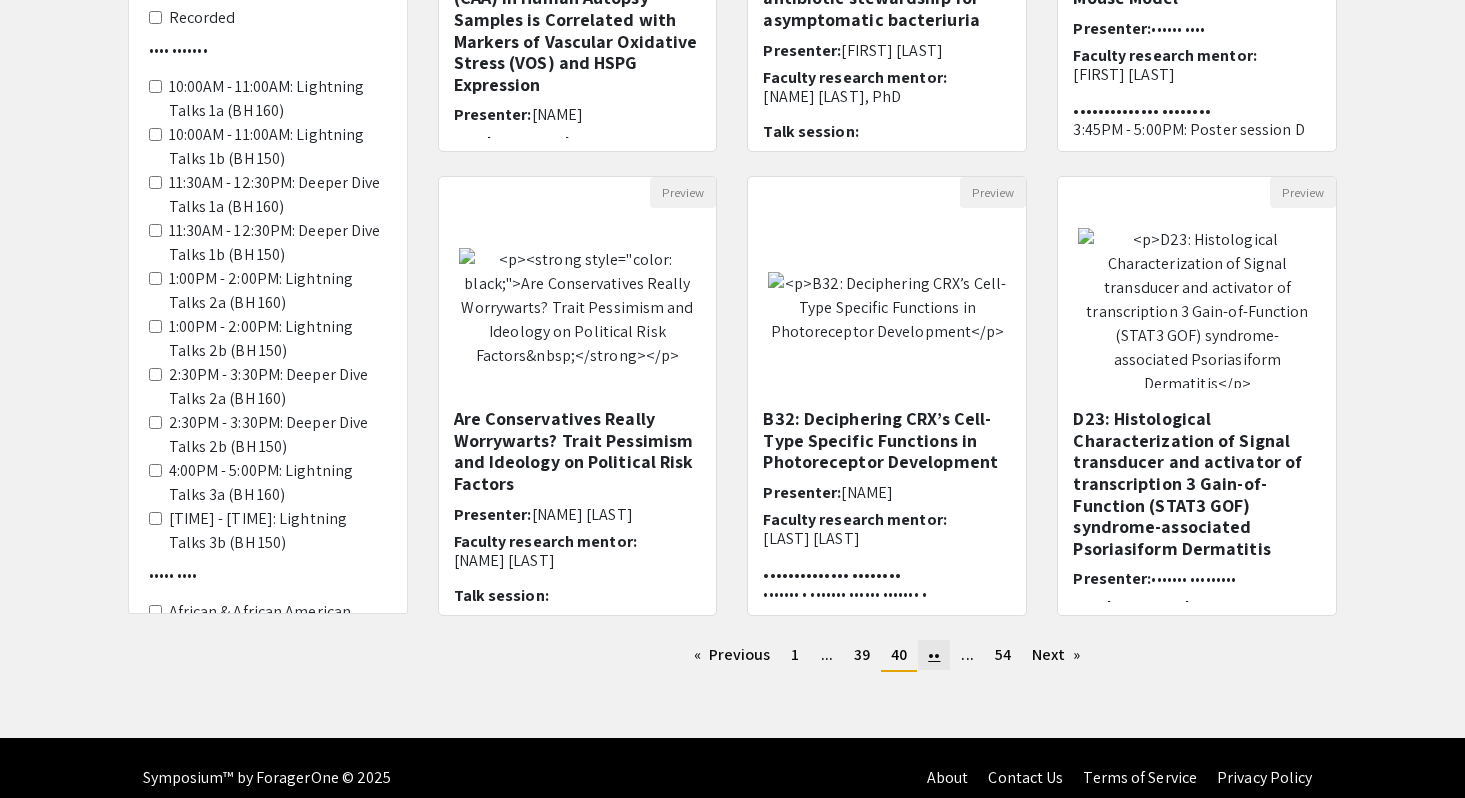 click on "••" at bounding box center [795, 654] 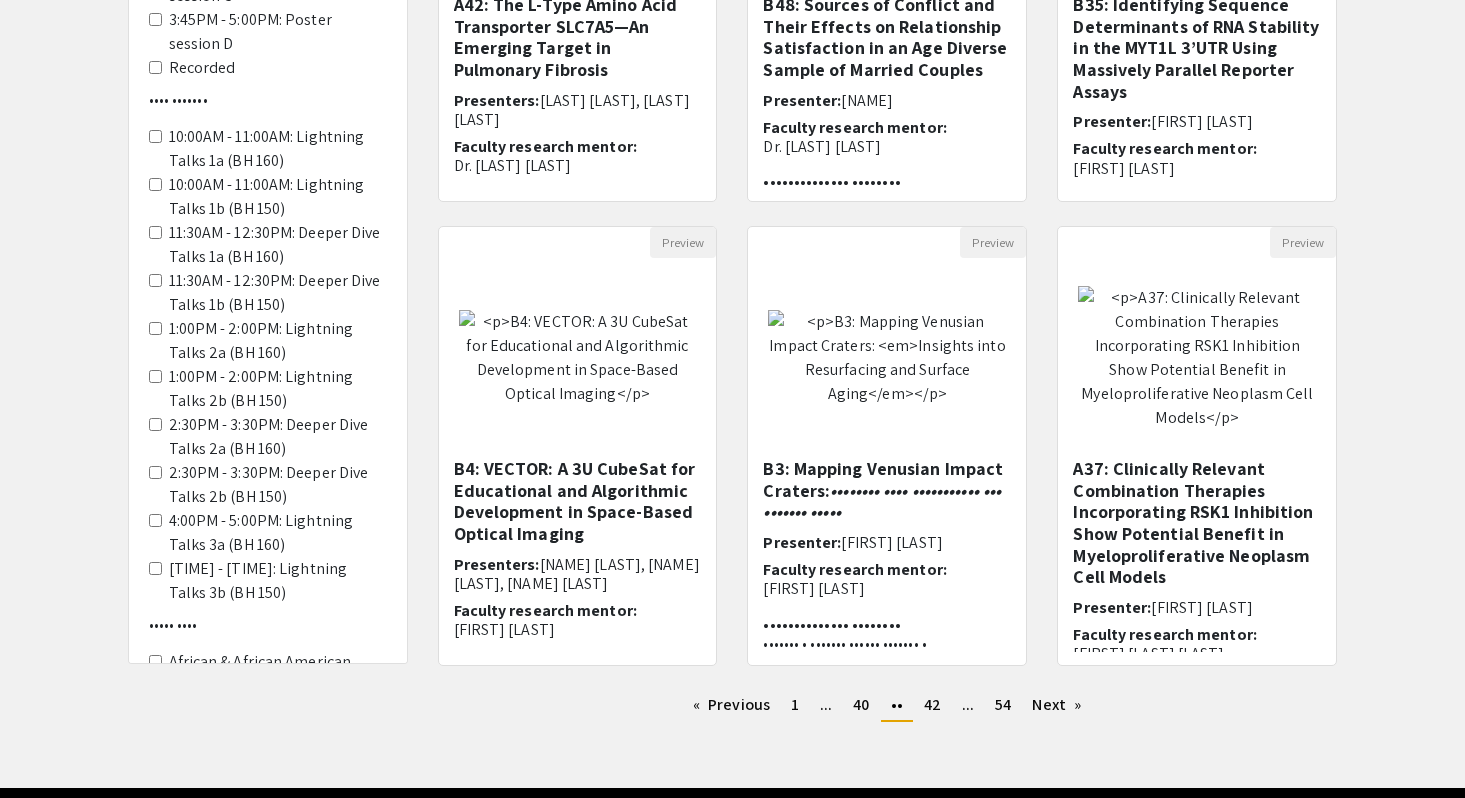 scroll, scrollTop: 528, scrollLeft: 0, axis: vertical 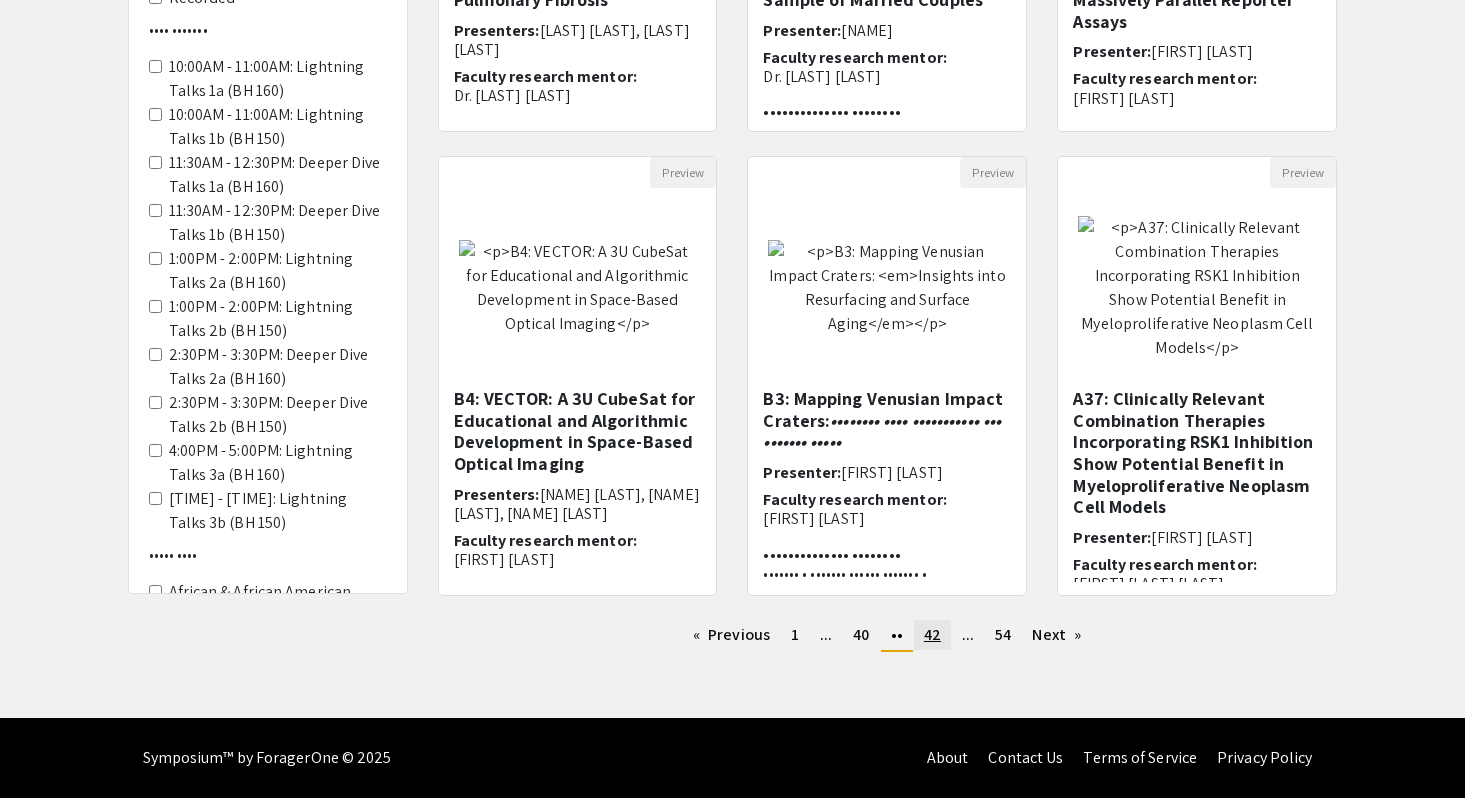 click on "42" at bounding box center (795, 634) 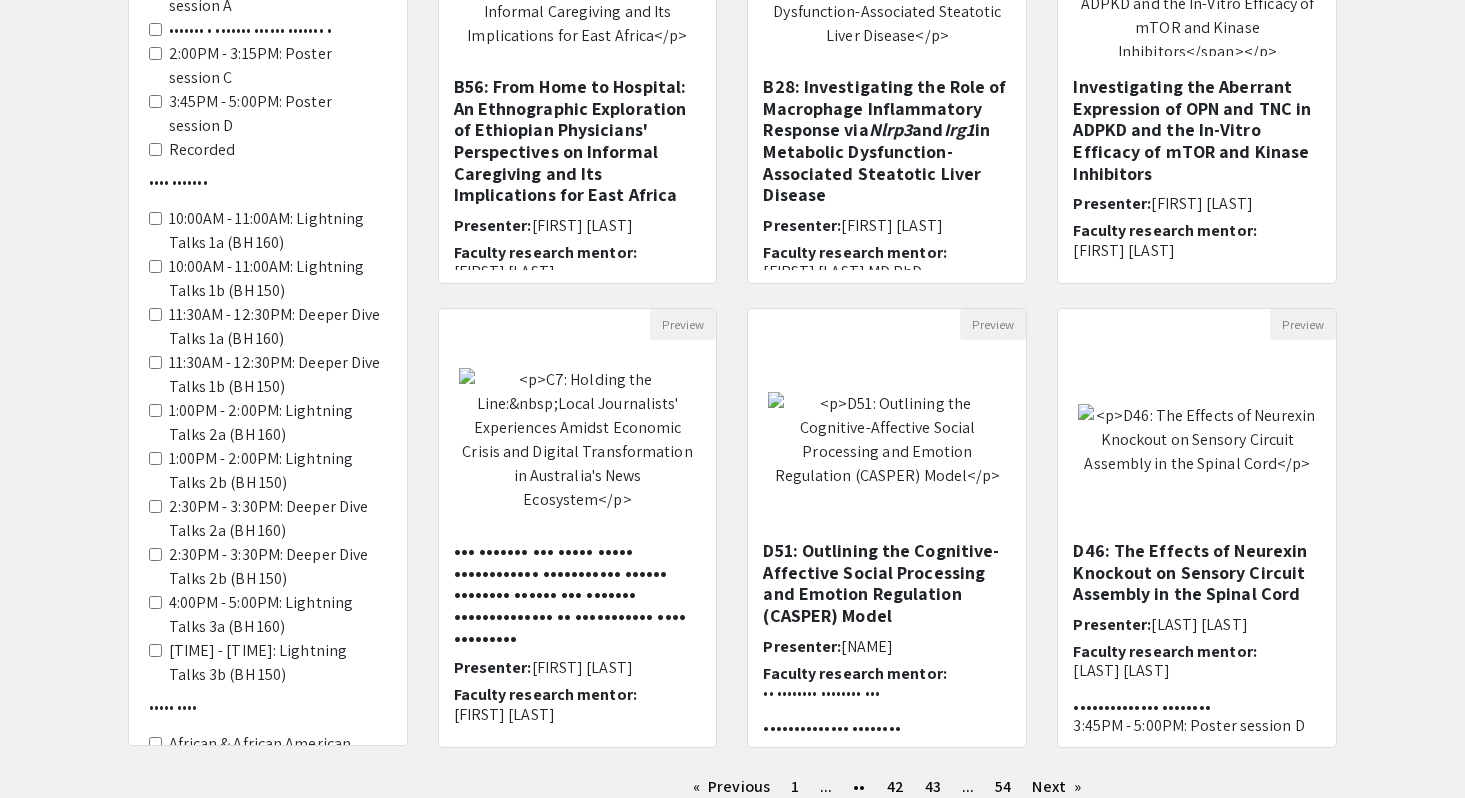 scroll, scrollTop: 435, scrollLeft: 0, axis: vertical 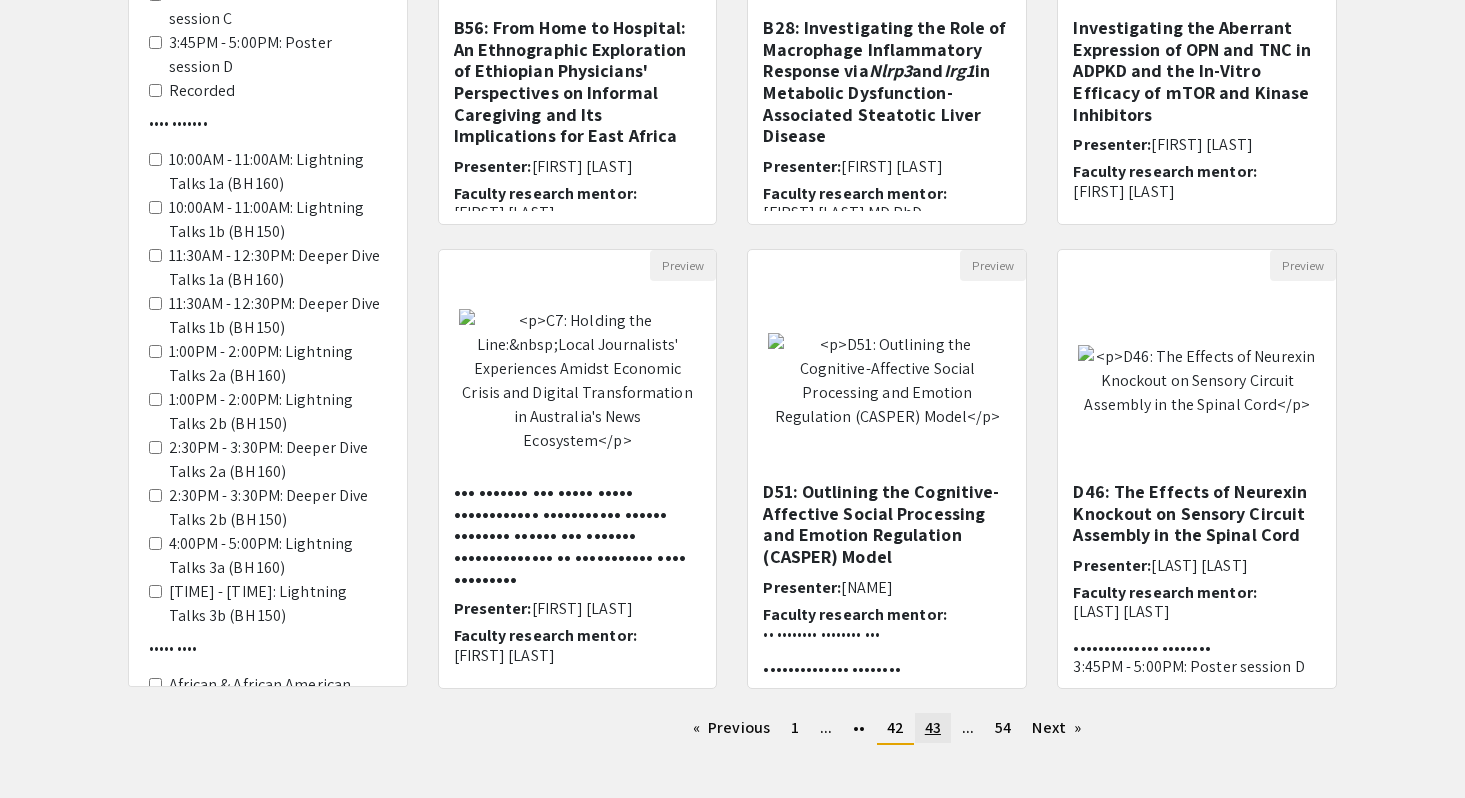 click on "43" at bounding box center [795, 727] 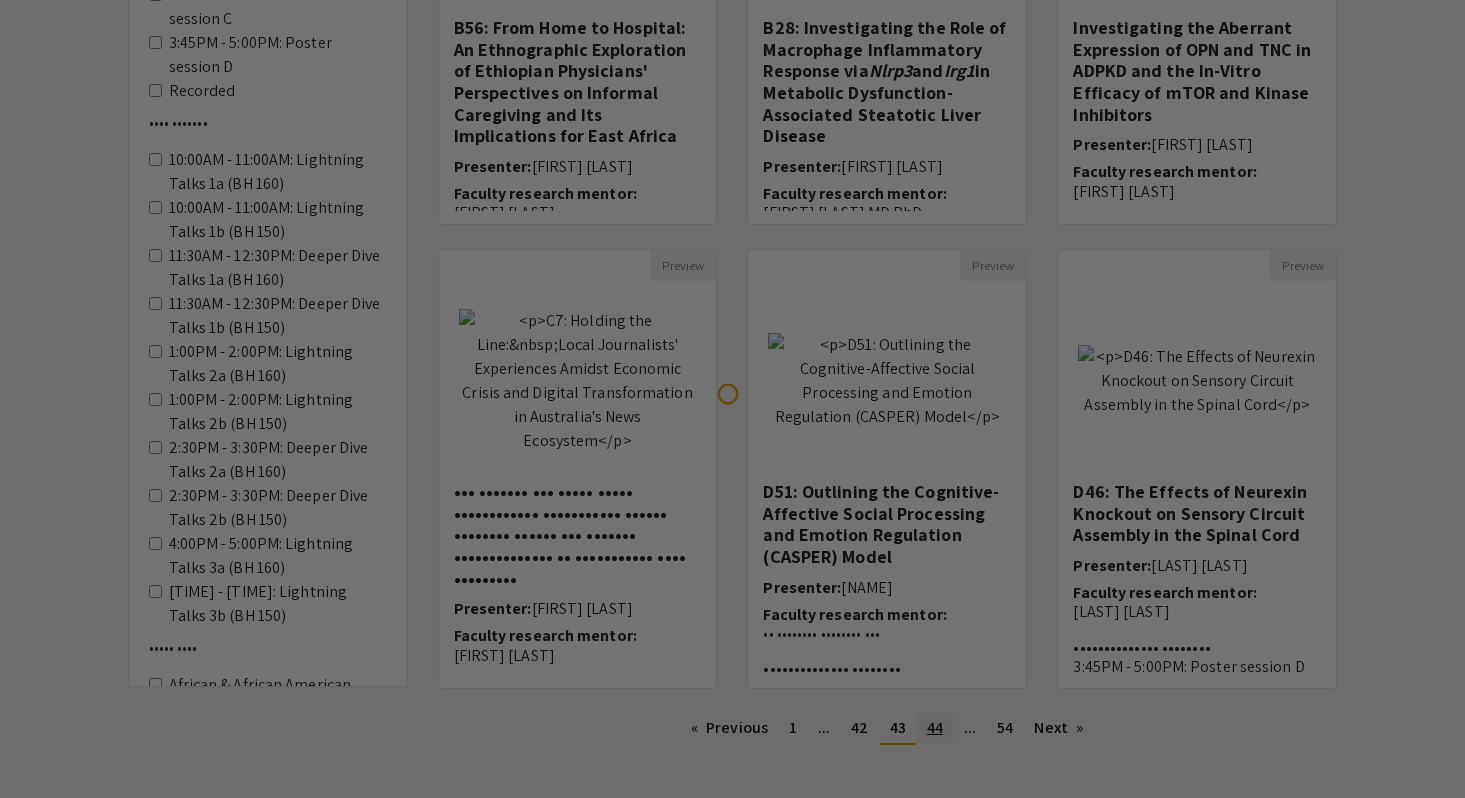 scroll, scrollTop: 0, scrollLeft: 0, axis: both 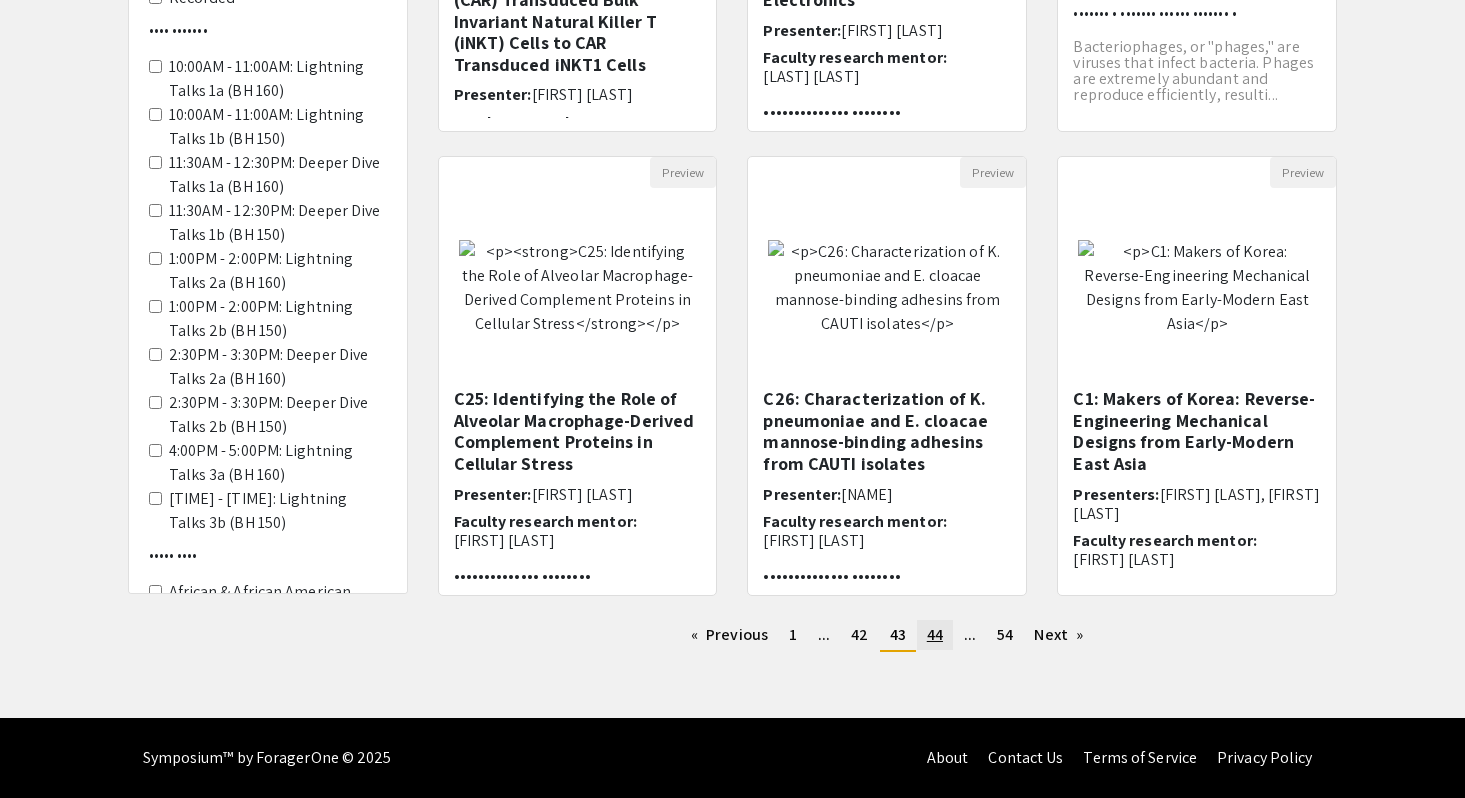 click on "page  44" at bounding box center [729, 635] 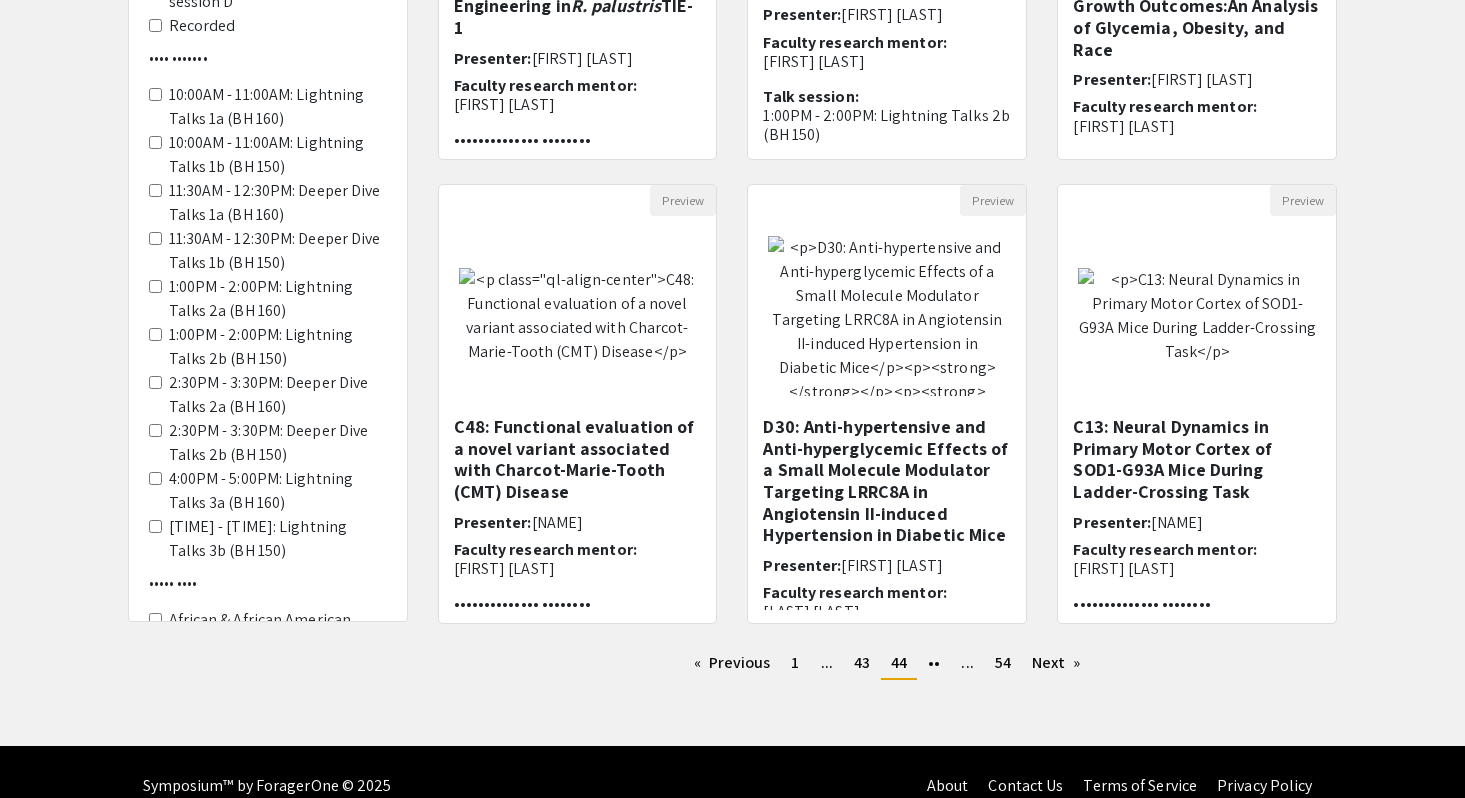 scroll, scrollTop: 528, scrollLeft: 0, axis: vertical 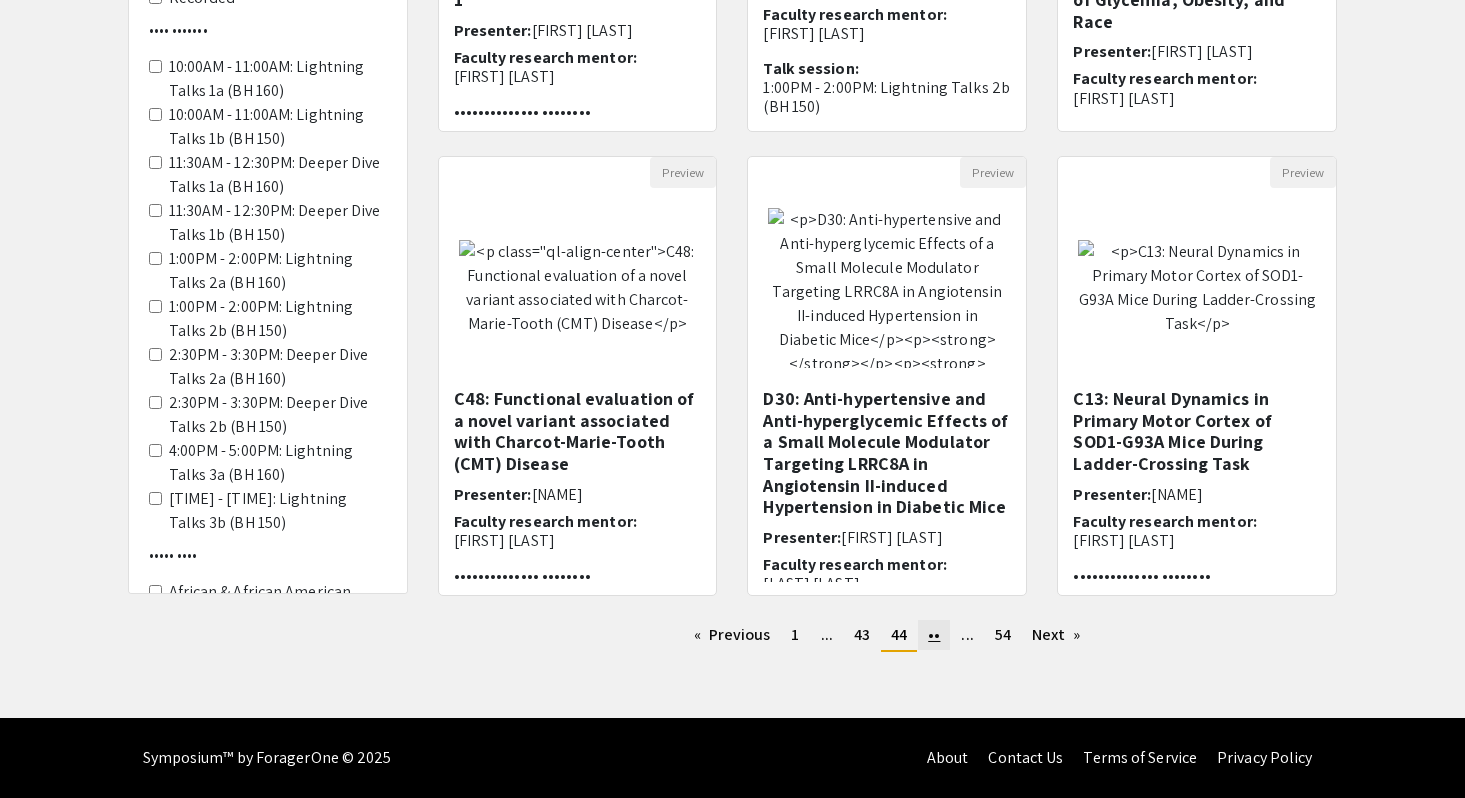 click on "••" at bounding box center (795, 634) 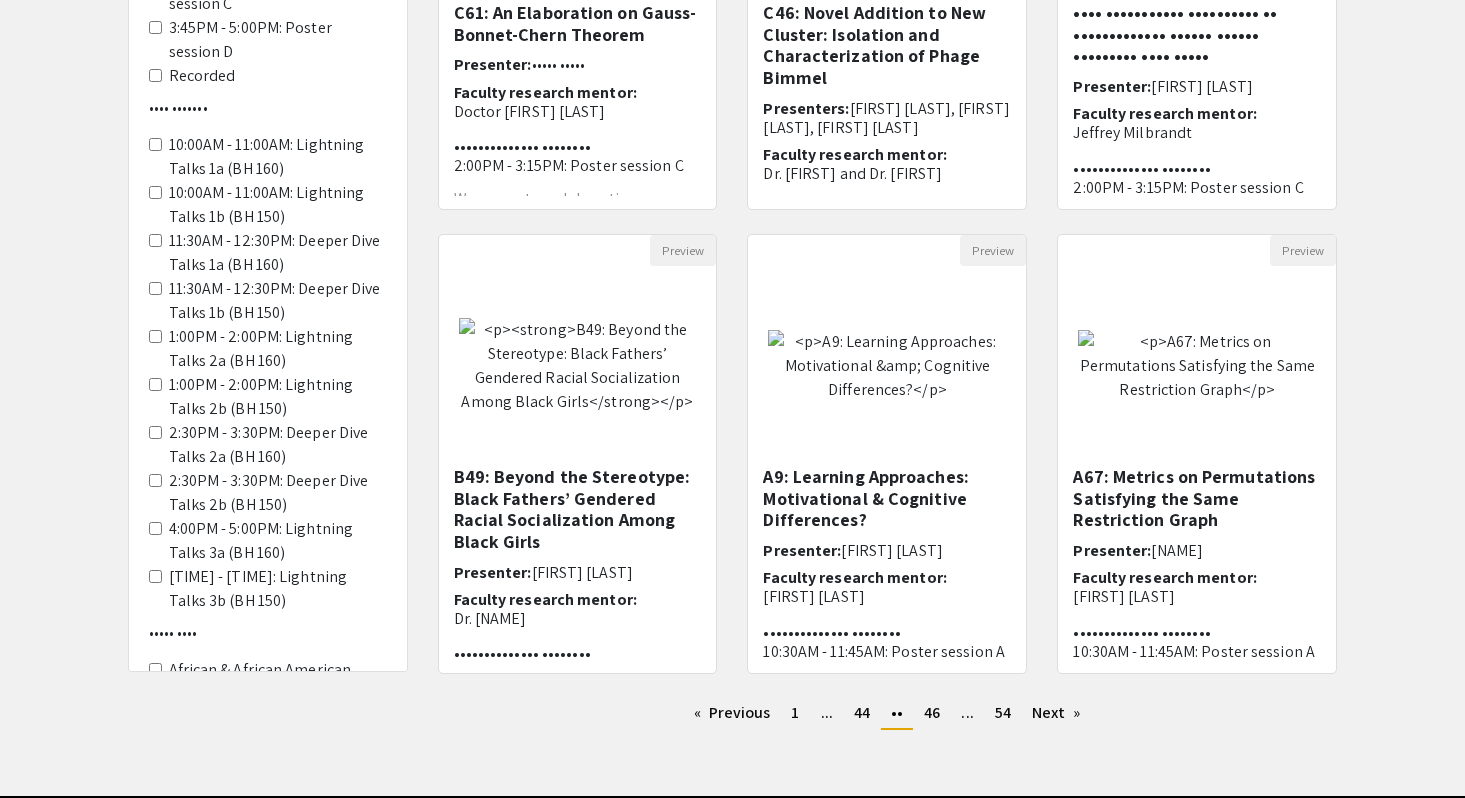 scroll, scrollTop: 453, scrollLeft: 0, axis: vertical 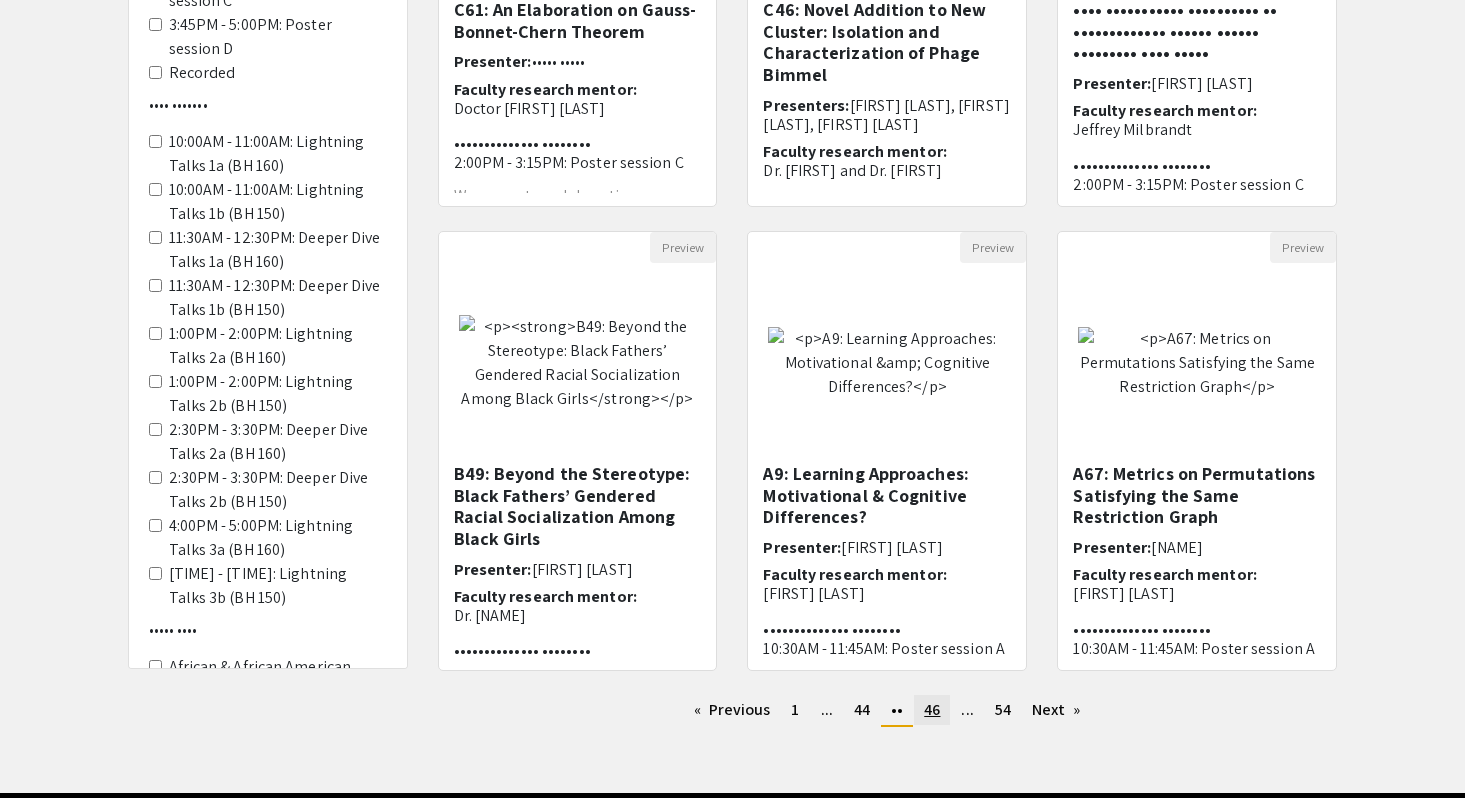click on "46" at bounding box center (795, 709) 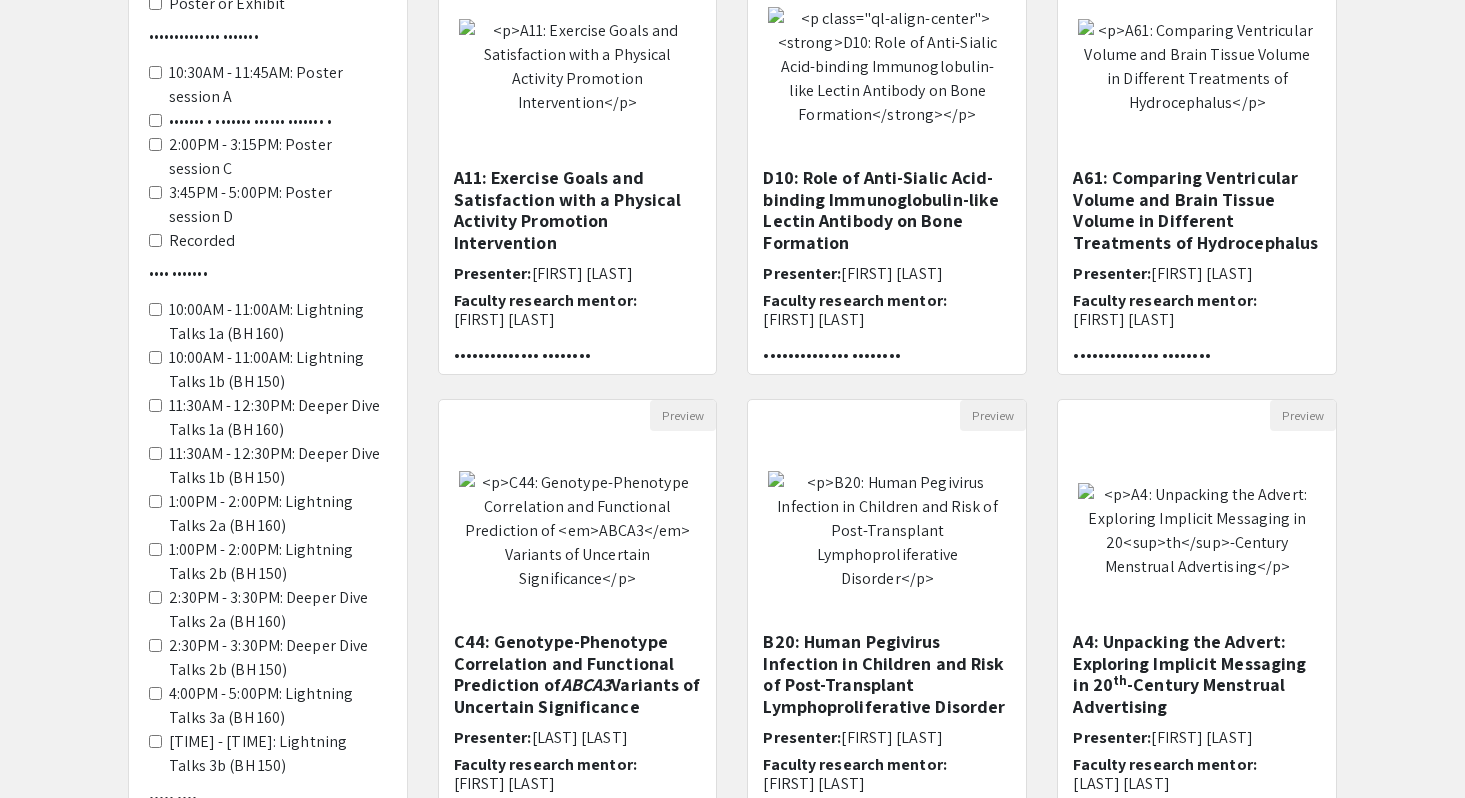 scroll, scrollTop: 528, scrollLeft: 0, axis: vertical 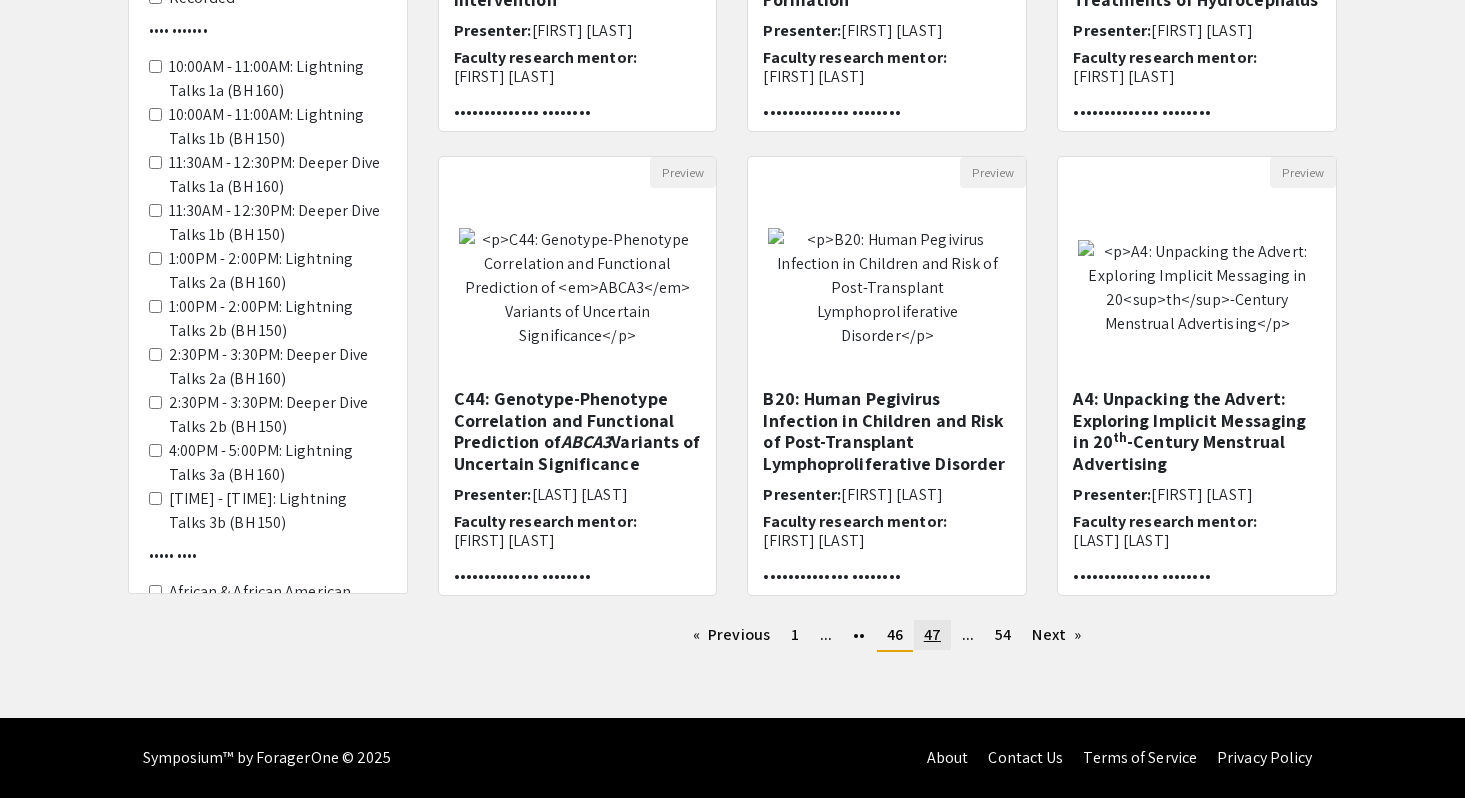 click on "47" at bounding box center (795, 634) 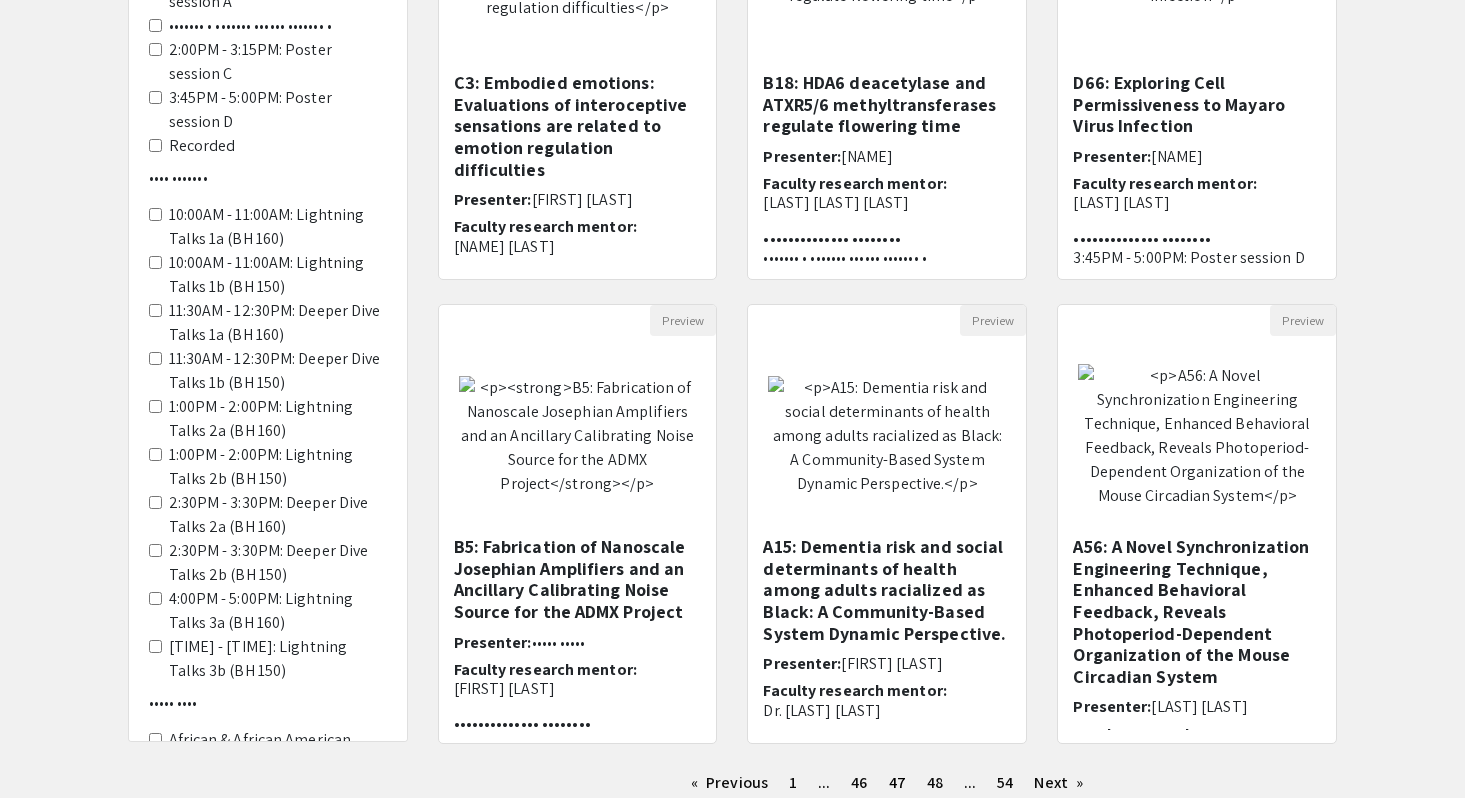 scroll, scrollTop: 528, scrollLeft: 0, axis: vertical 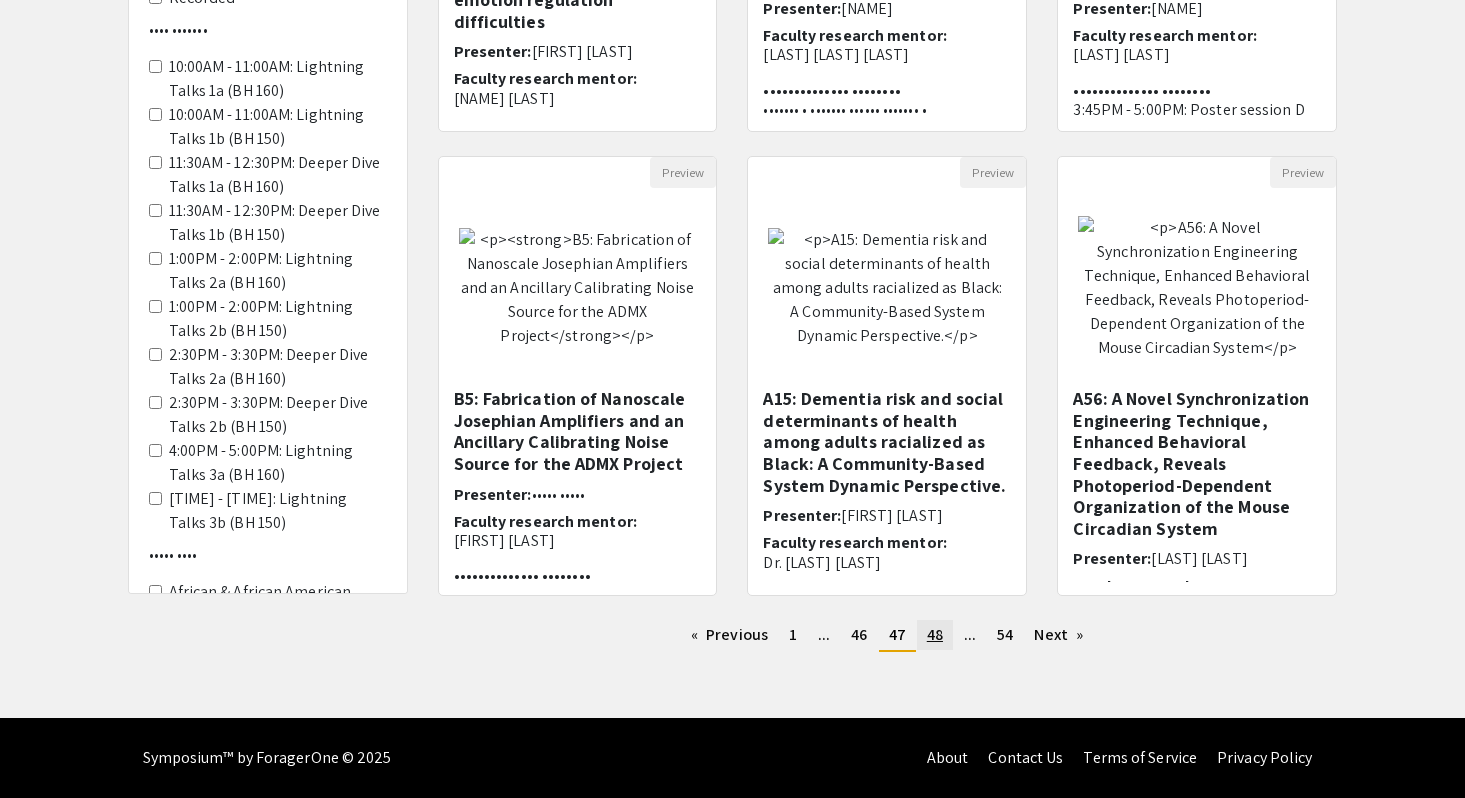 click on "48" at bounding box center [793, 634] 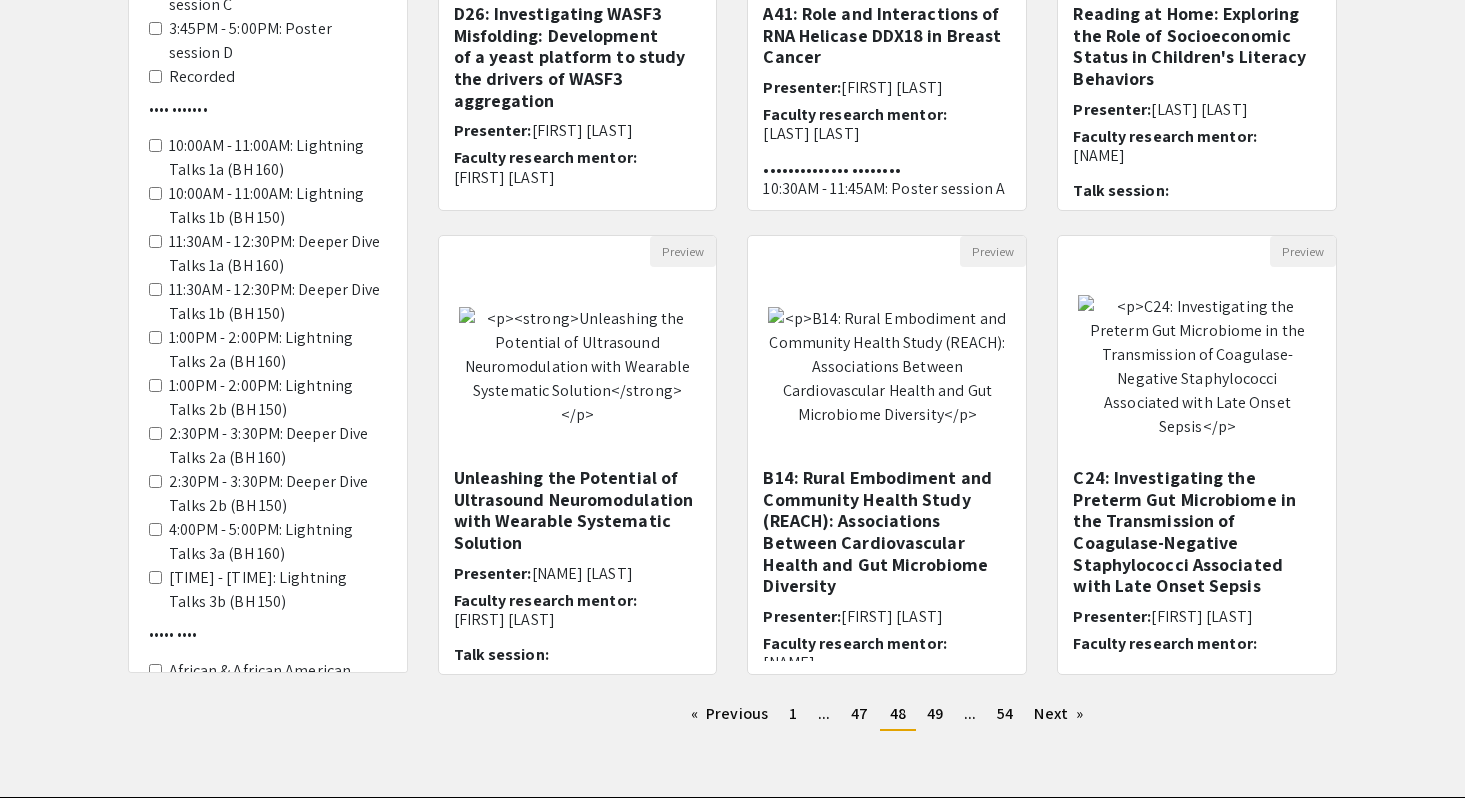 scroll, scrollTop: 528, scrollLeft: 0, axis: vertical 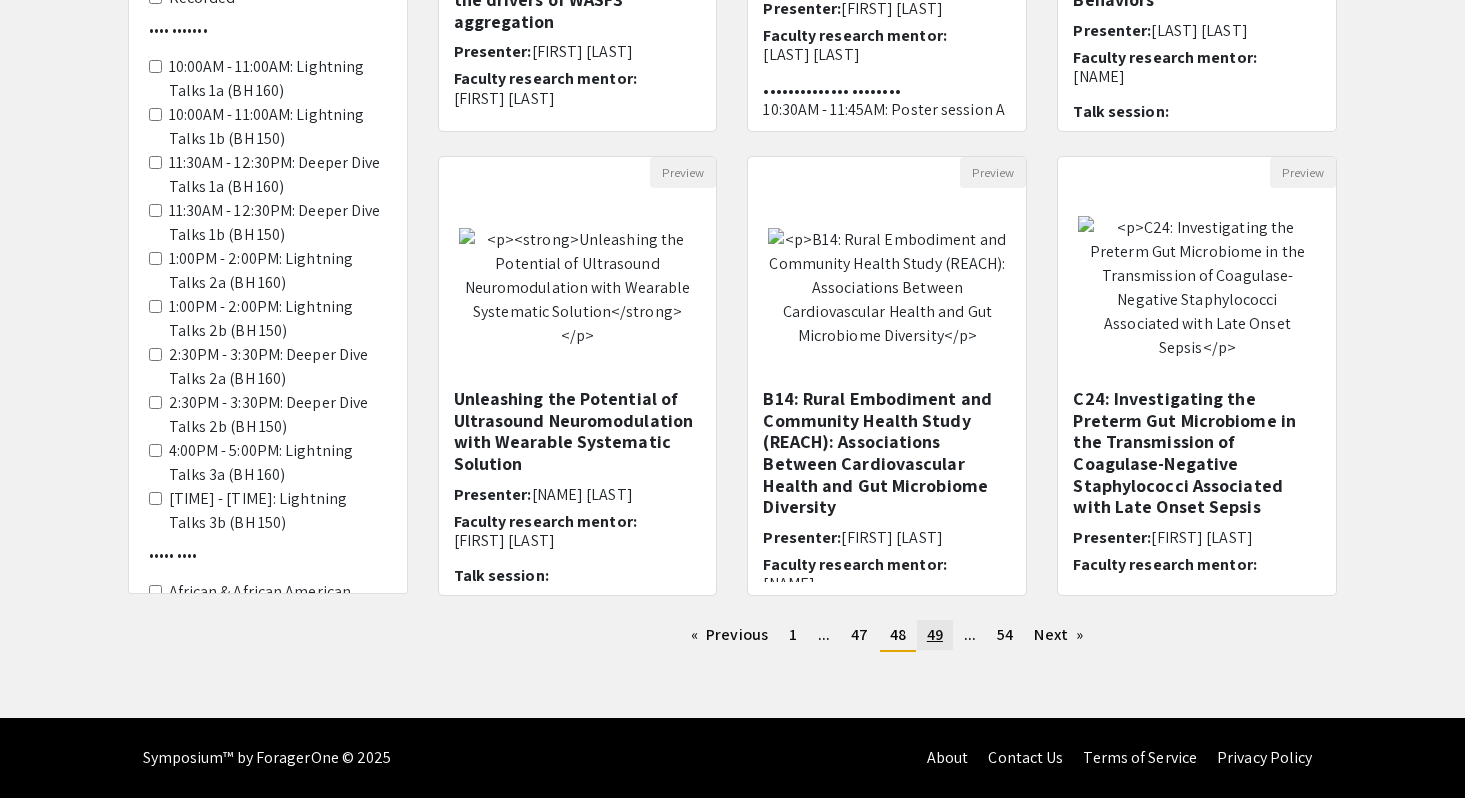 click on "49" at bounding box center (793, 634) 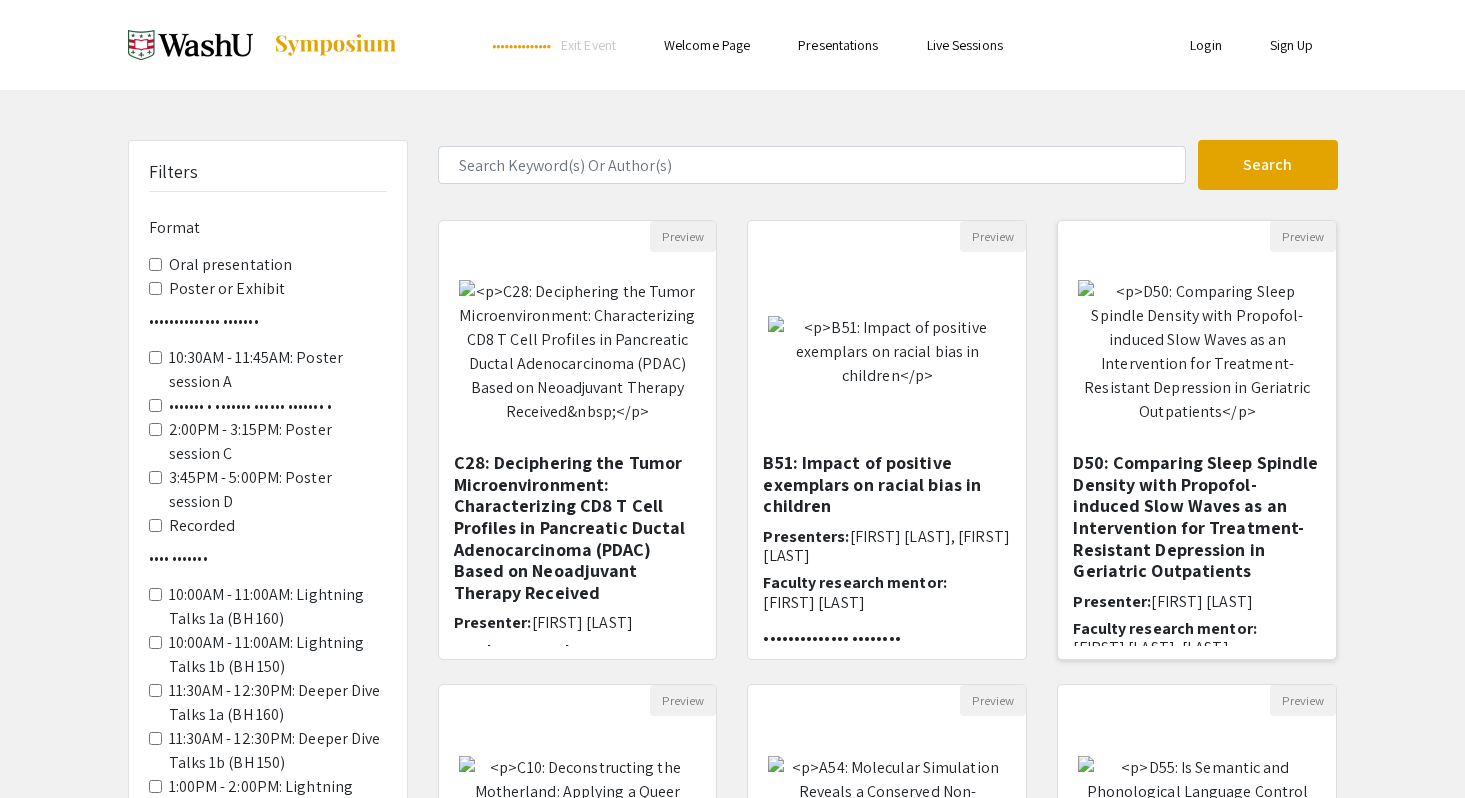 scroll, scrollTop: 528, scrollLeft: 0, axis: vertical 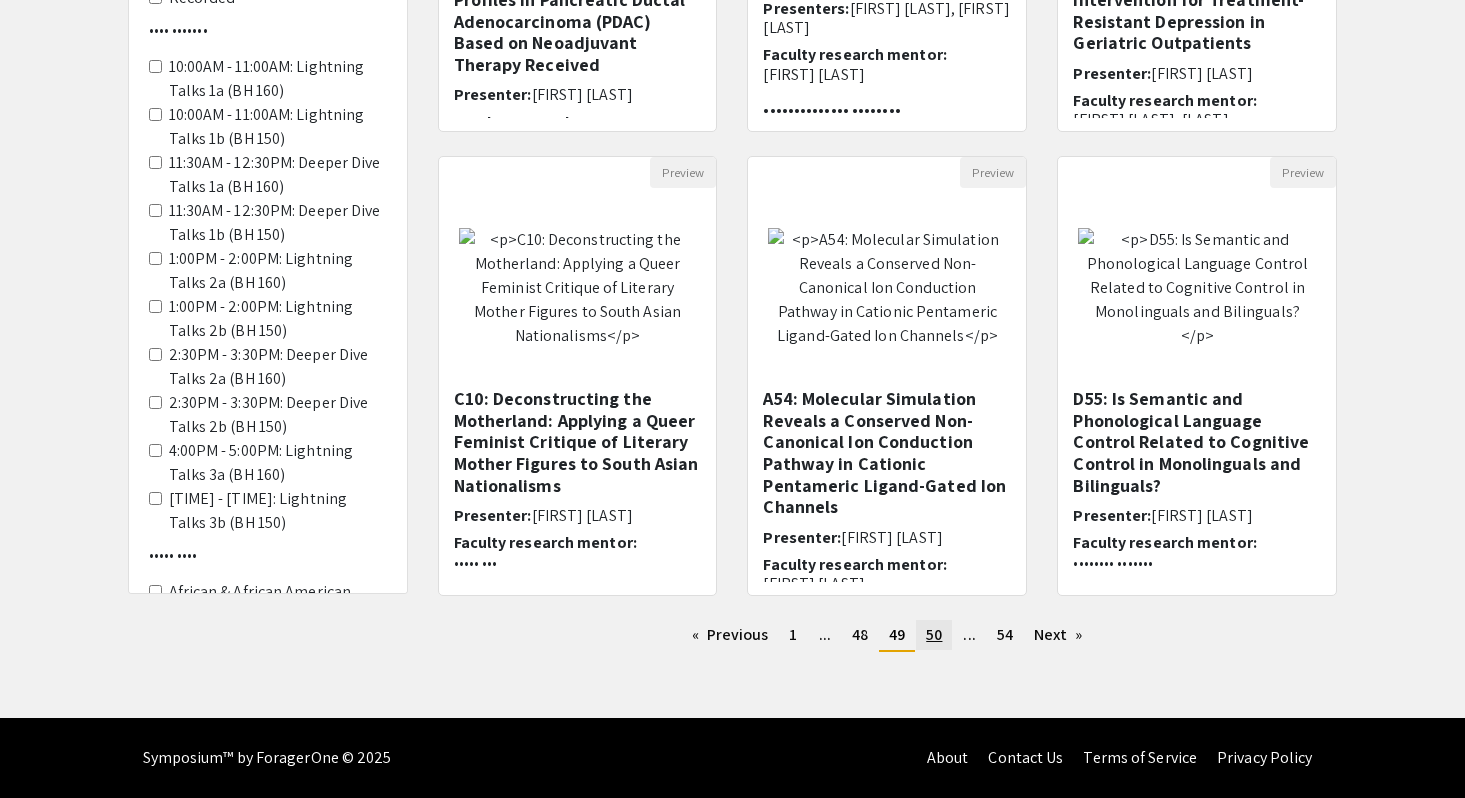 click on "page  50" at bounding box center [730, 635] 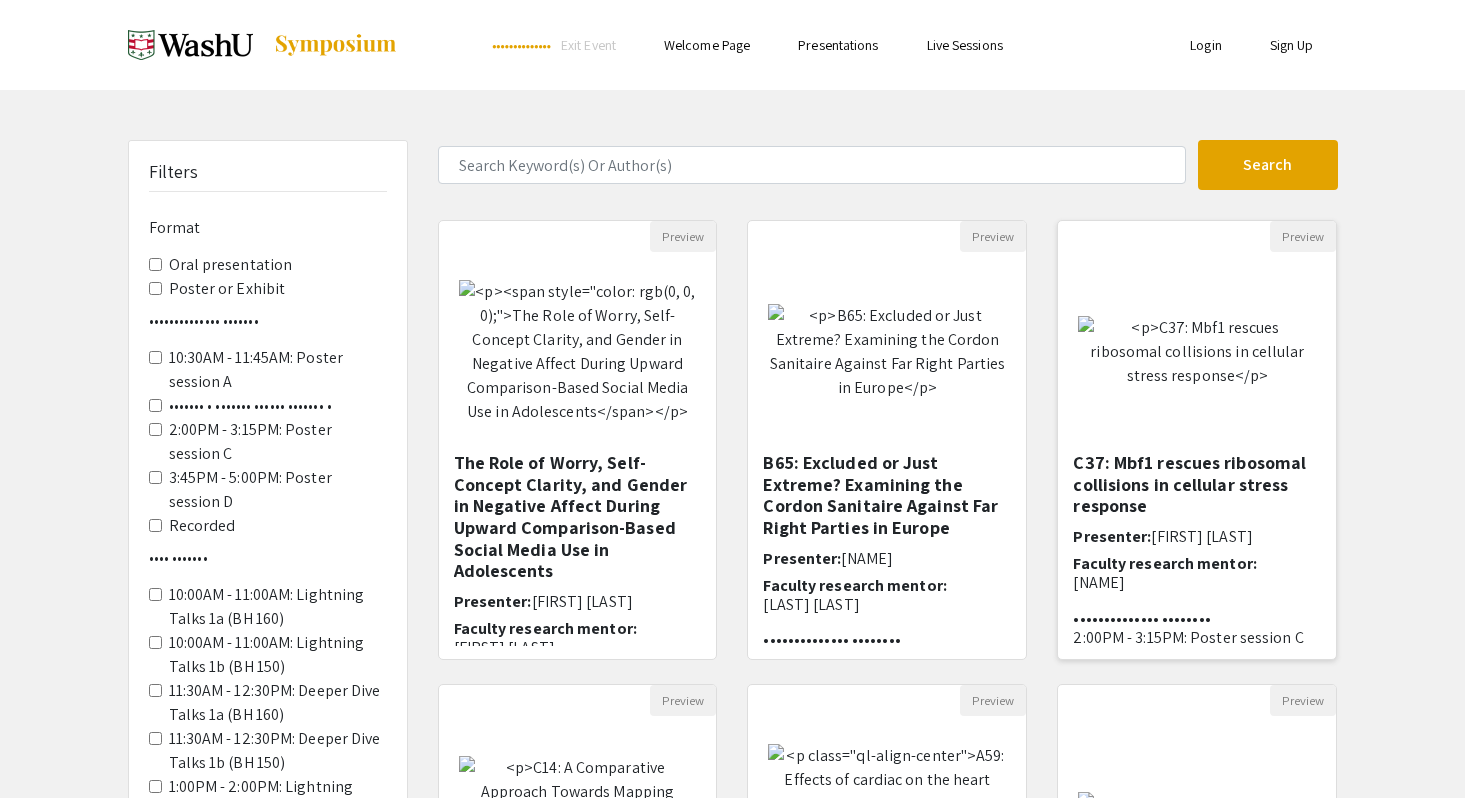 scroll, scrollTop: 97, scrollLeft: 0, axis: vertical 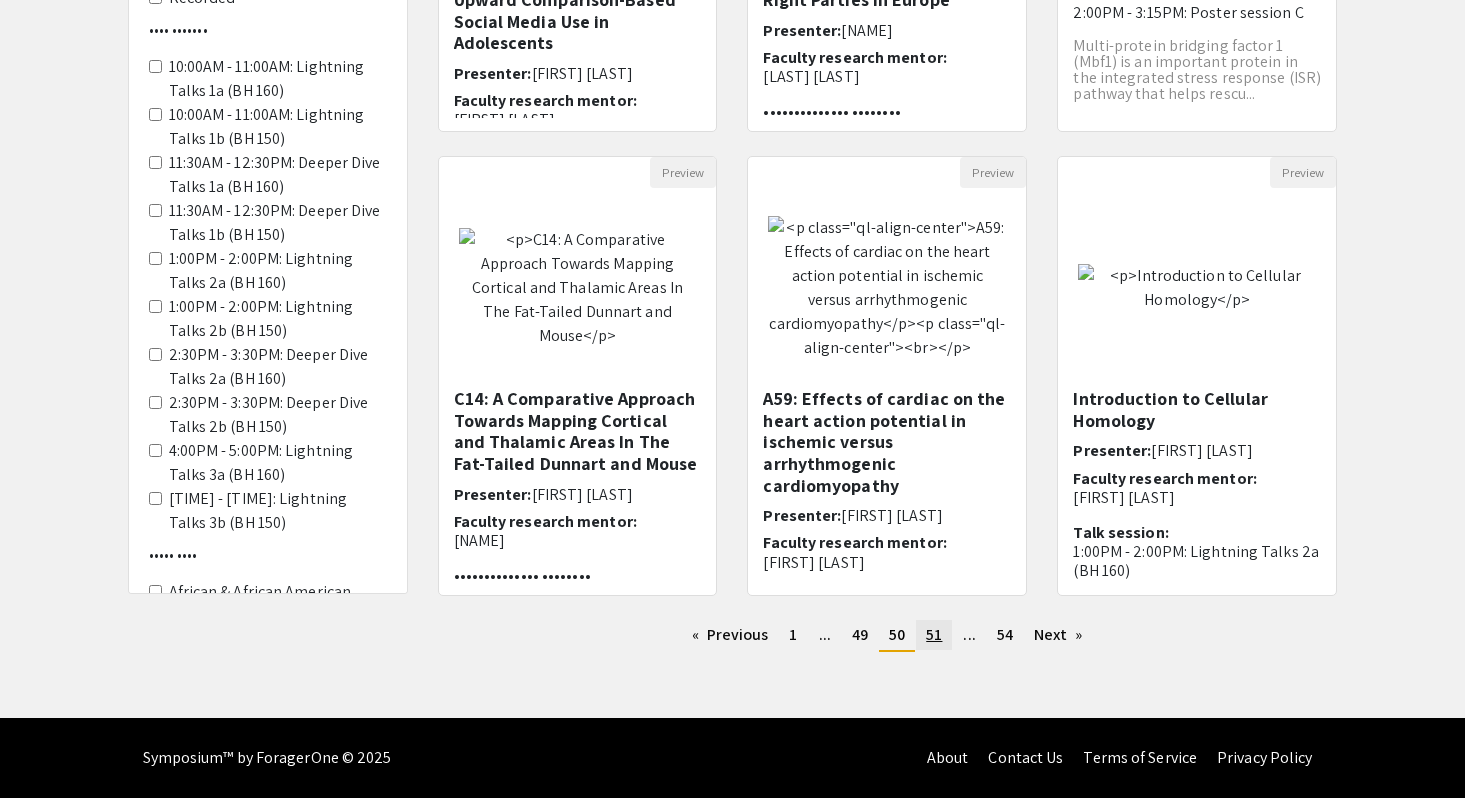 click on "page  51" at bounding box center (730, 635) 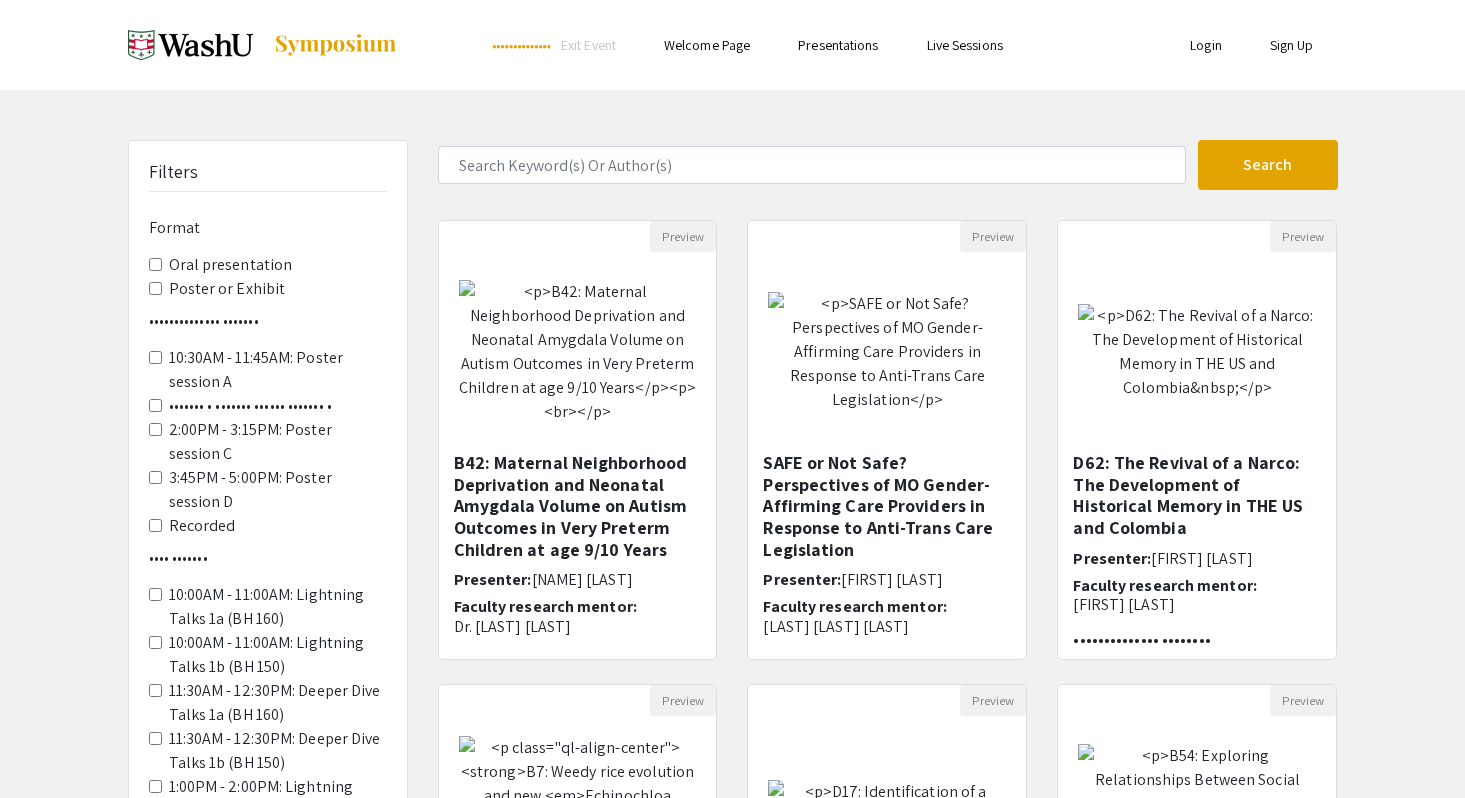 scroll, scrollTop: 523, scrollLeft: 0, axis: vertical 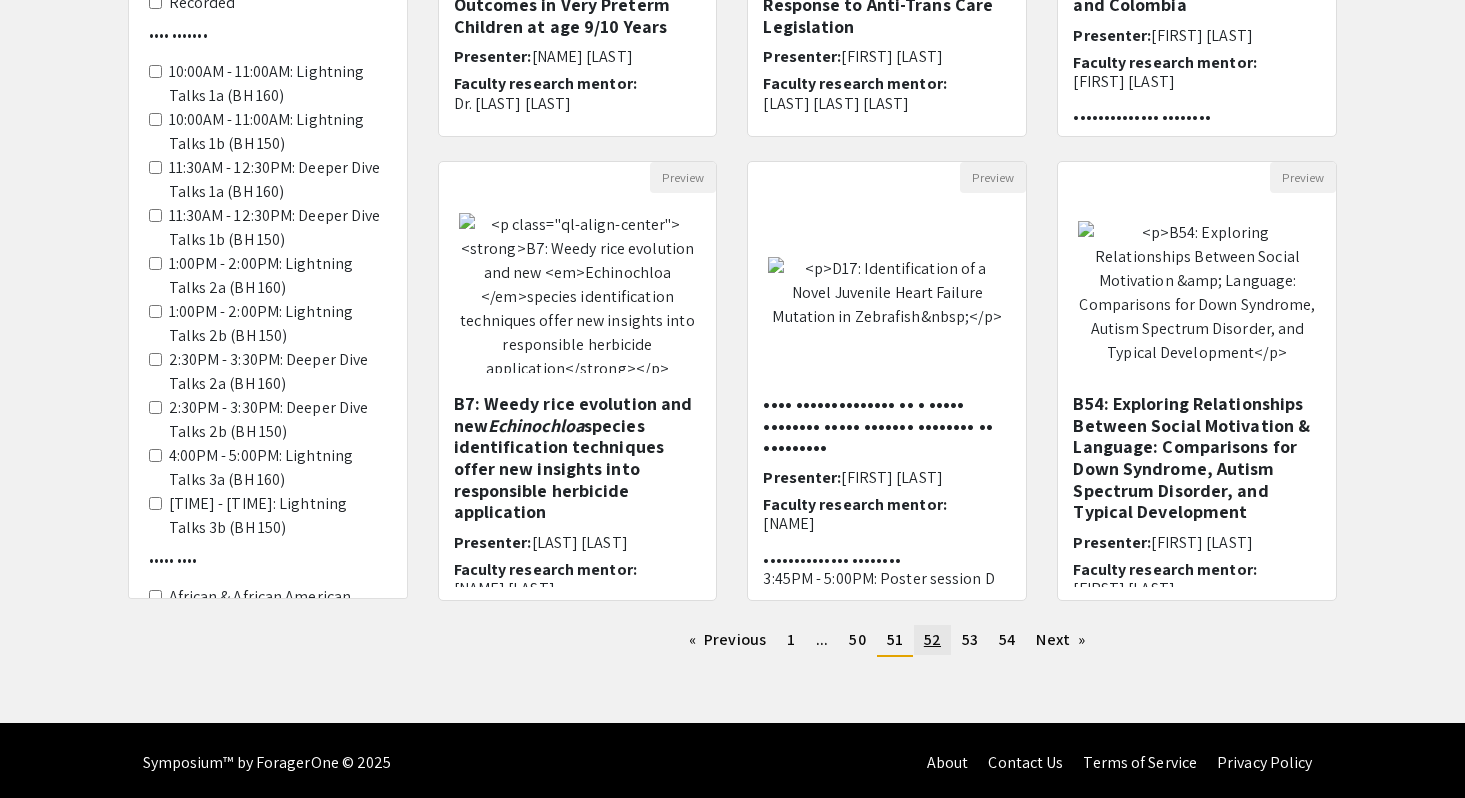 click on "52" at bounding box center (791, 639) 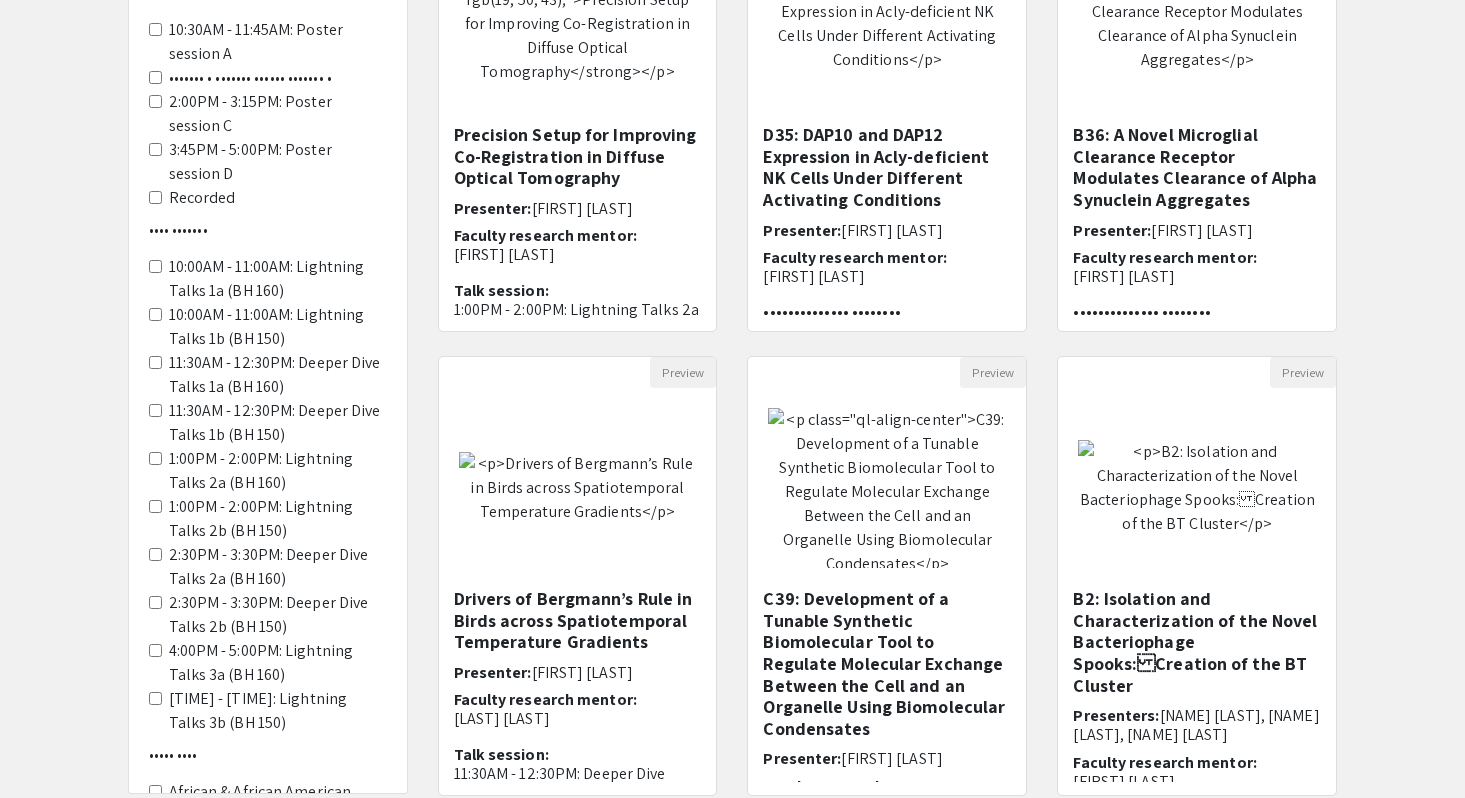 scroll, scrollTop: 528, scrollLeft: 0, axis: vertical 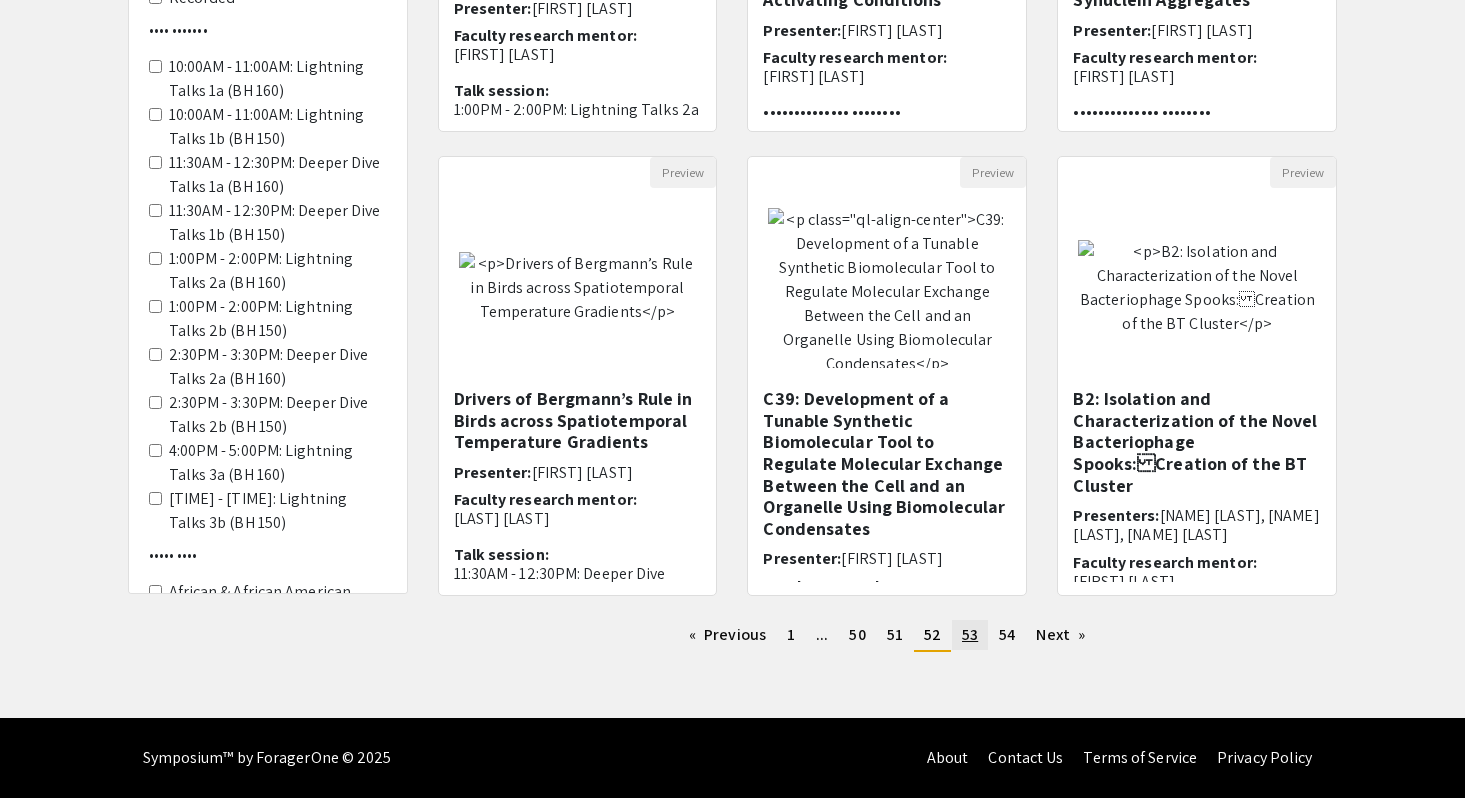 click on "53" at bounding box center (791, 634) 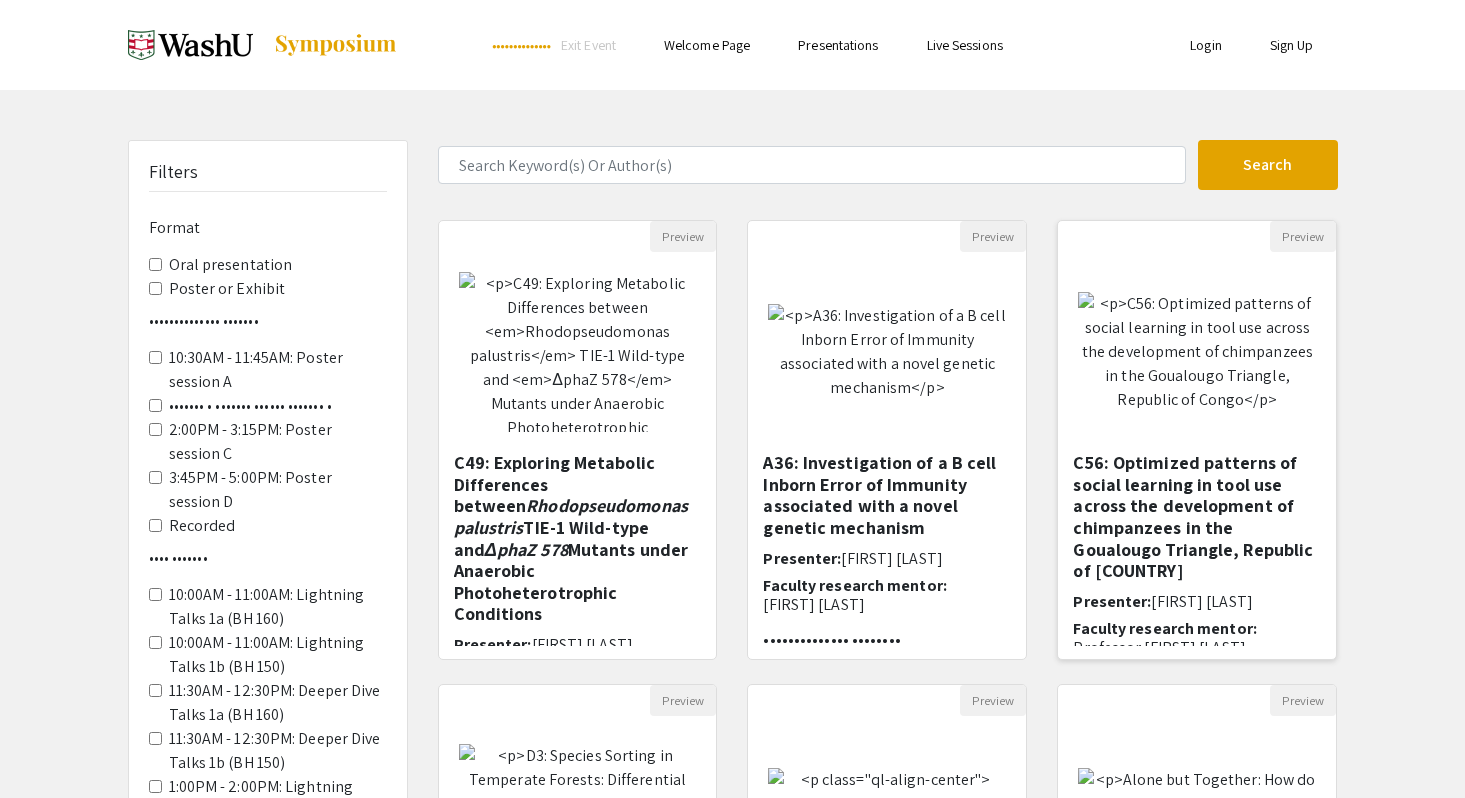 scroll, scrollTop: 528, scrollLeft: 0, axis: vertical 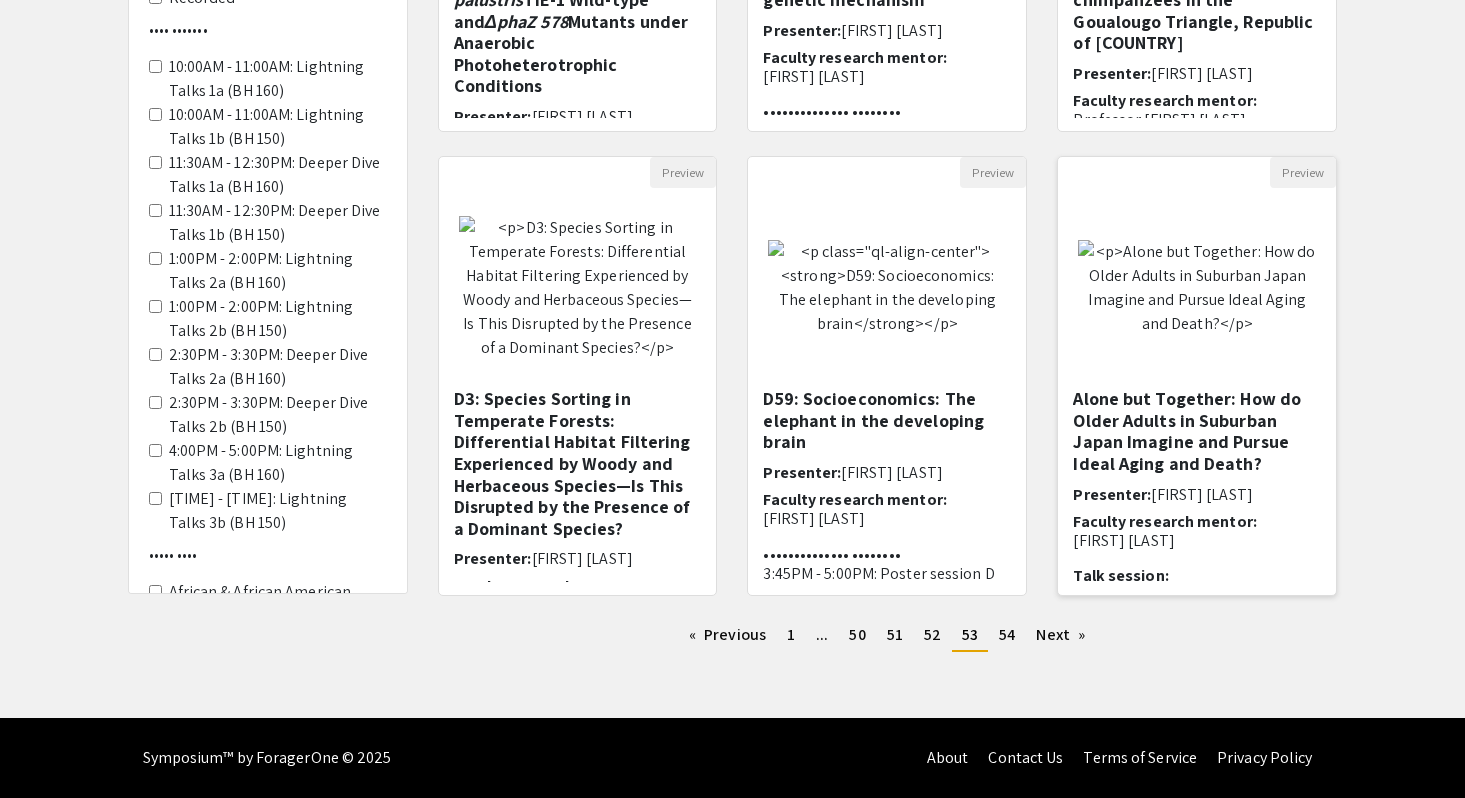 click on "Alone but Together: How do Older Adults in Suburban Japan Imagine and Pursue Ideal Aging and Death?" at bounding box center (1197, 431) 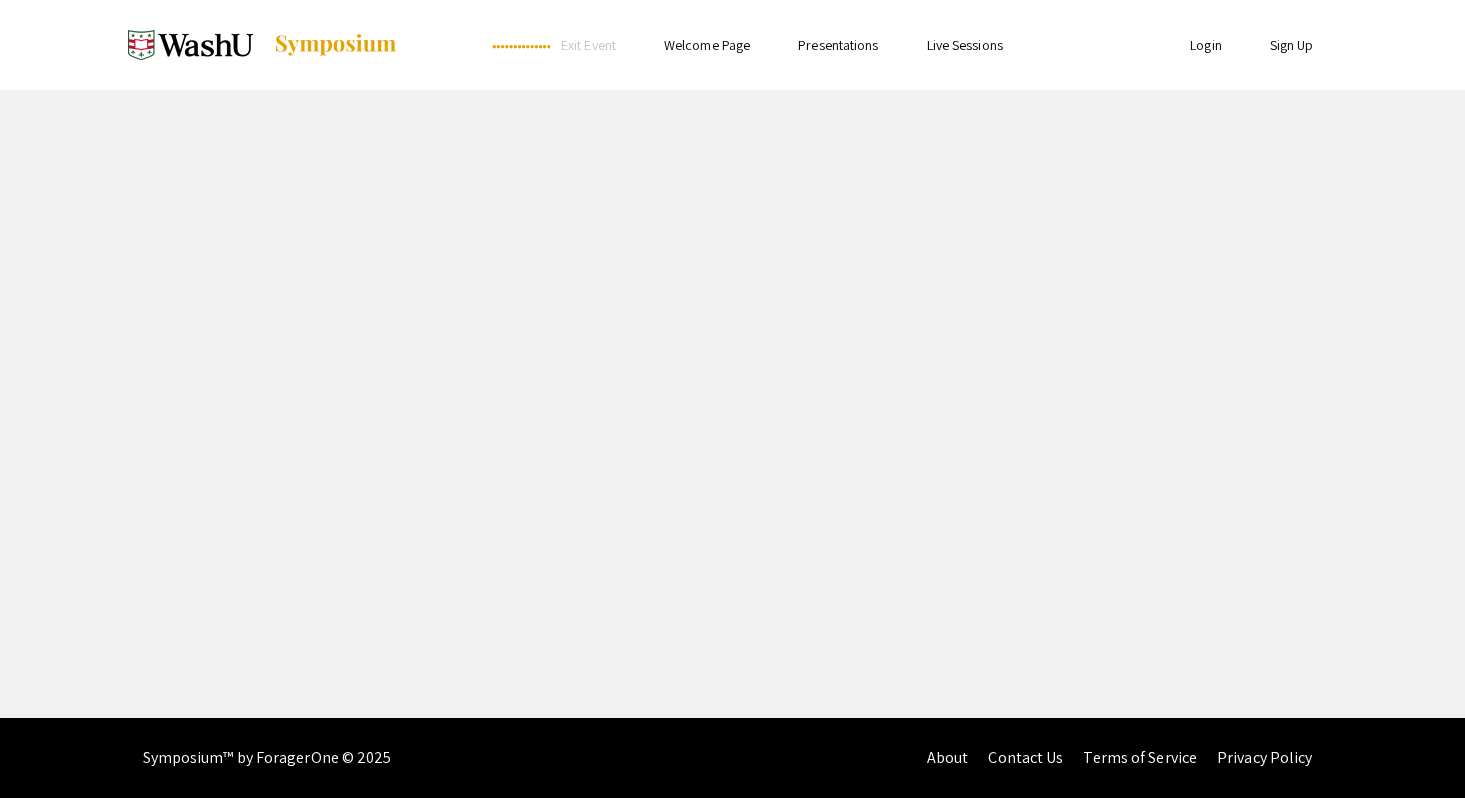scroll, scrollTop: 0, scrollLeft: 0, axis: both 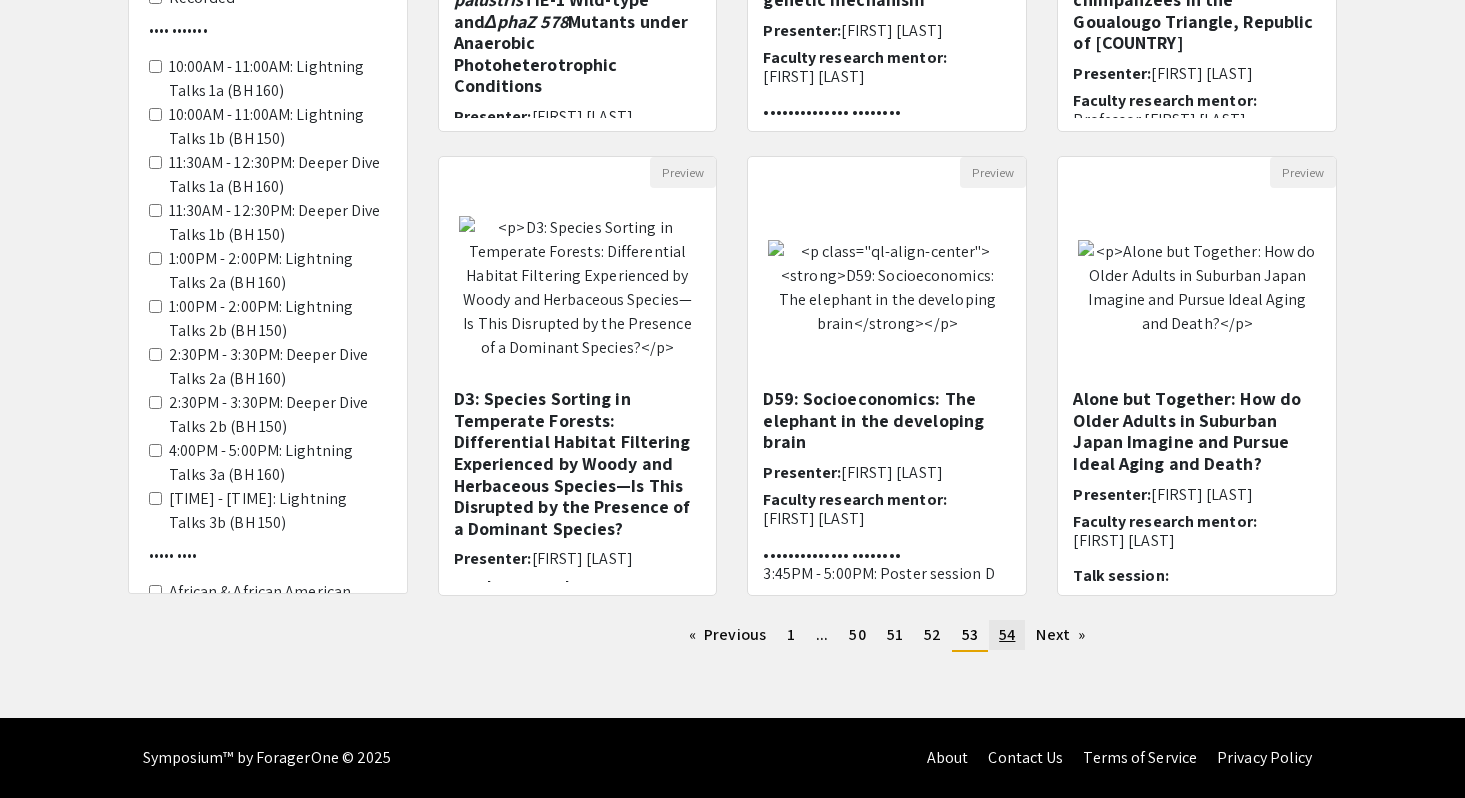 click on "54" at bounding box center (791, 634) 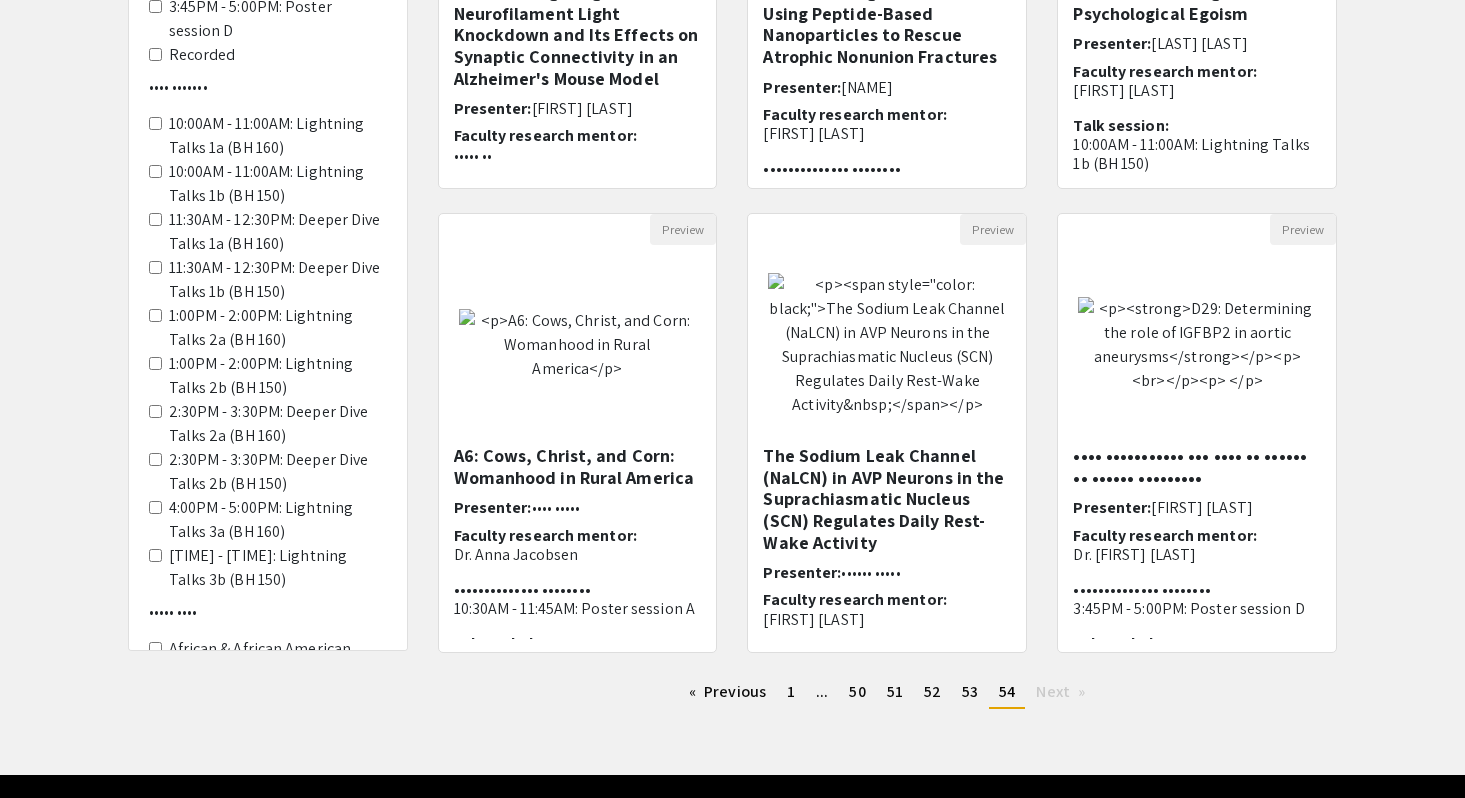 scroll, scrollTop: 527, scrollLeft: 0, axis: vertical 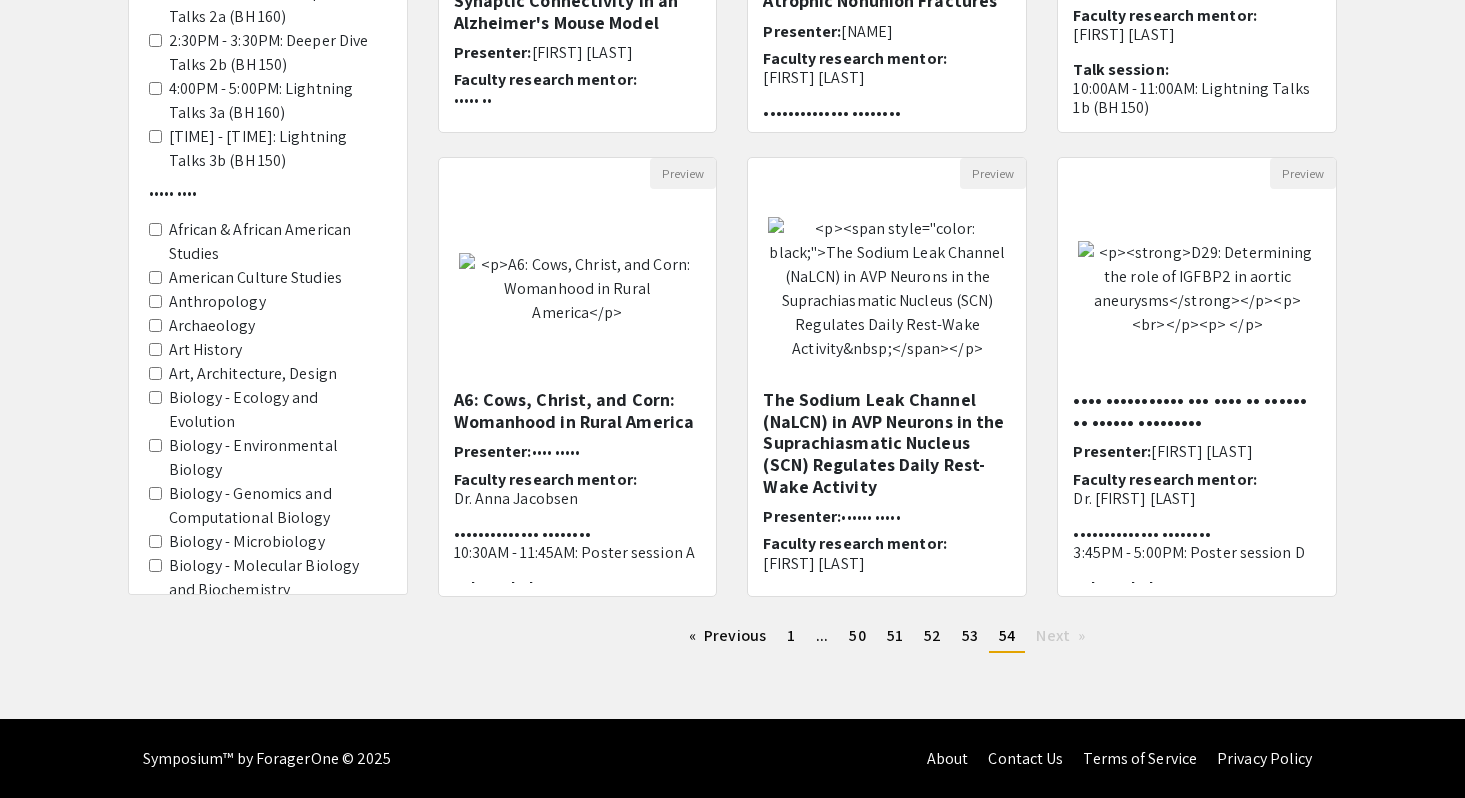 click on "Anthropology" at bounding box center (155, 301) 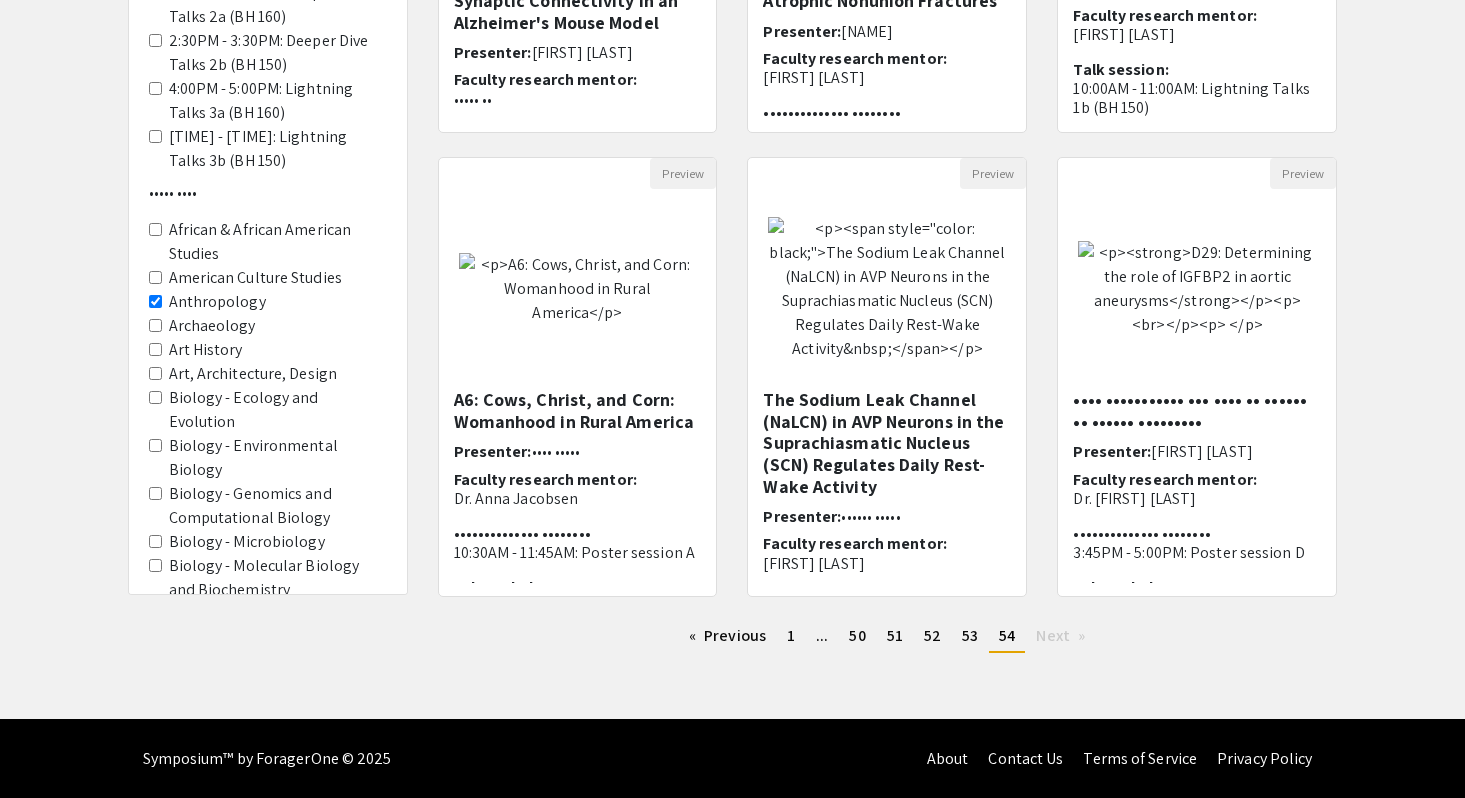 scroll, scrollTop: 0, scrollLeft: 0, axis: both 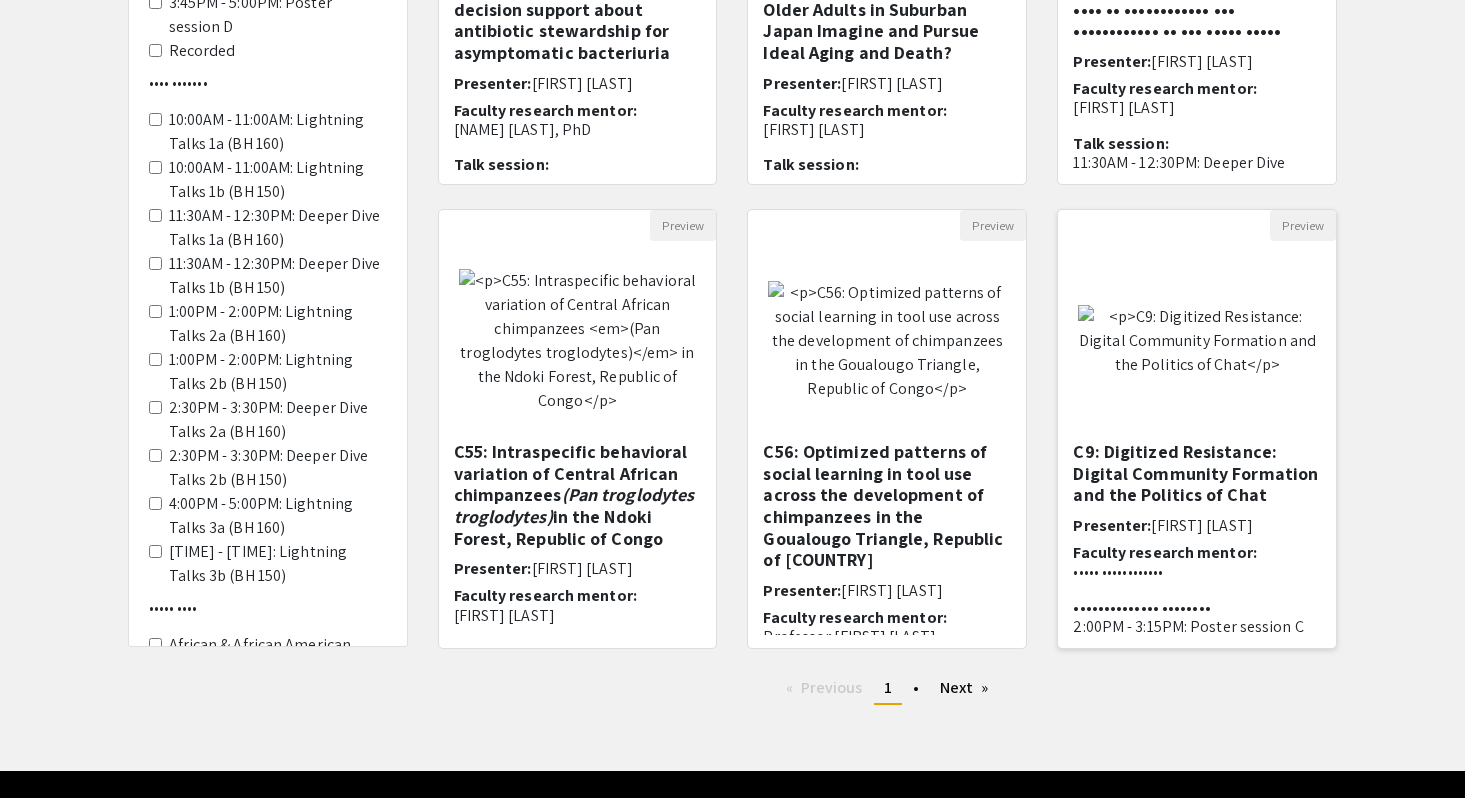 click at bounding box center (1197, 341) 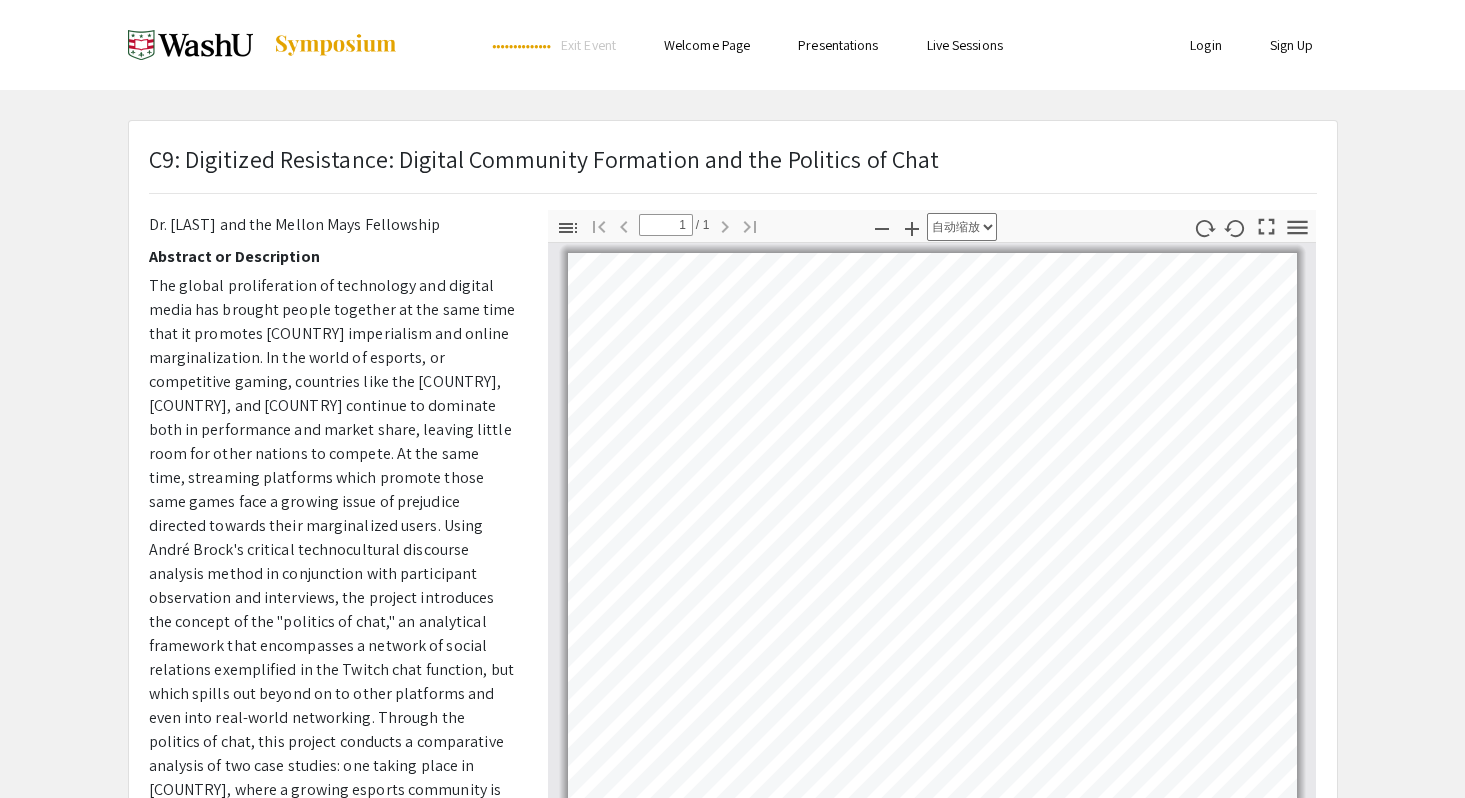 scroll, scrollTop: 380, scrollLeft: 0, axis: vertical 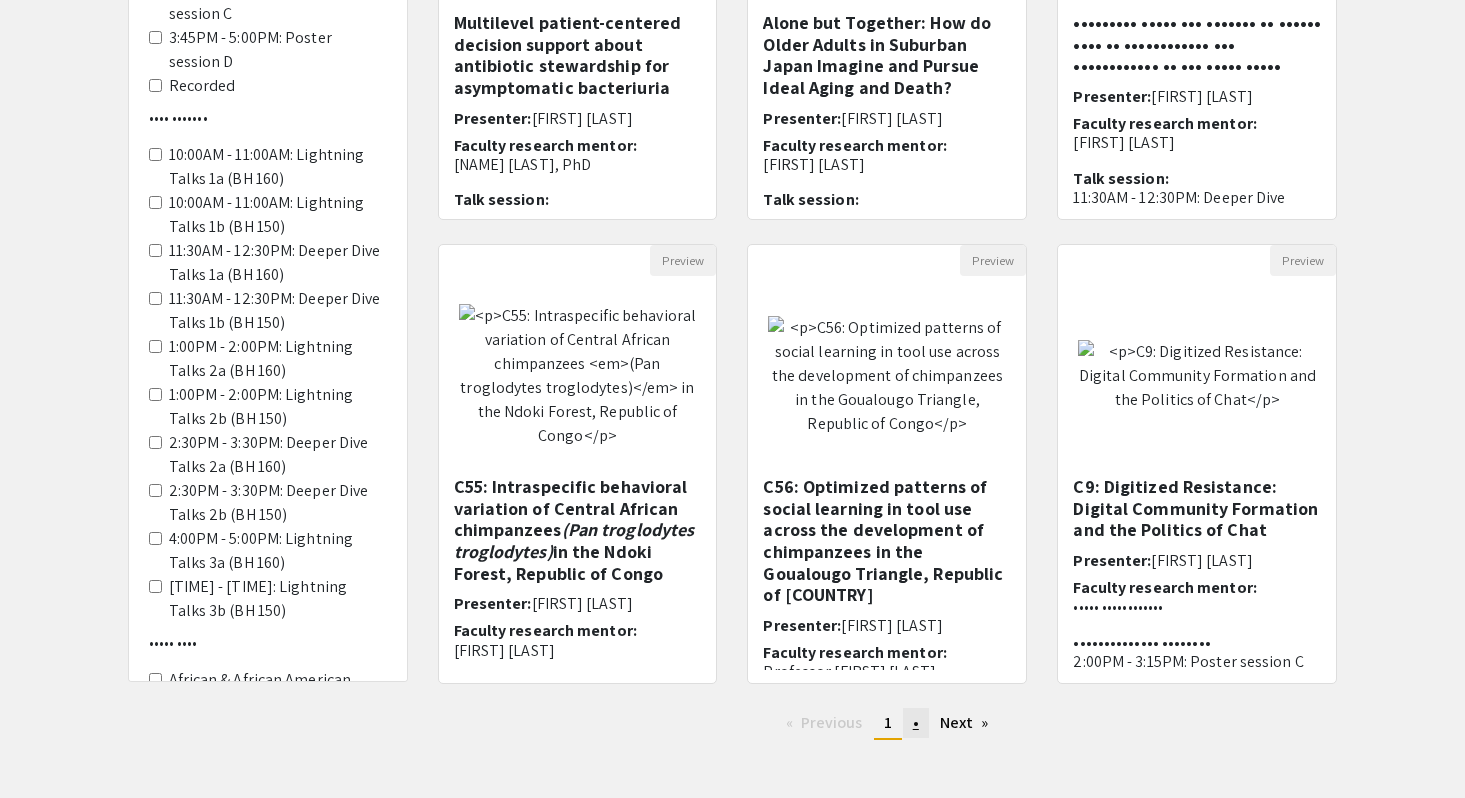 click on "•" at bounding box center (916, 722) 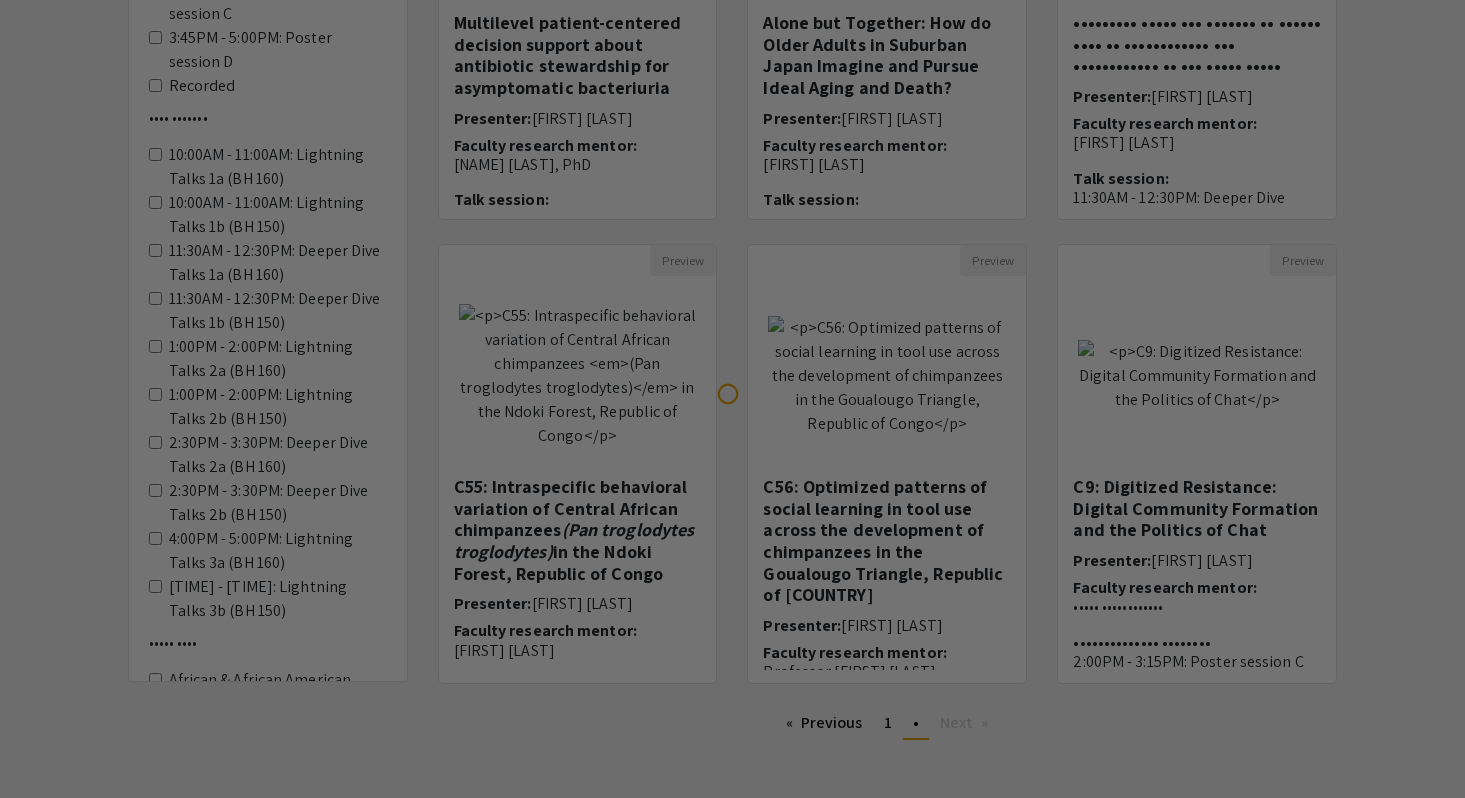 scroll, scrollTop: 0, scrollLeft: 0, axis: both 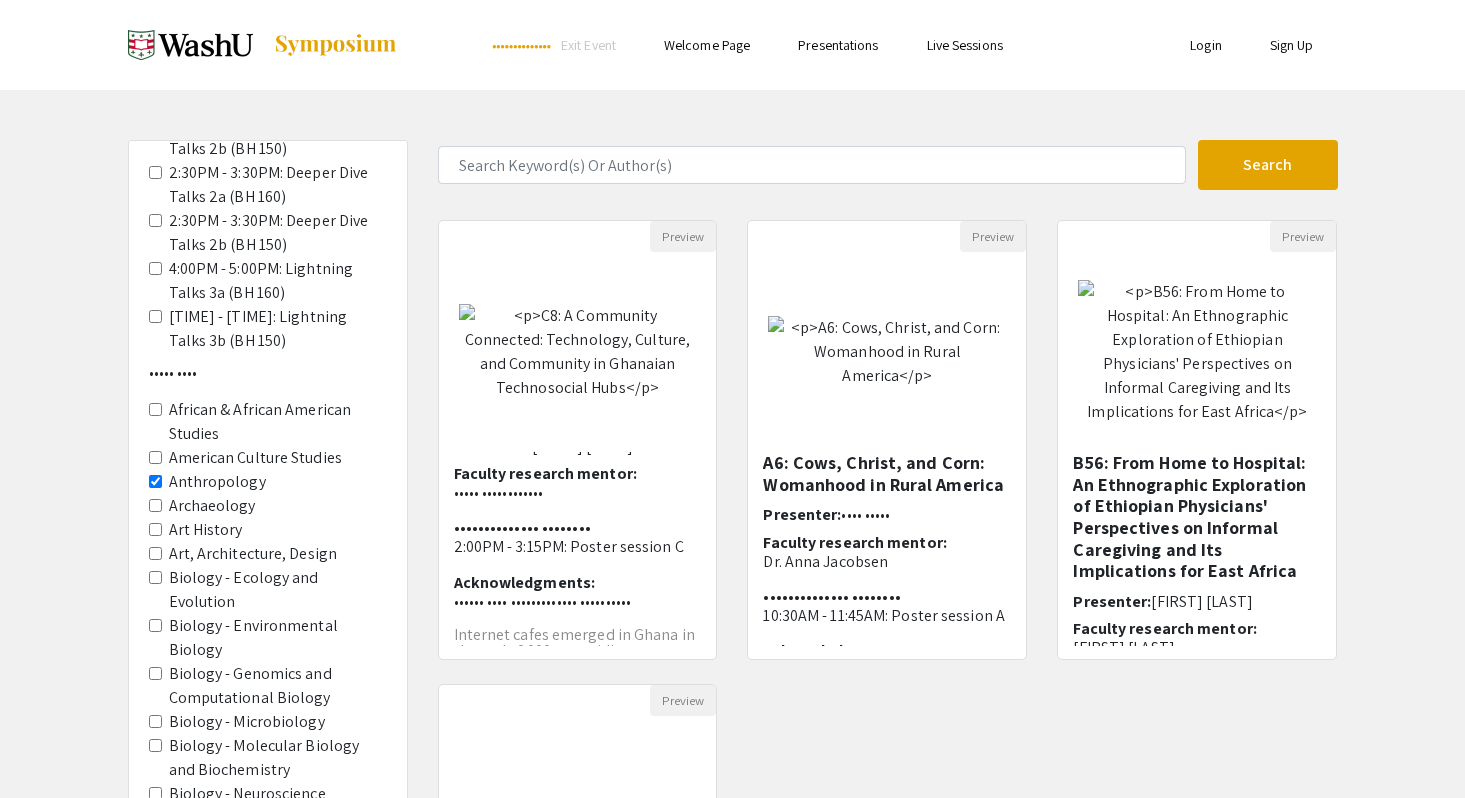 click on "Anthropology" at bounding box center (155, 481) 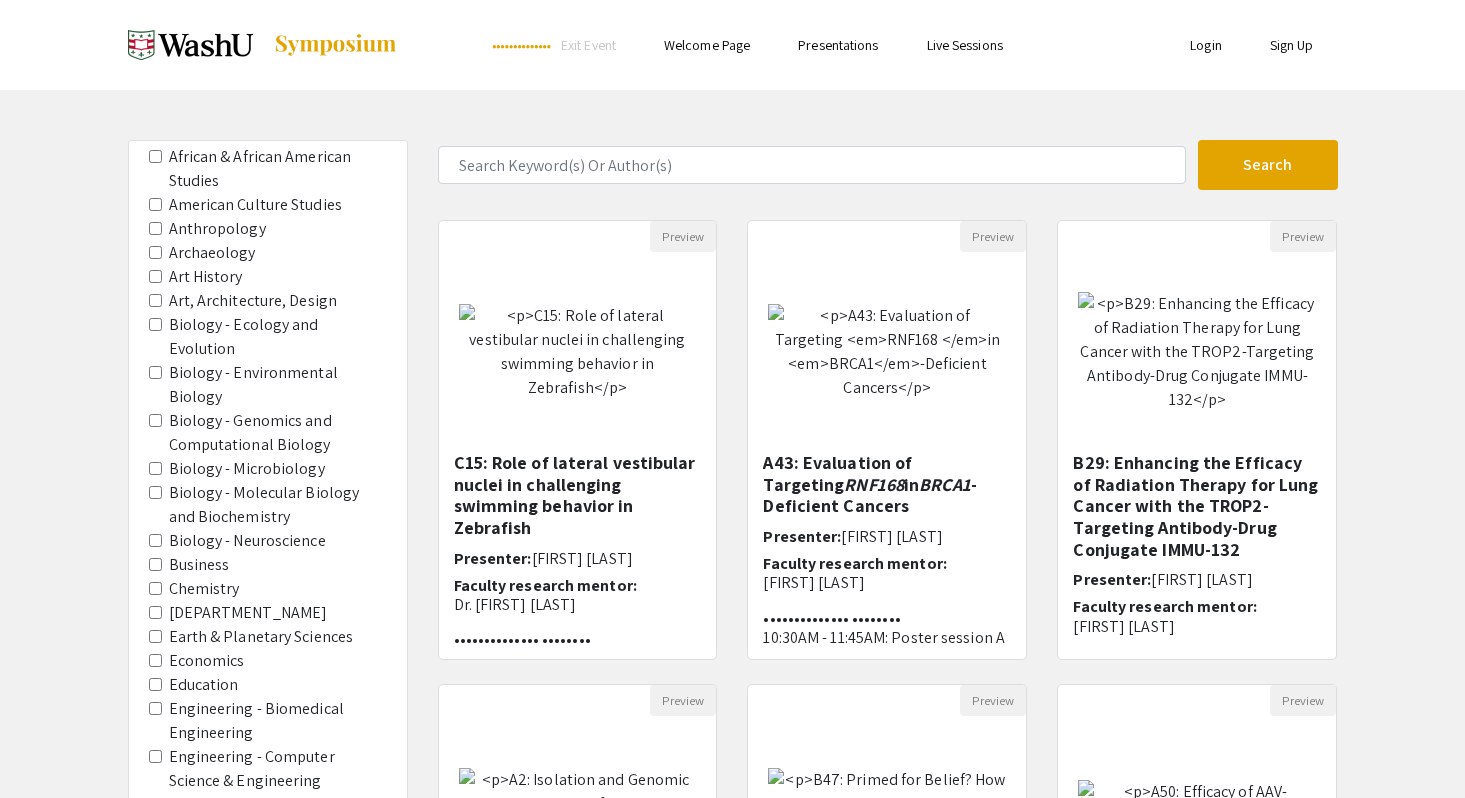 scroll, scrollTop: 1271, scrollLeft: 0, axis: vertical 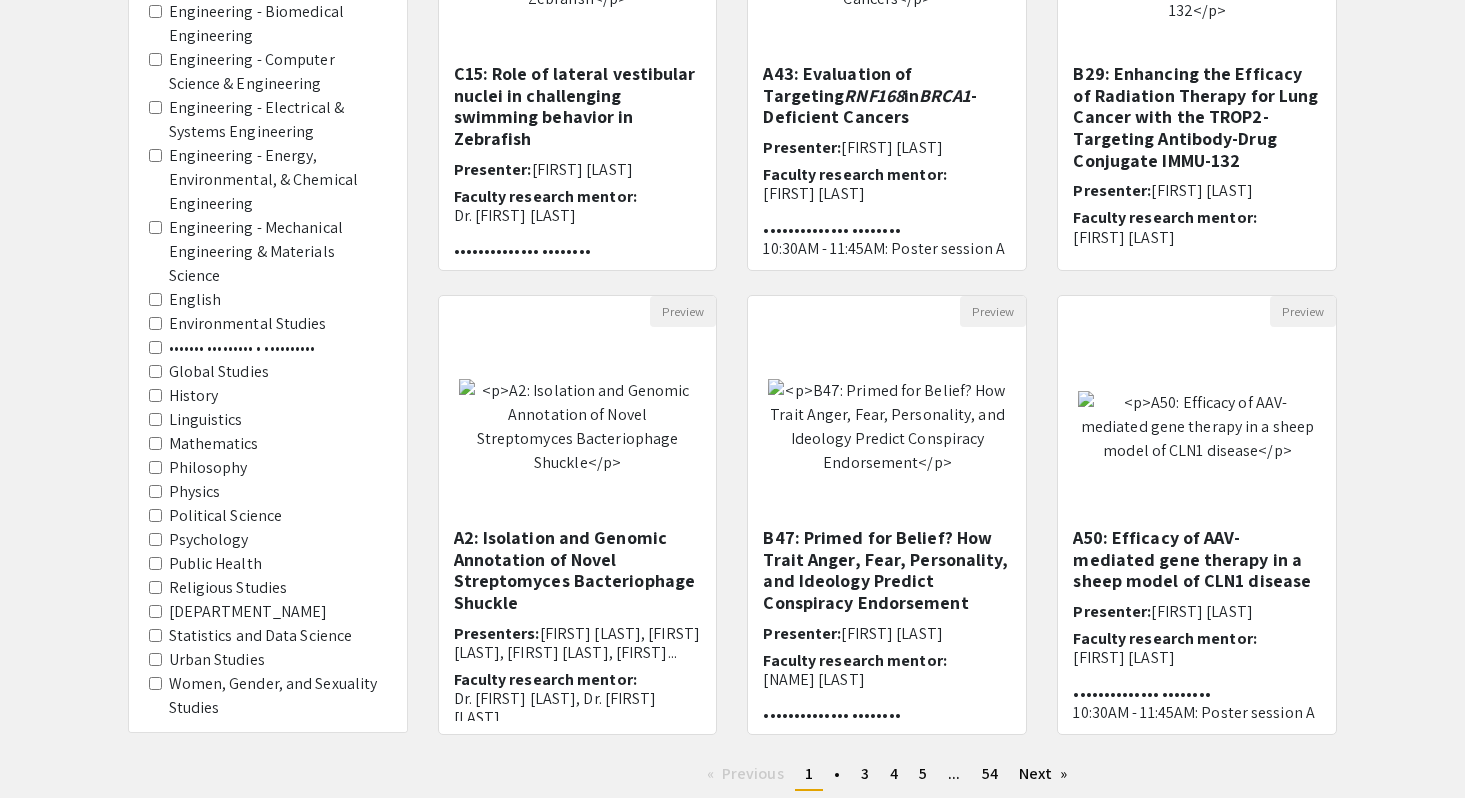 click on "Political Science" at bounding box center (268, 516) 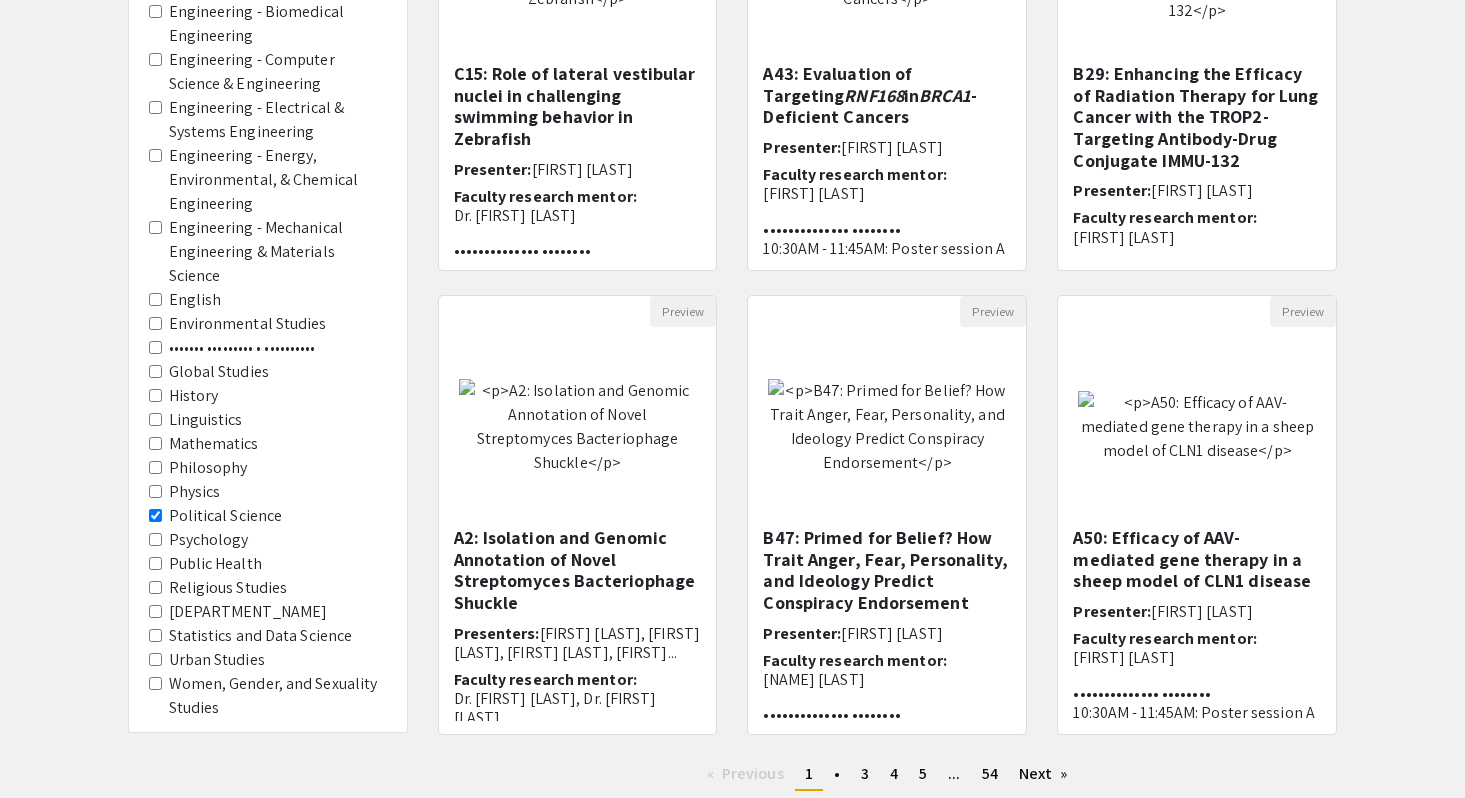 scroll, scrollTop: 0, scrollLeft: 0, axis: both 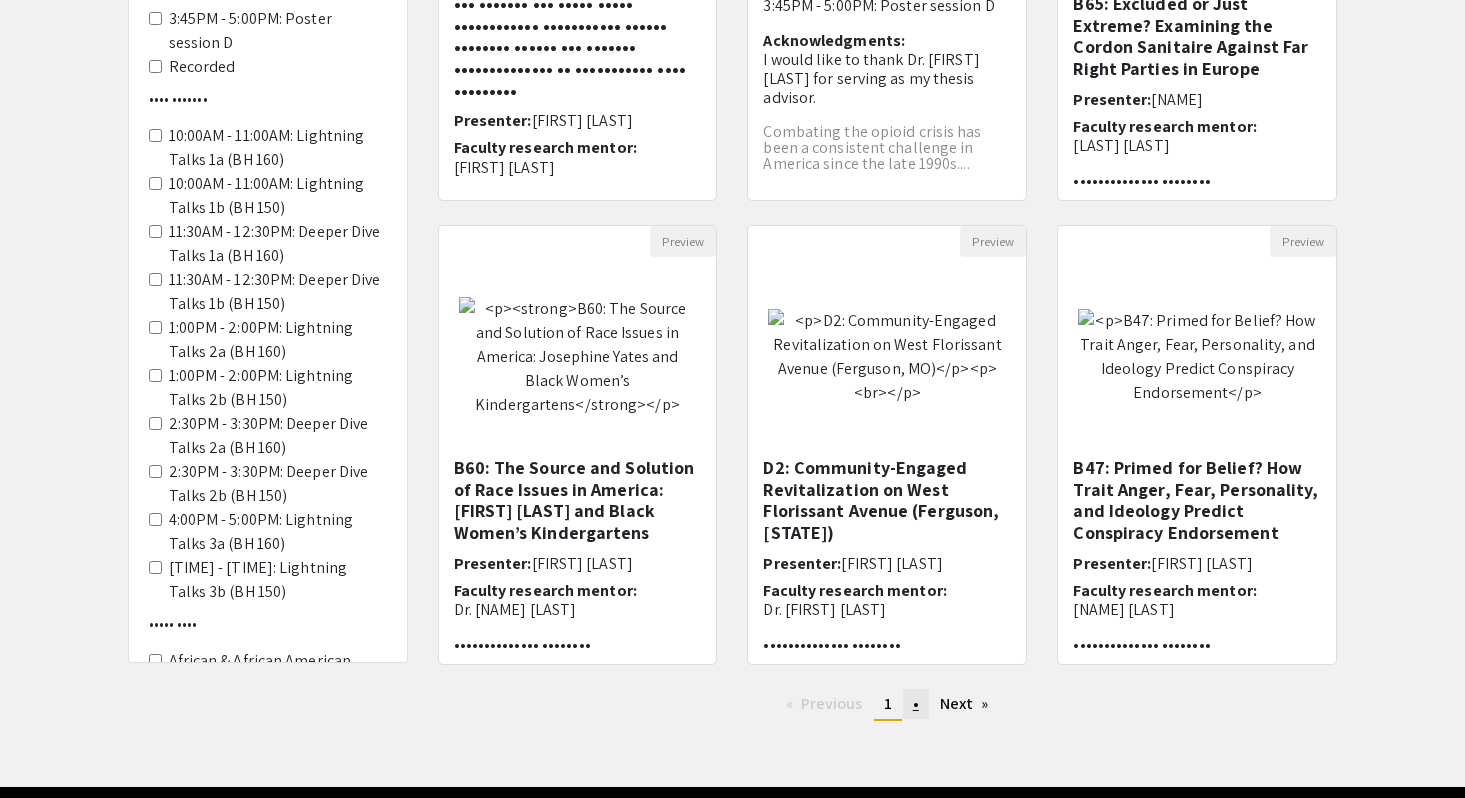 click on "•" at bounding box center (916, 703) 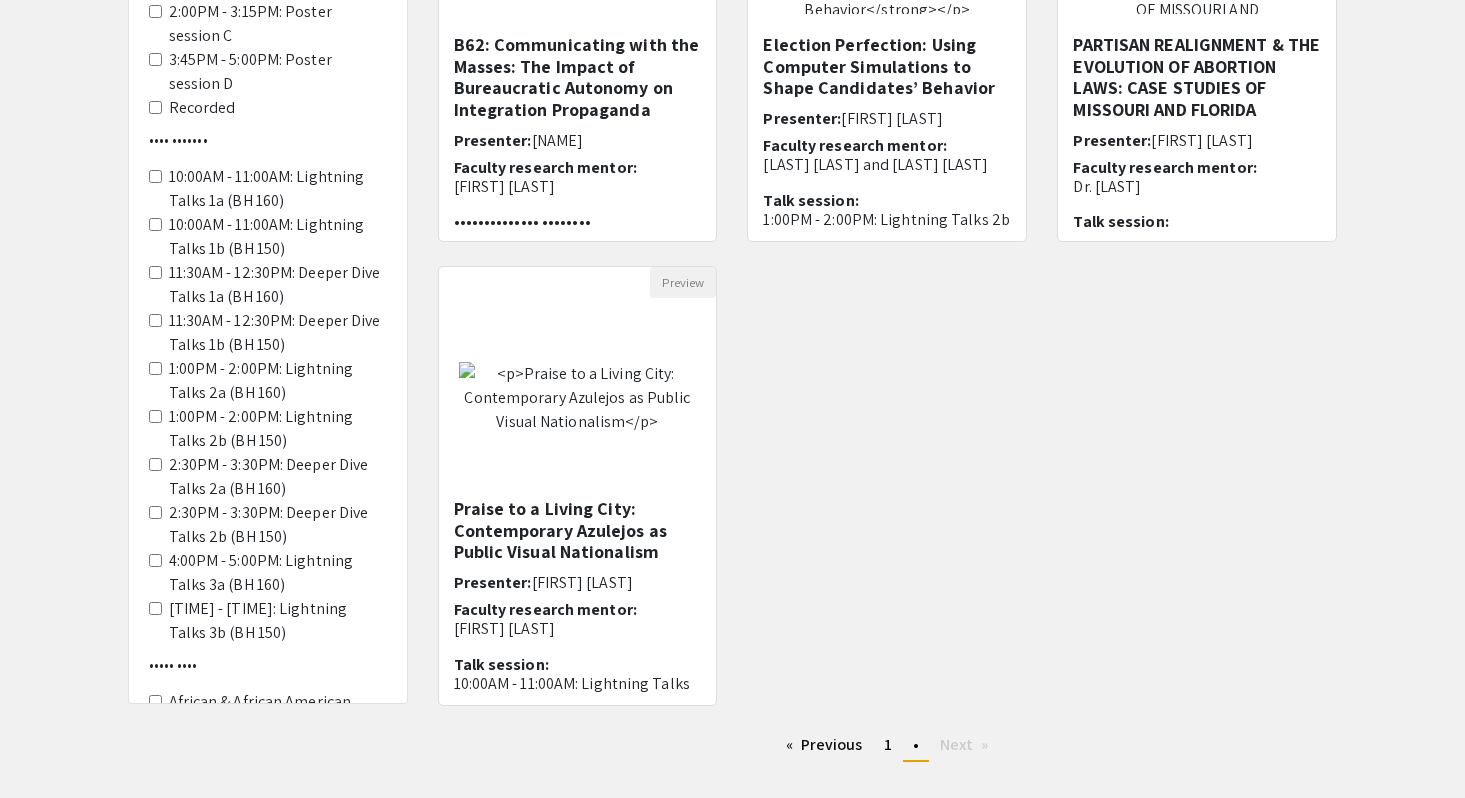 scroll, scrollTop: 455, scrollLeft: 0, axis: vertical 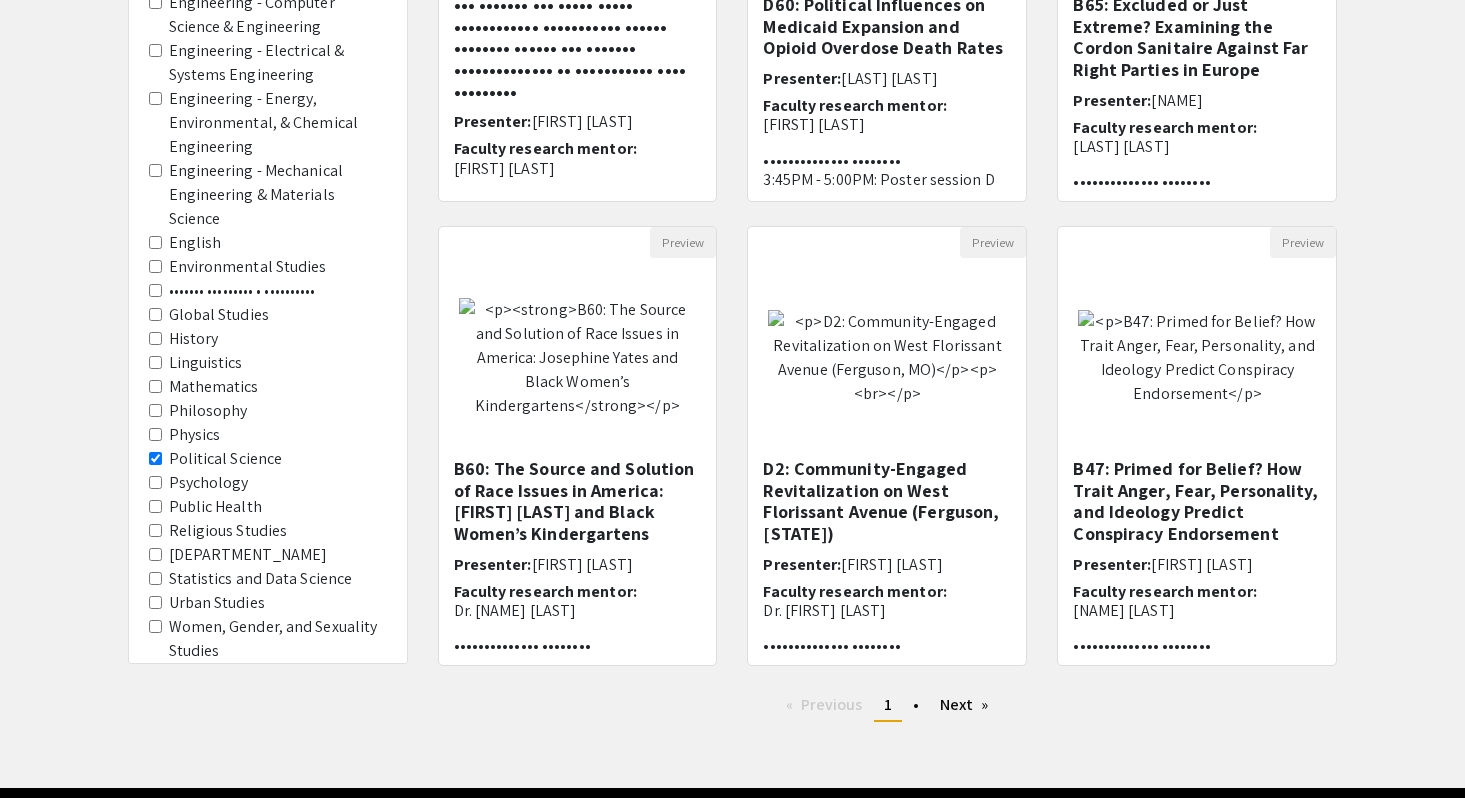 click on "Political Science" at bounding box center (155, 458) 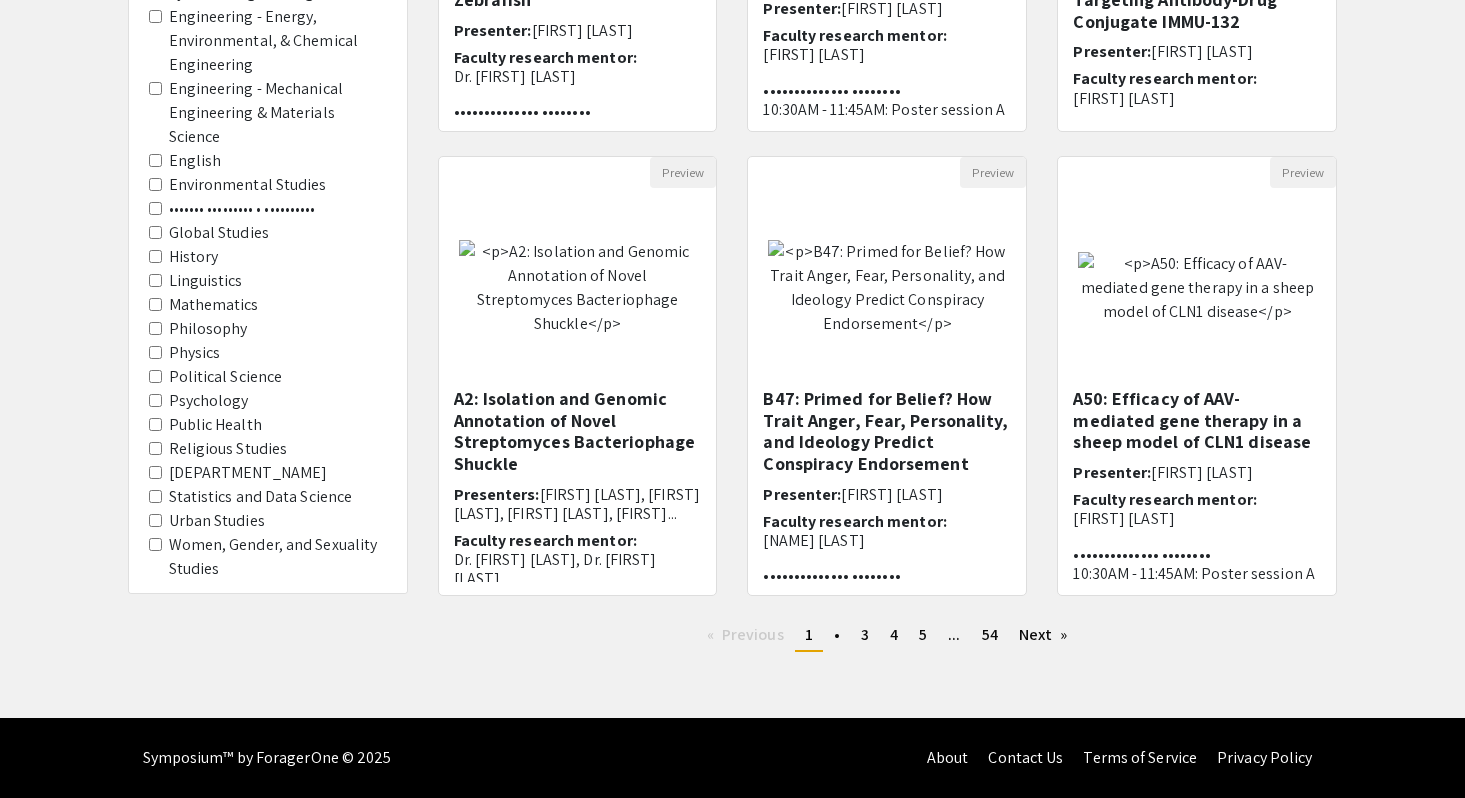 click on "Philosophy" at bounding box center (155, 328) 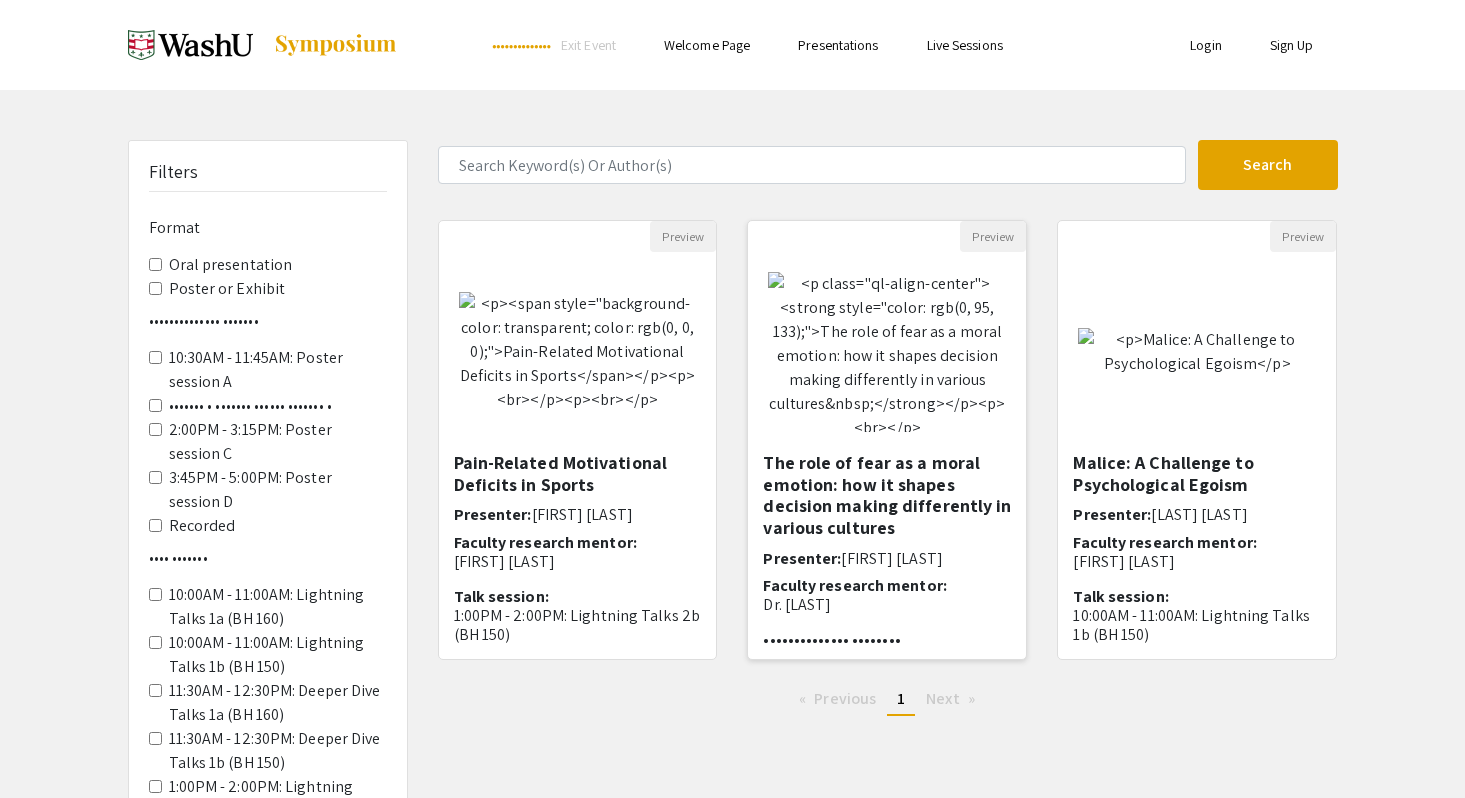 click at bounding box center (887, 352) 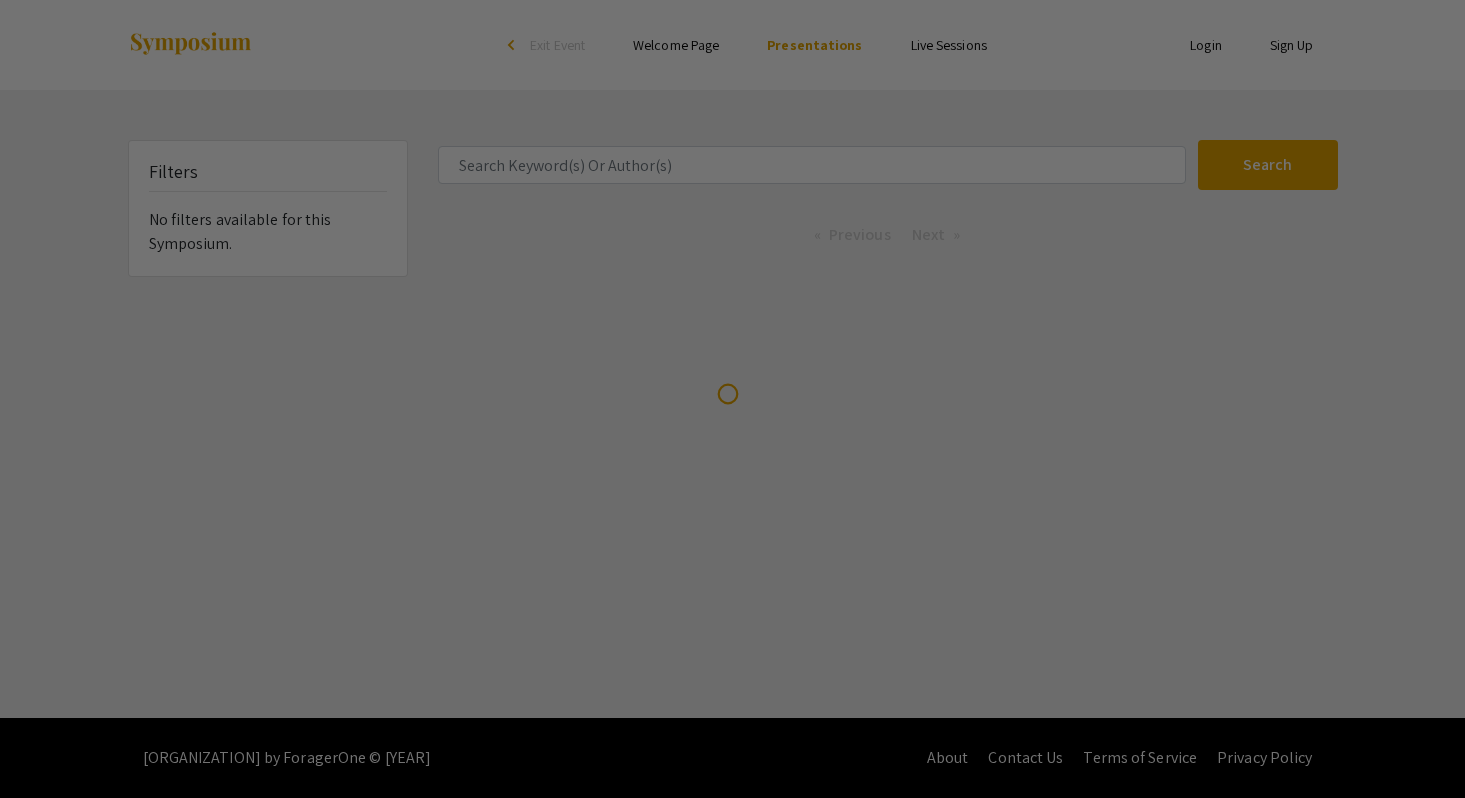 scroll, scrollTop: 0, scrollLeft: 0, axis: both 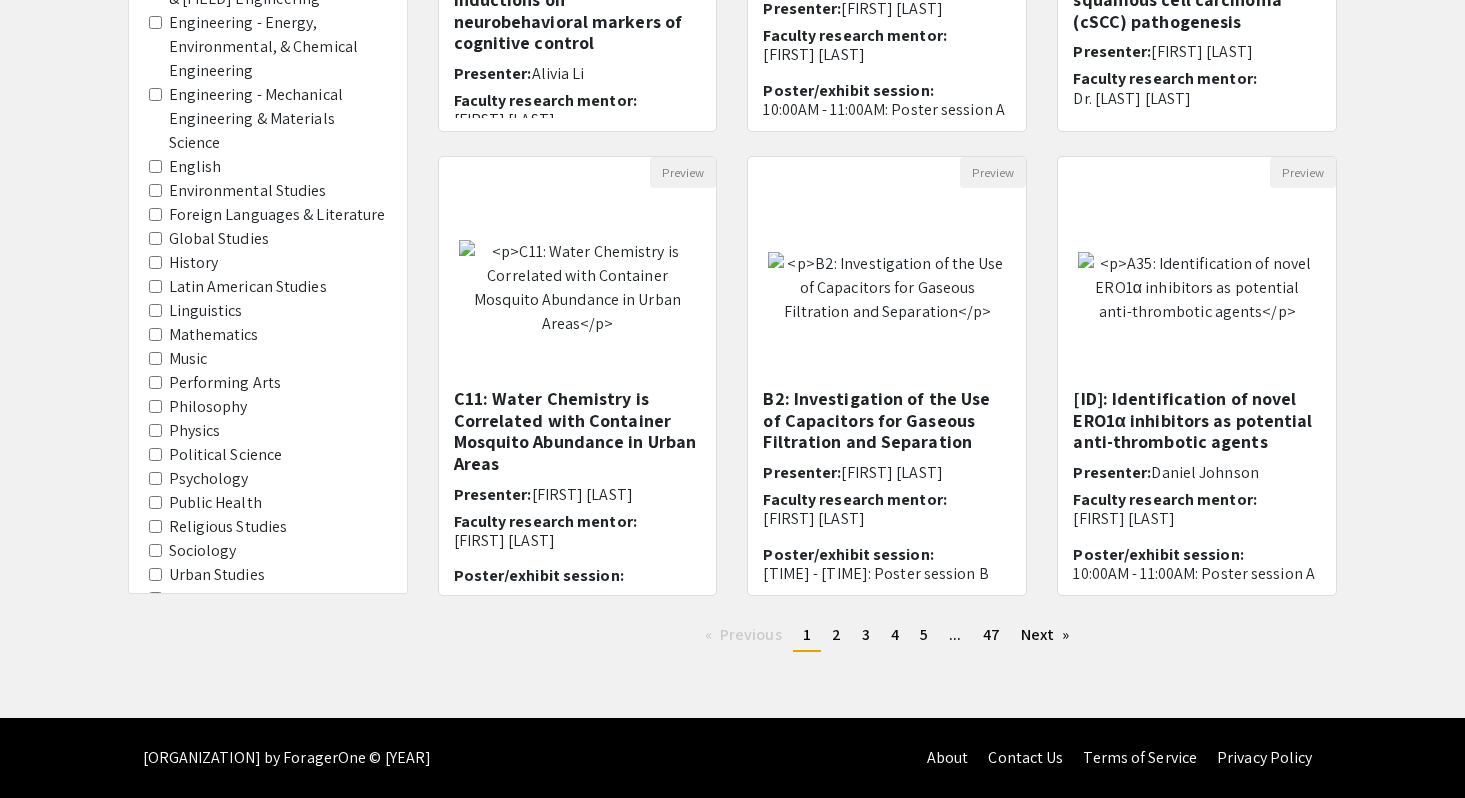 click on "Political Science" at bounding box center (268, 455) 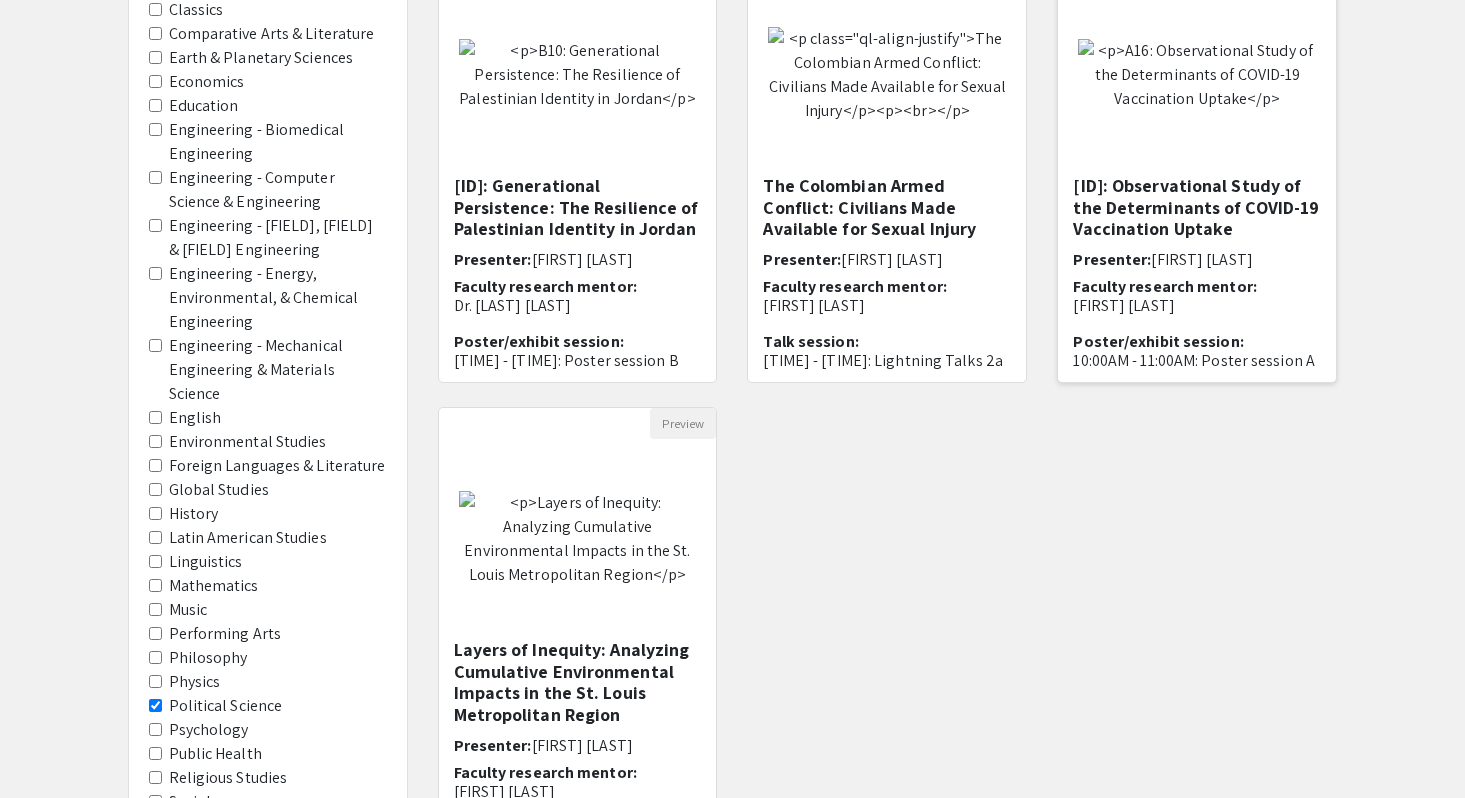 scroll, scrollTop: 244, scrollLeft: 0, axis: vertical 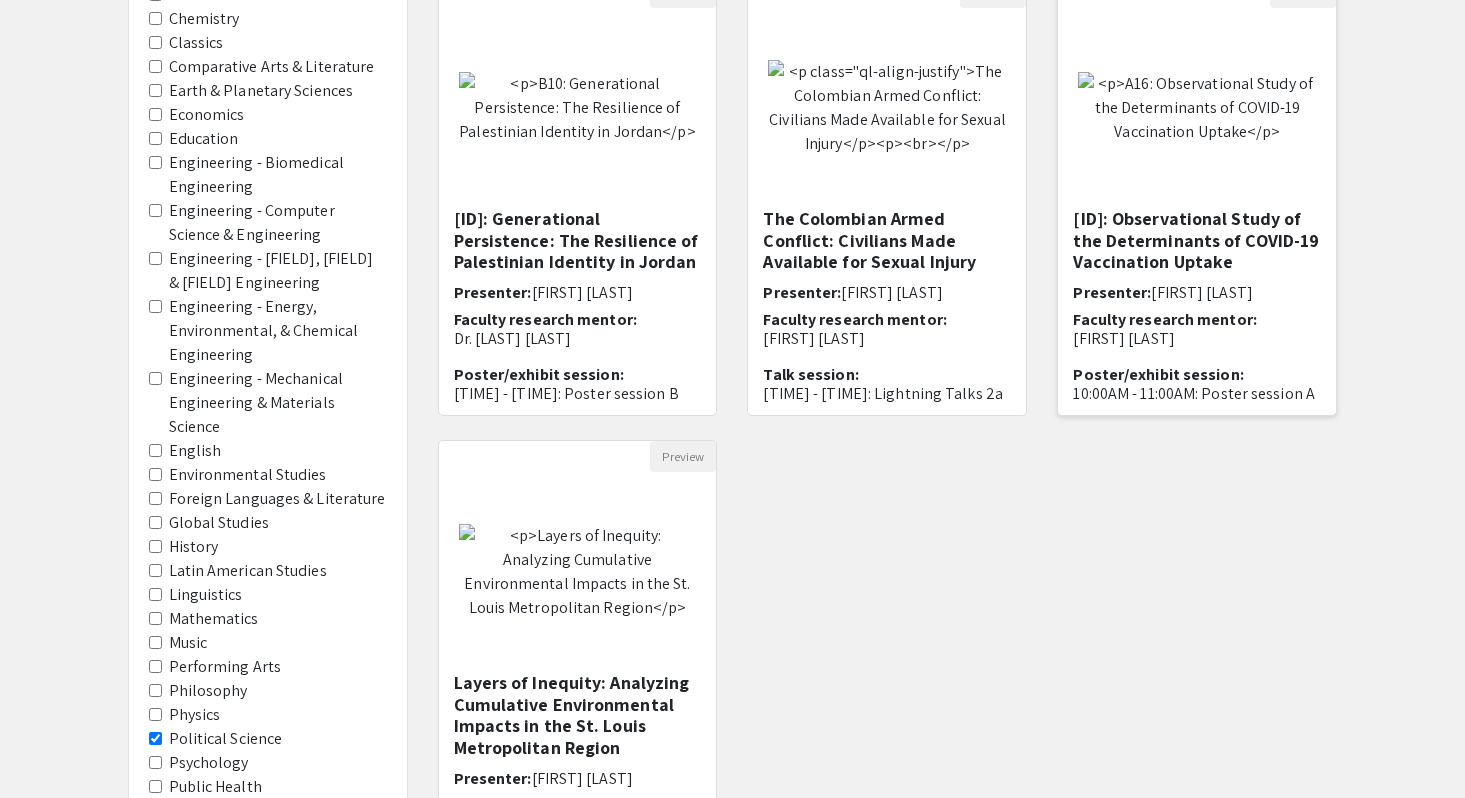 click at bounding box center [1197, 108] 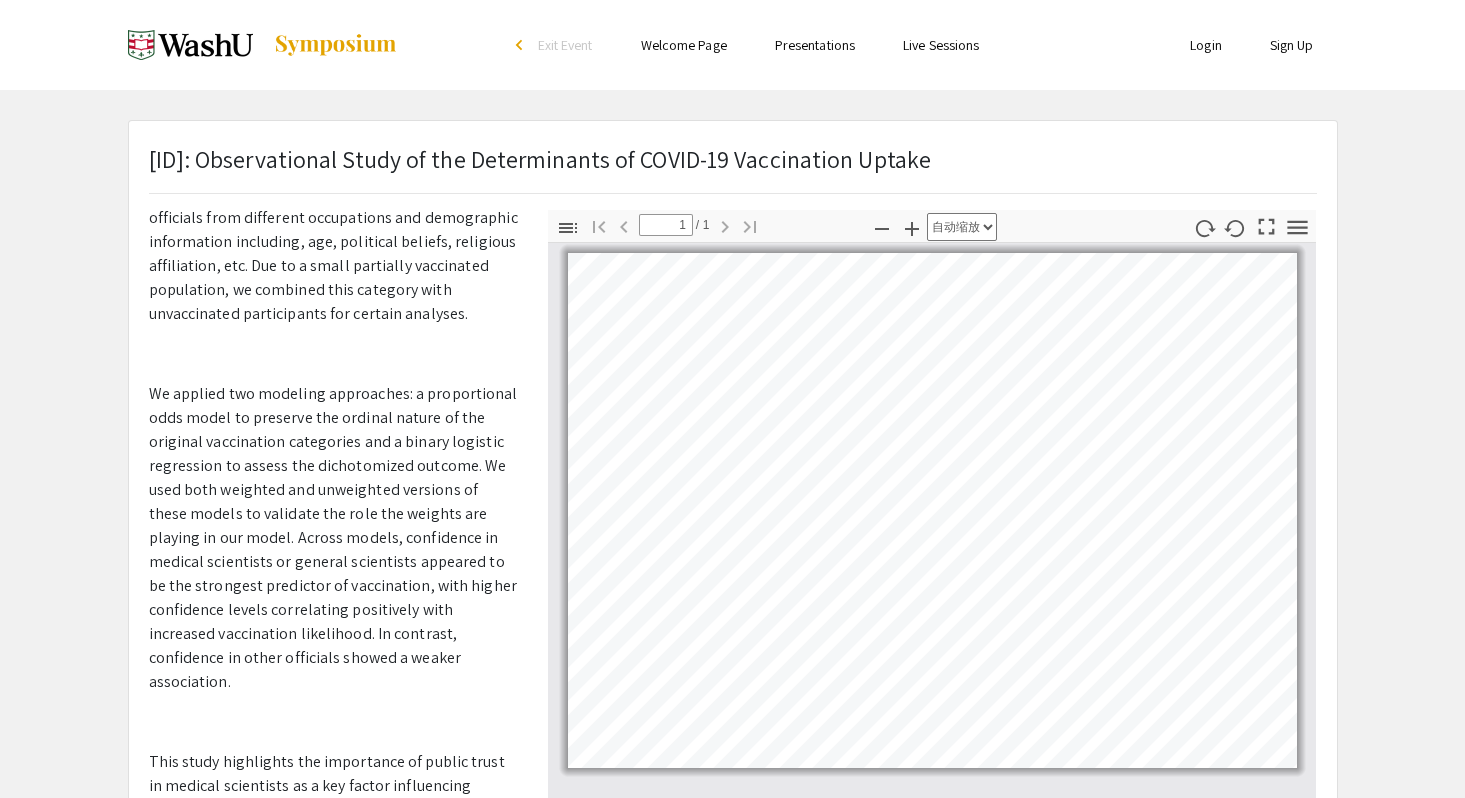 scroll, scrollTop: 0, scrollLeft: 0, axis: both 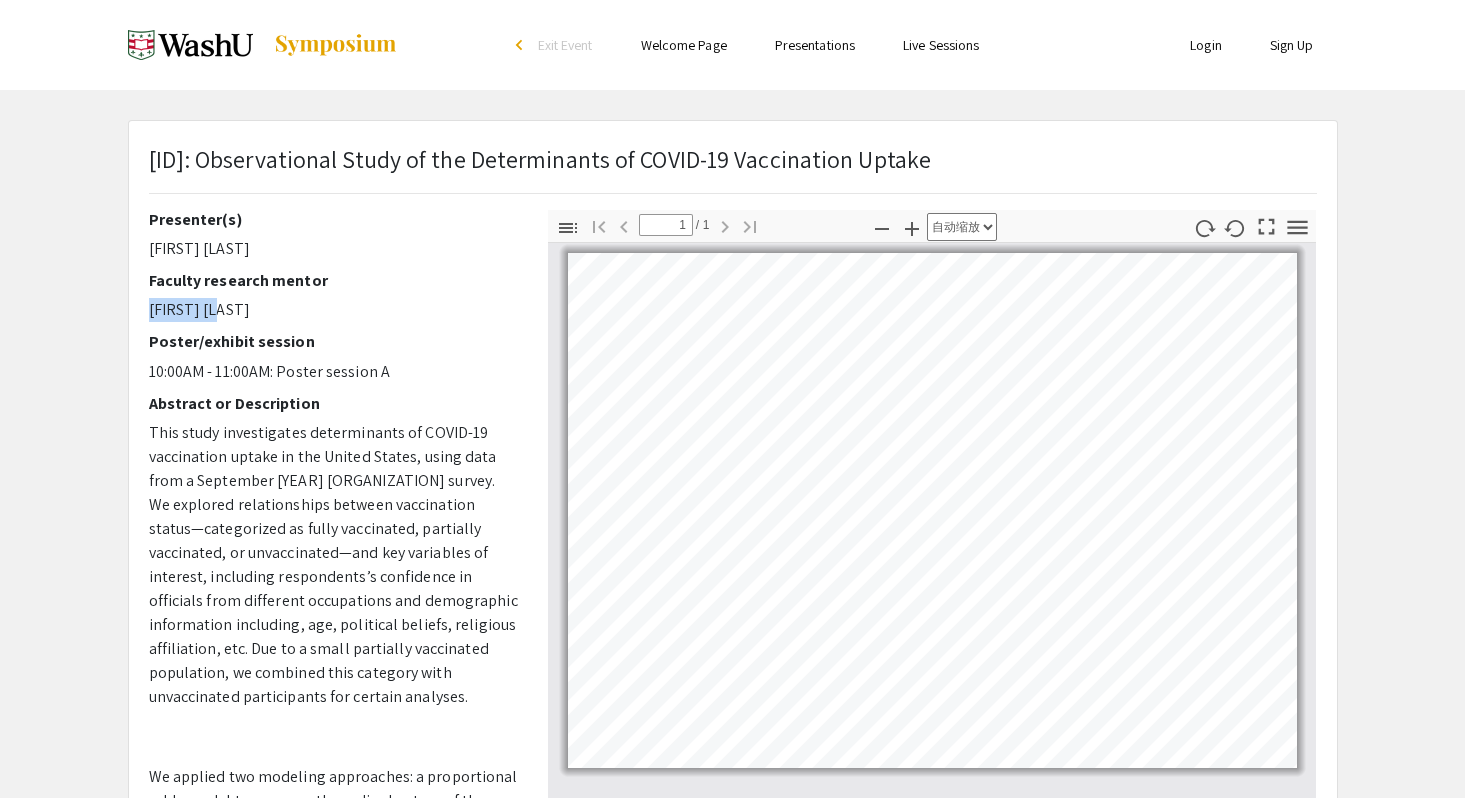drag, startPoint x: 241, startPoint y: 312, endPoint x: 142, endPoint y: 311, distance: 99.00505 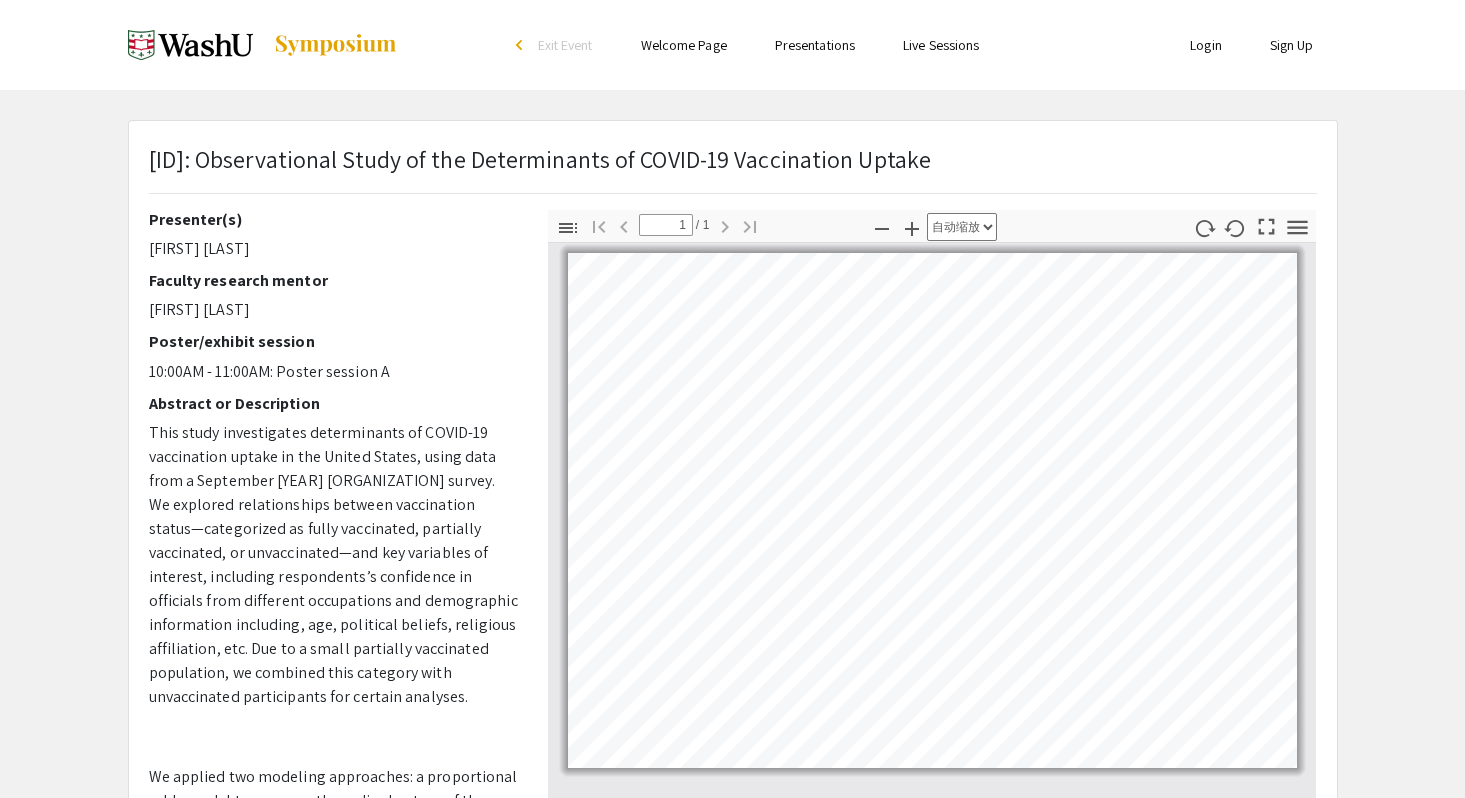 click on "This study investigates determinants of COVID-19 vaccination uptake in the United States, using data from a September 2022 Pew Research Center survey. We explored relationships between vaccination status—categorized as fully vaccinated, partially vaccinated, or unvaccinated—and key variables of interest, including respondents’s confidence in officials from different occupations and demographic information including, age, political beliefs, religious affiliation, etc. Due to a small partially vaccinated population, we combined this category with unvaccinated participants for certain analyses." at bounding box center (333, 565) 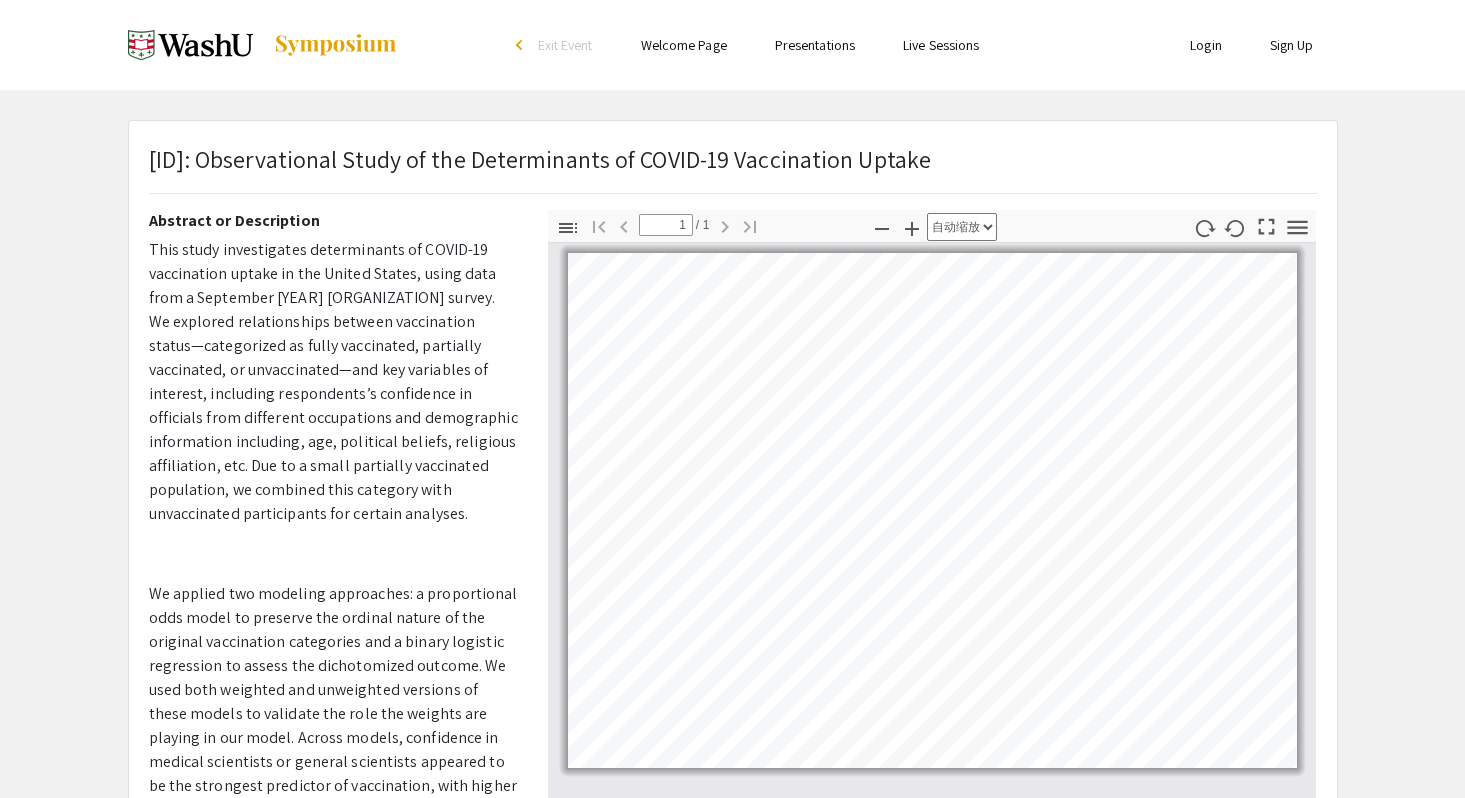 scroll, scrollTop: 383, scrollLeft: 0, axis: vertical 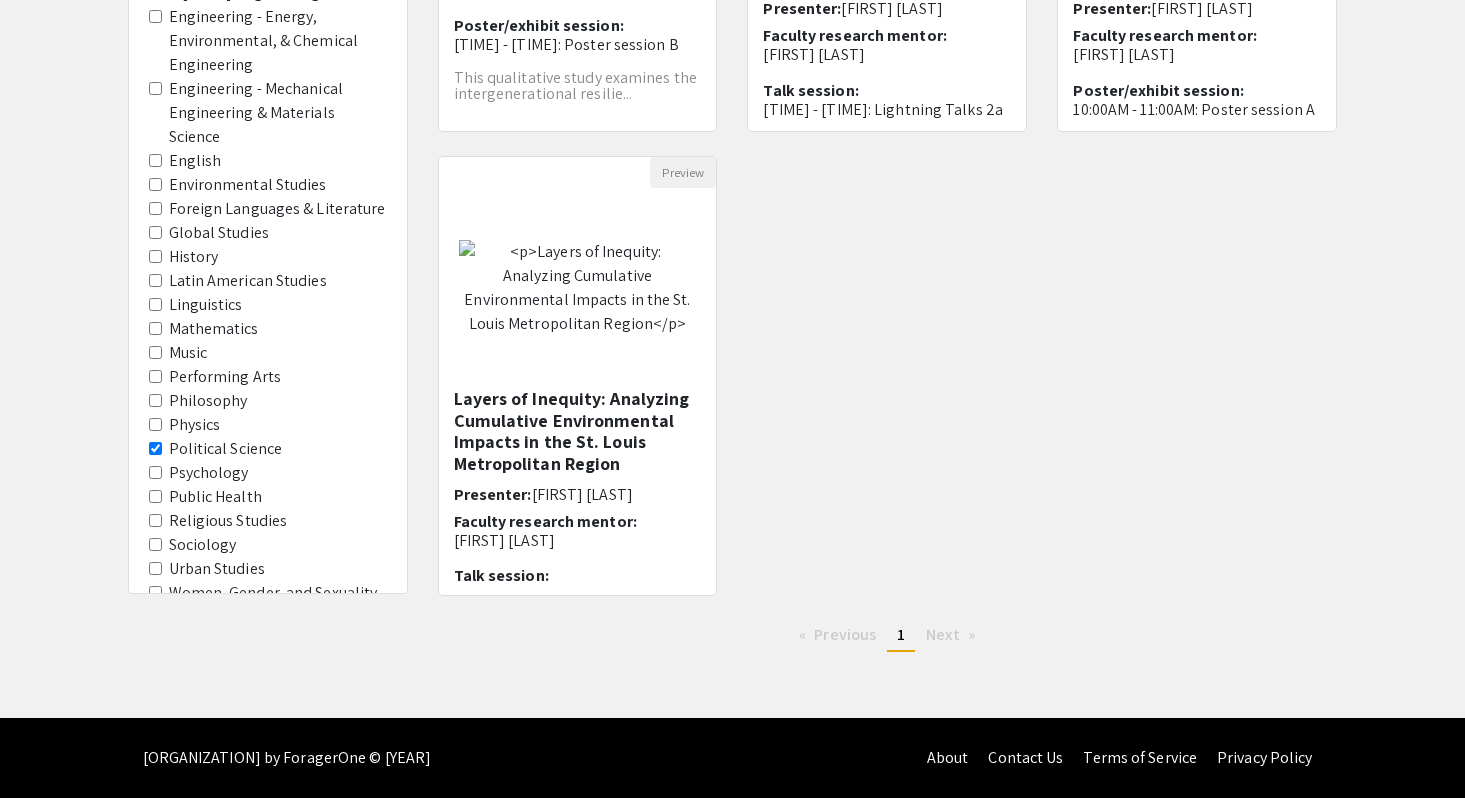 click on "Political Science" at bounding box center (155, 448) 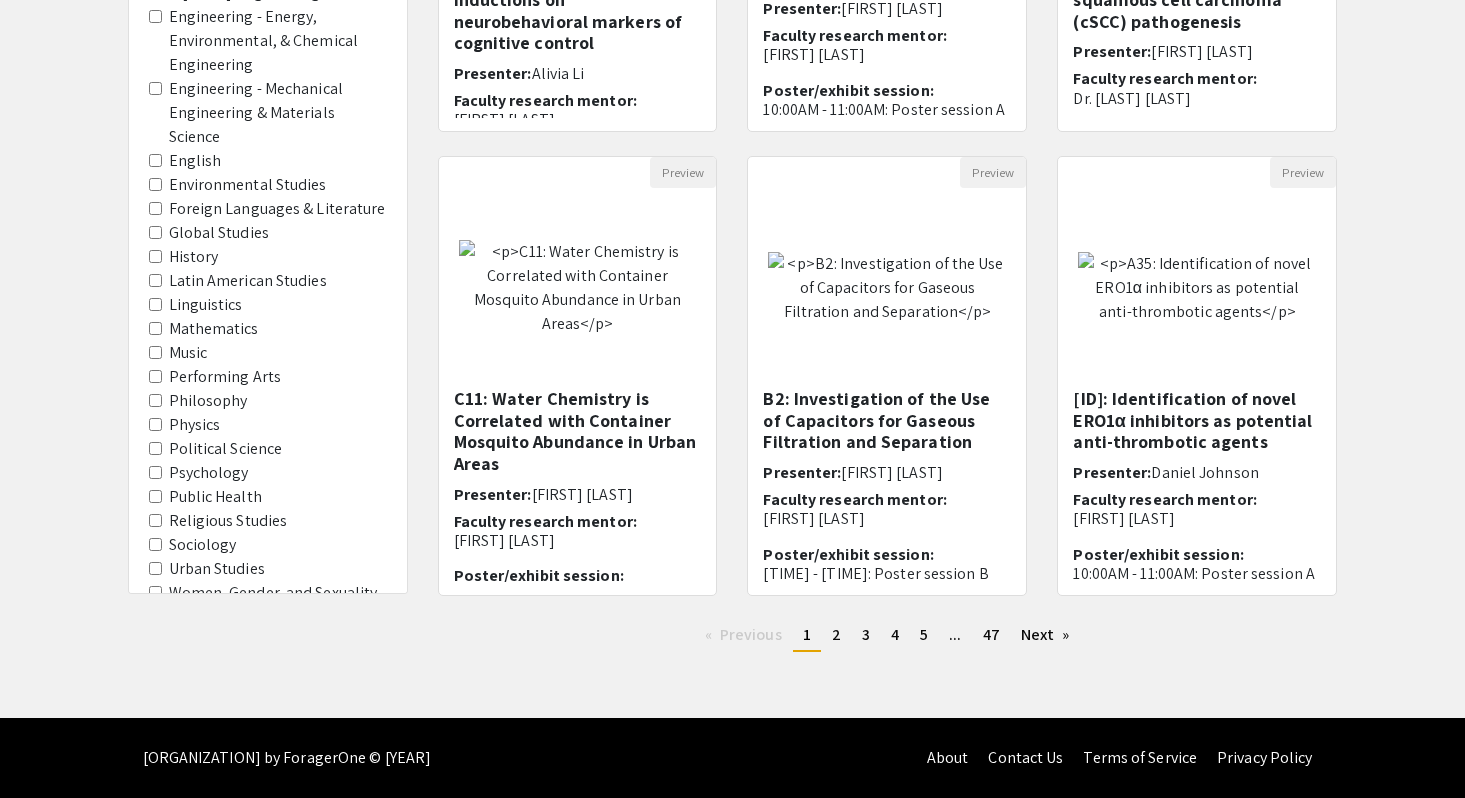 scroll, scrollTop: 0, scrollLeft: 0, axis: both 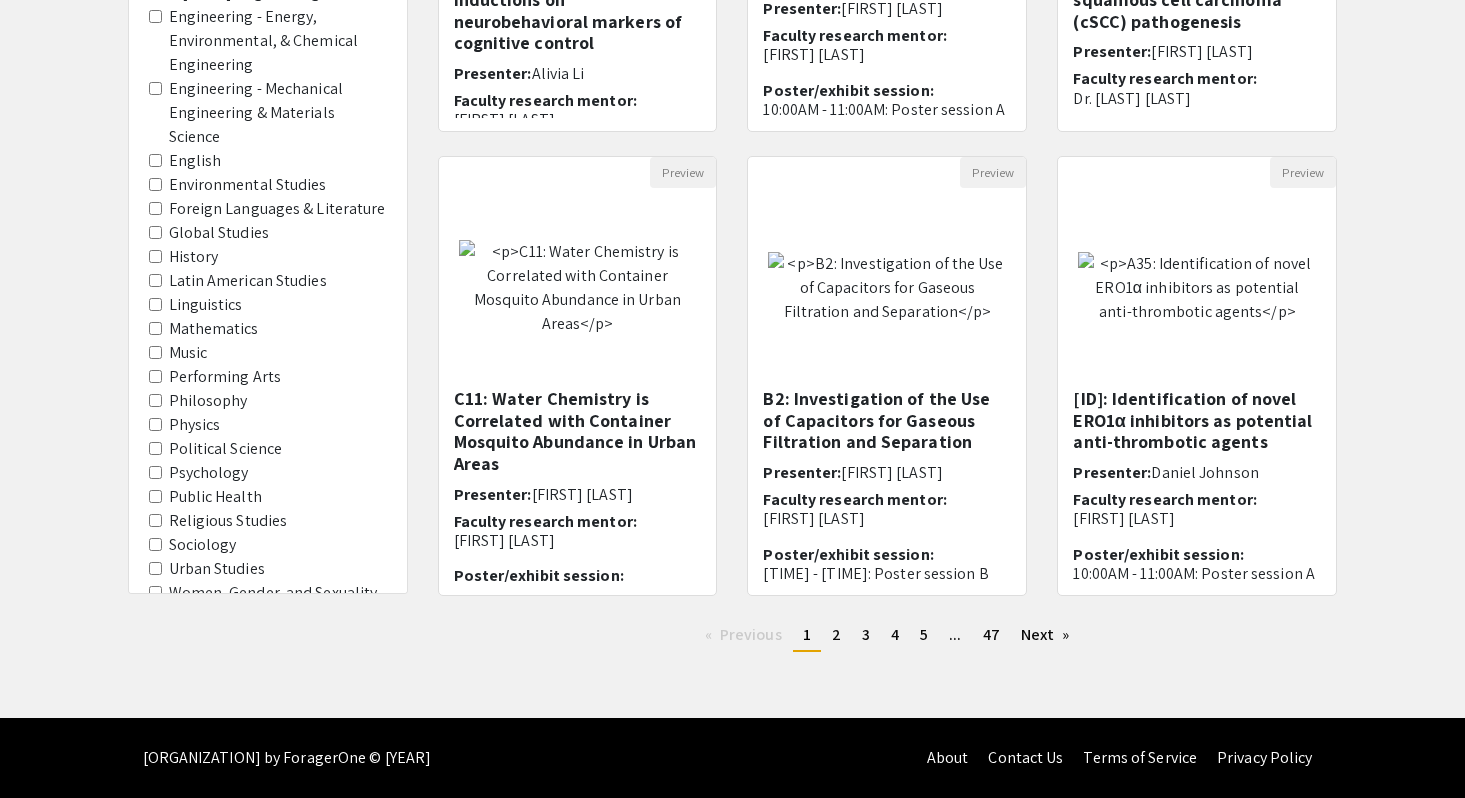 click on "Philosophy" at bounding box center [155, 400] 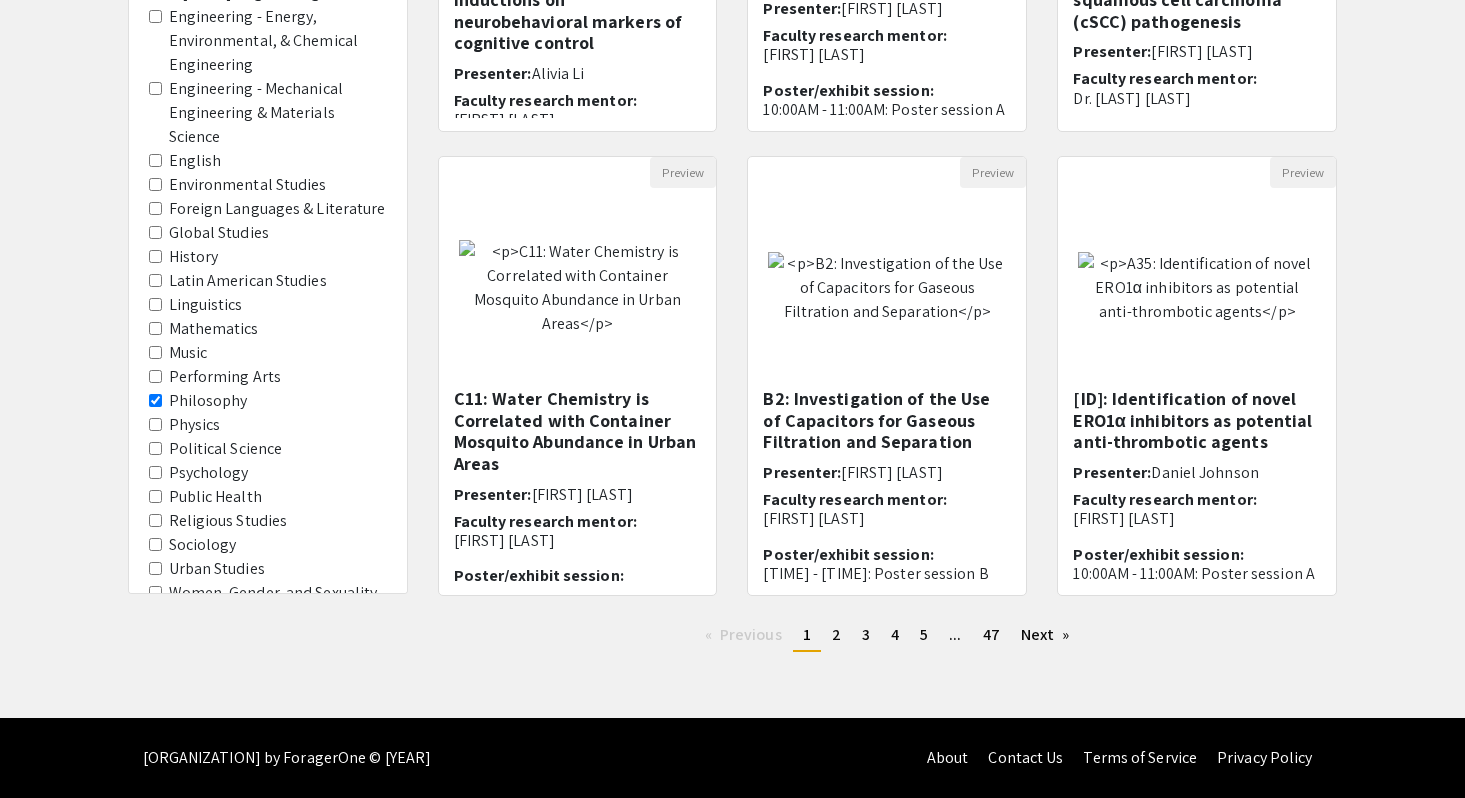 scroll, scrollTop: 0, scrollLeft: 0, axis: both 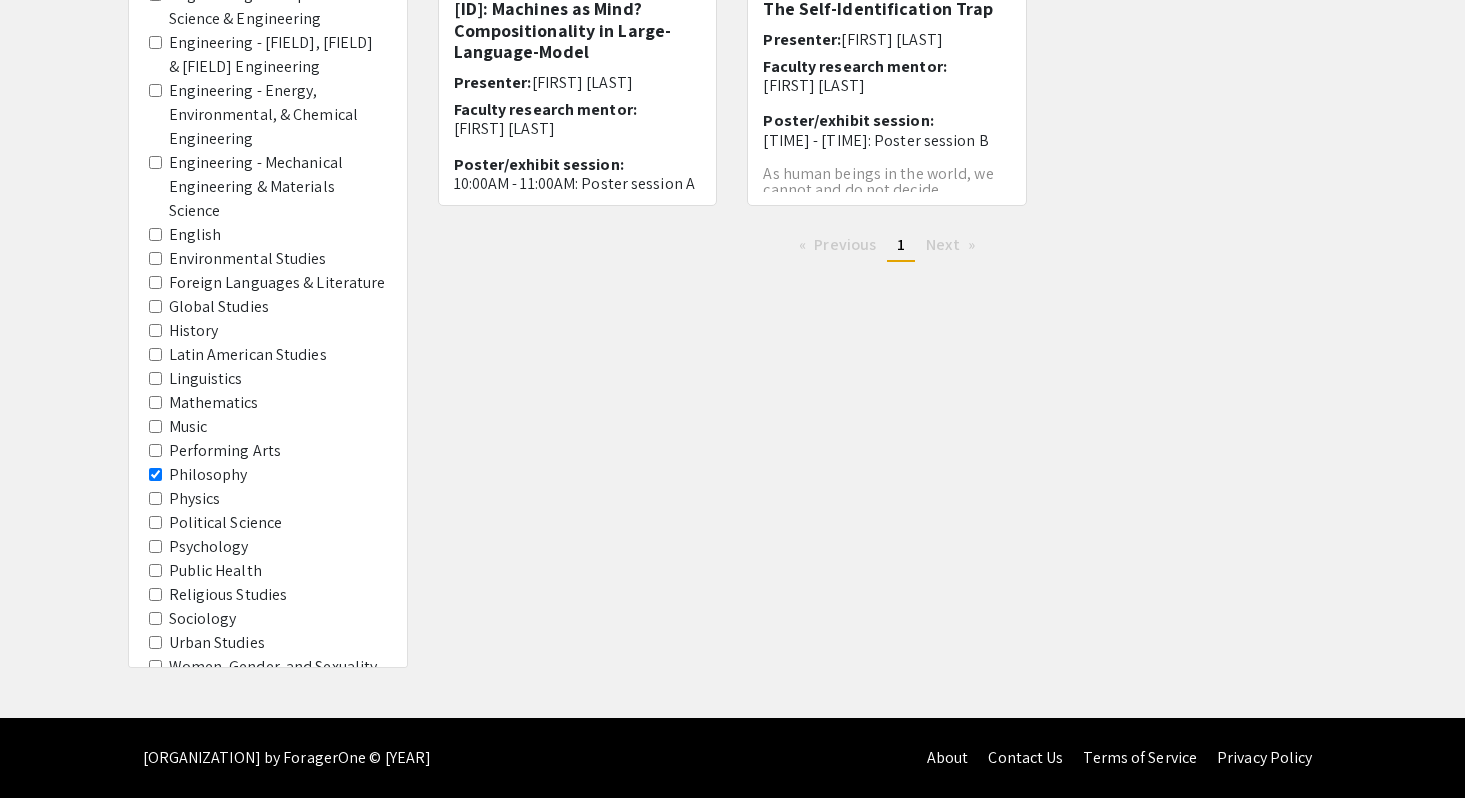 click on "Philosophy" at bounding box center (155, 474) 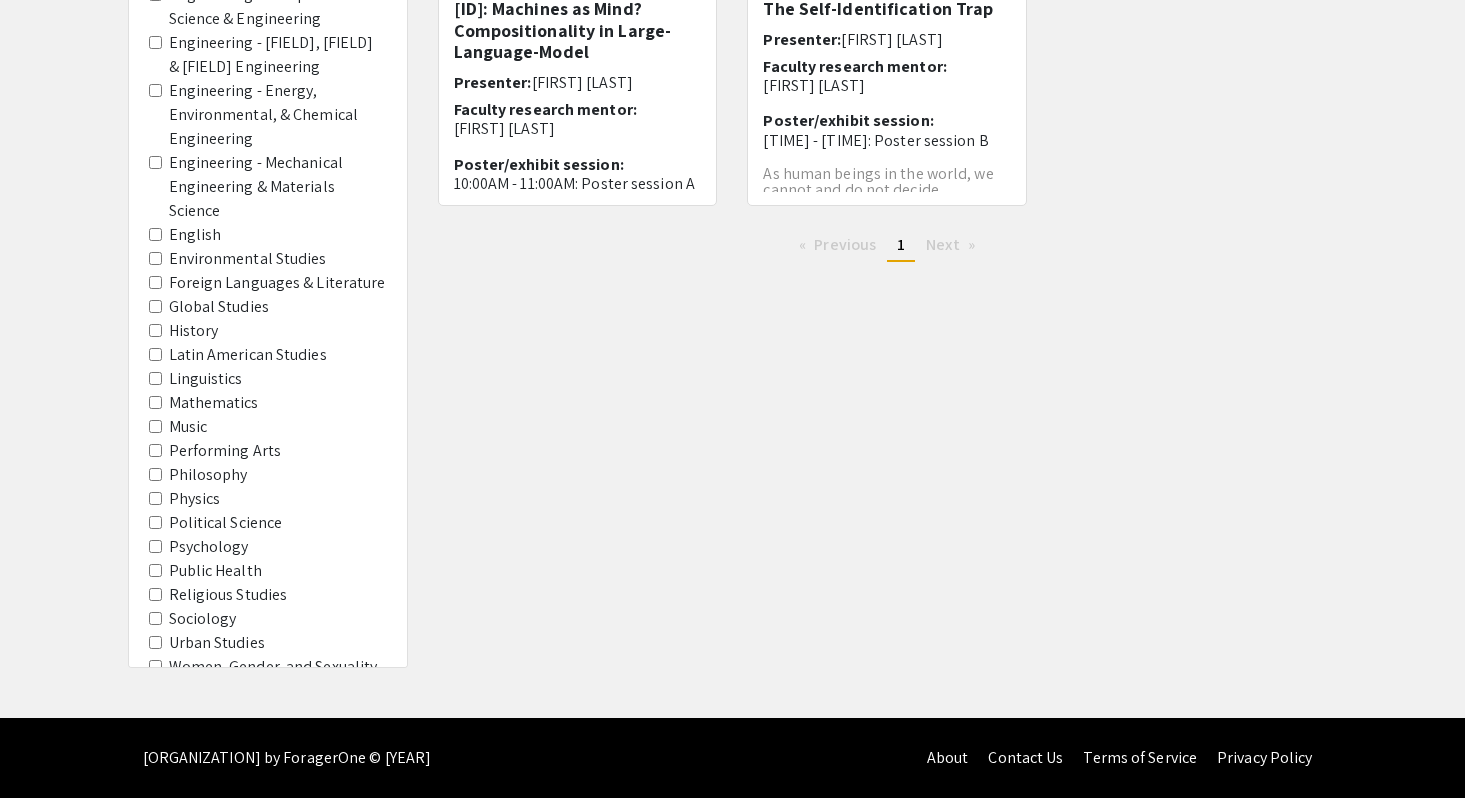 scroll, scrollTop: 0, scrollLeft: 0, axis: both 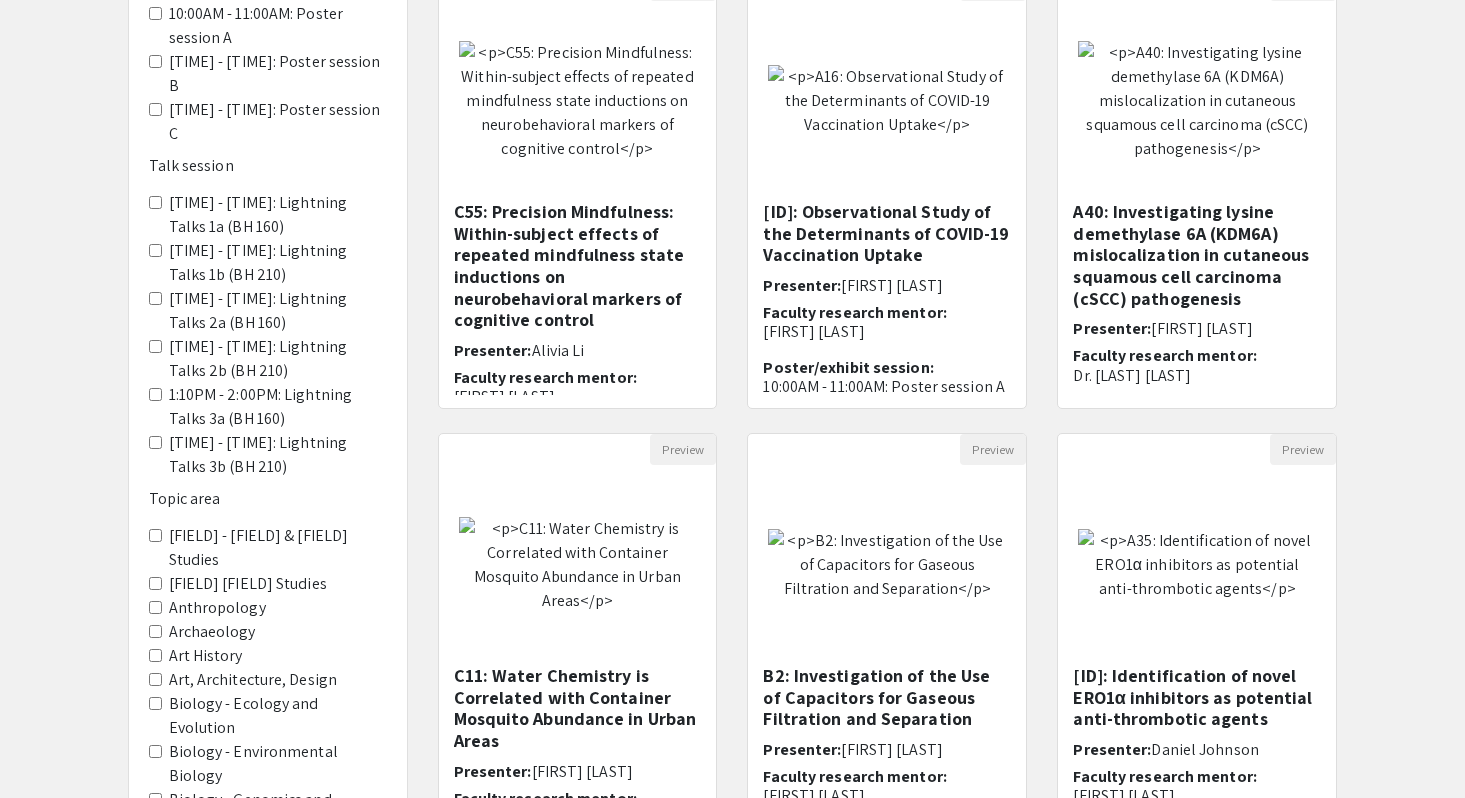 click on "Anthropology" at bounding box center [155, 607] 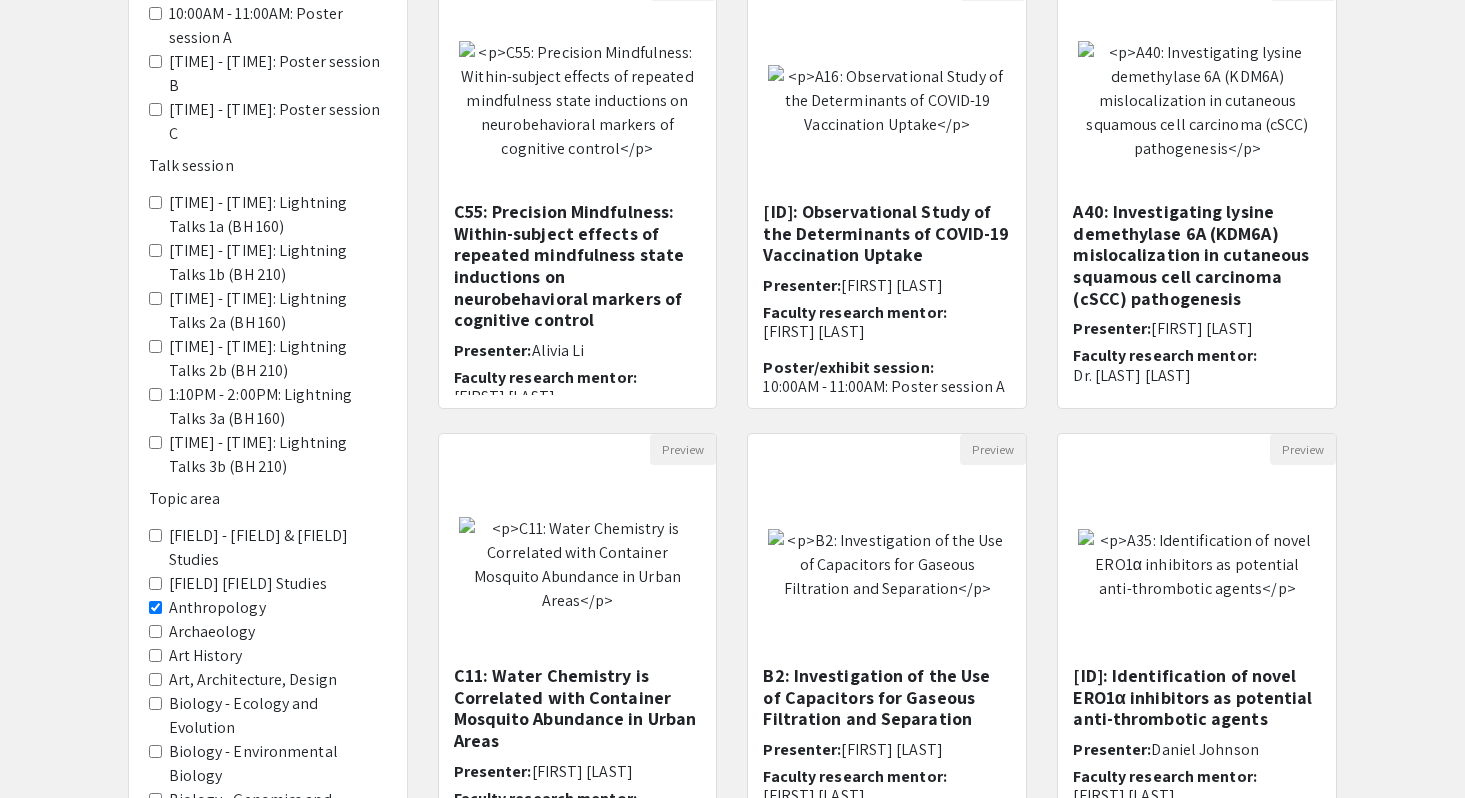 scroll, scrollTop: 0, scrollLeft: 0, axis: both 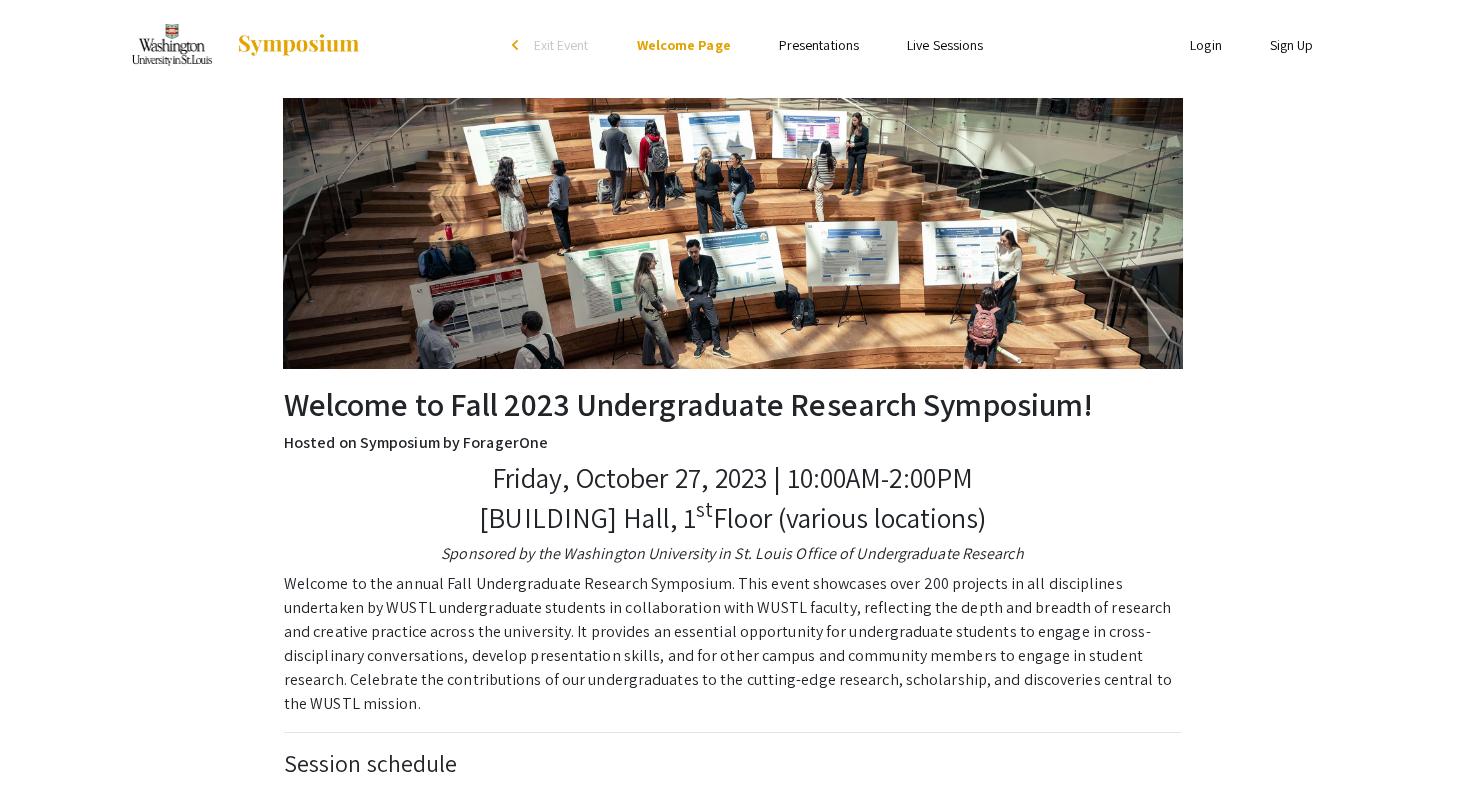 click on "Presentations" at bounding box center [819, 45] 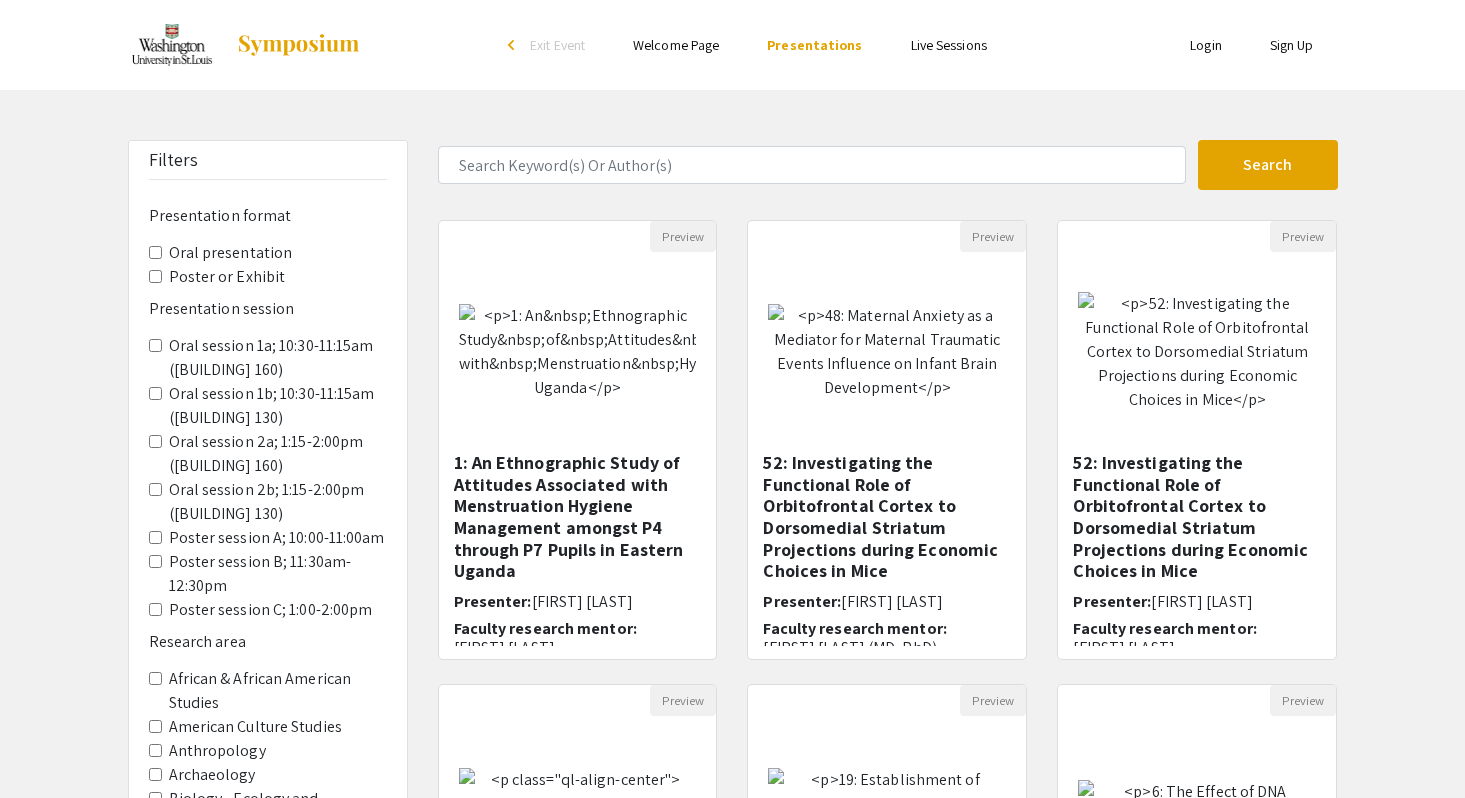 scroll, scrollTop: 602, scrollLeft: 0, axis: vertical 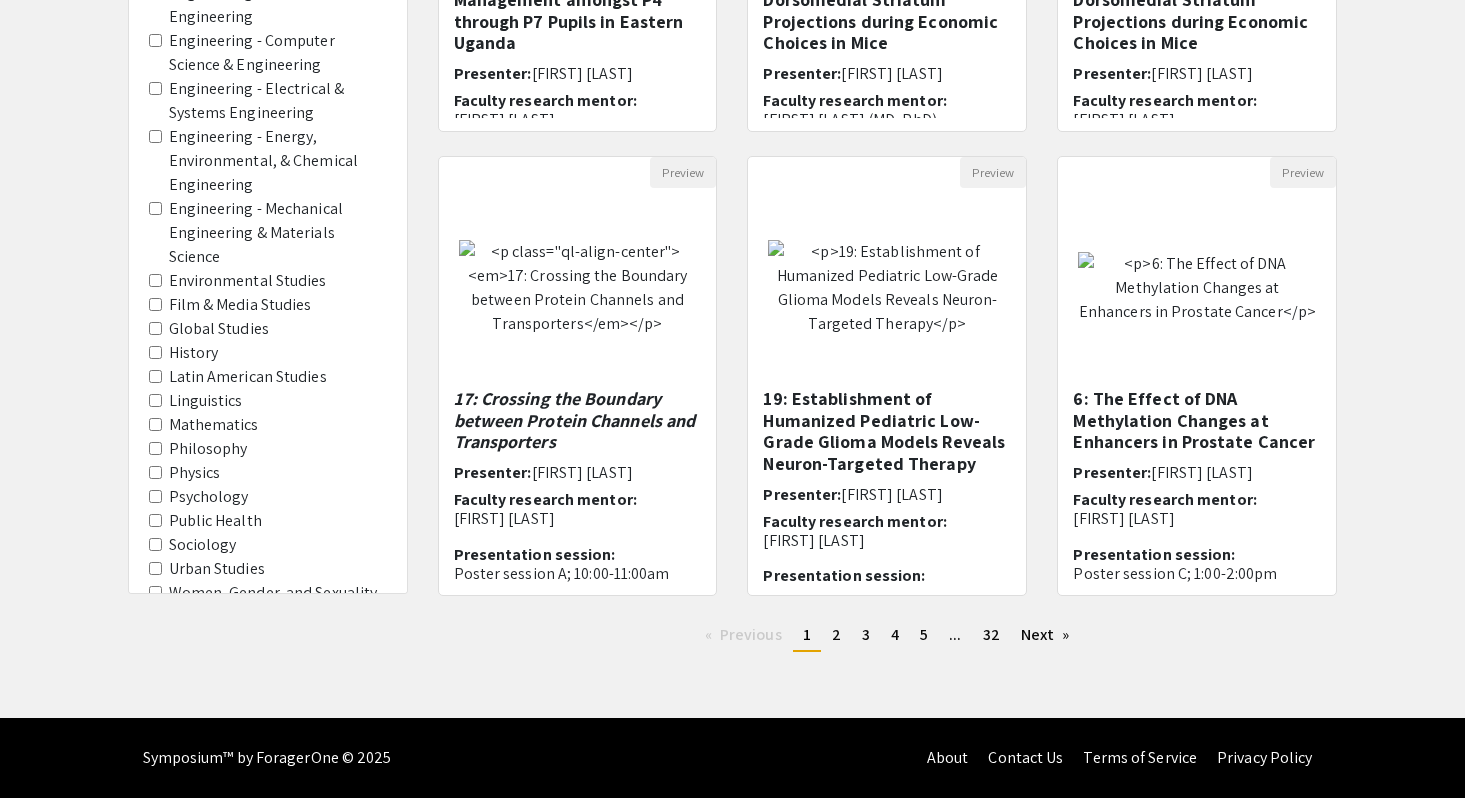click on "Philosophy" at bounding box center (155, 448) 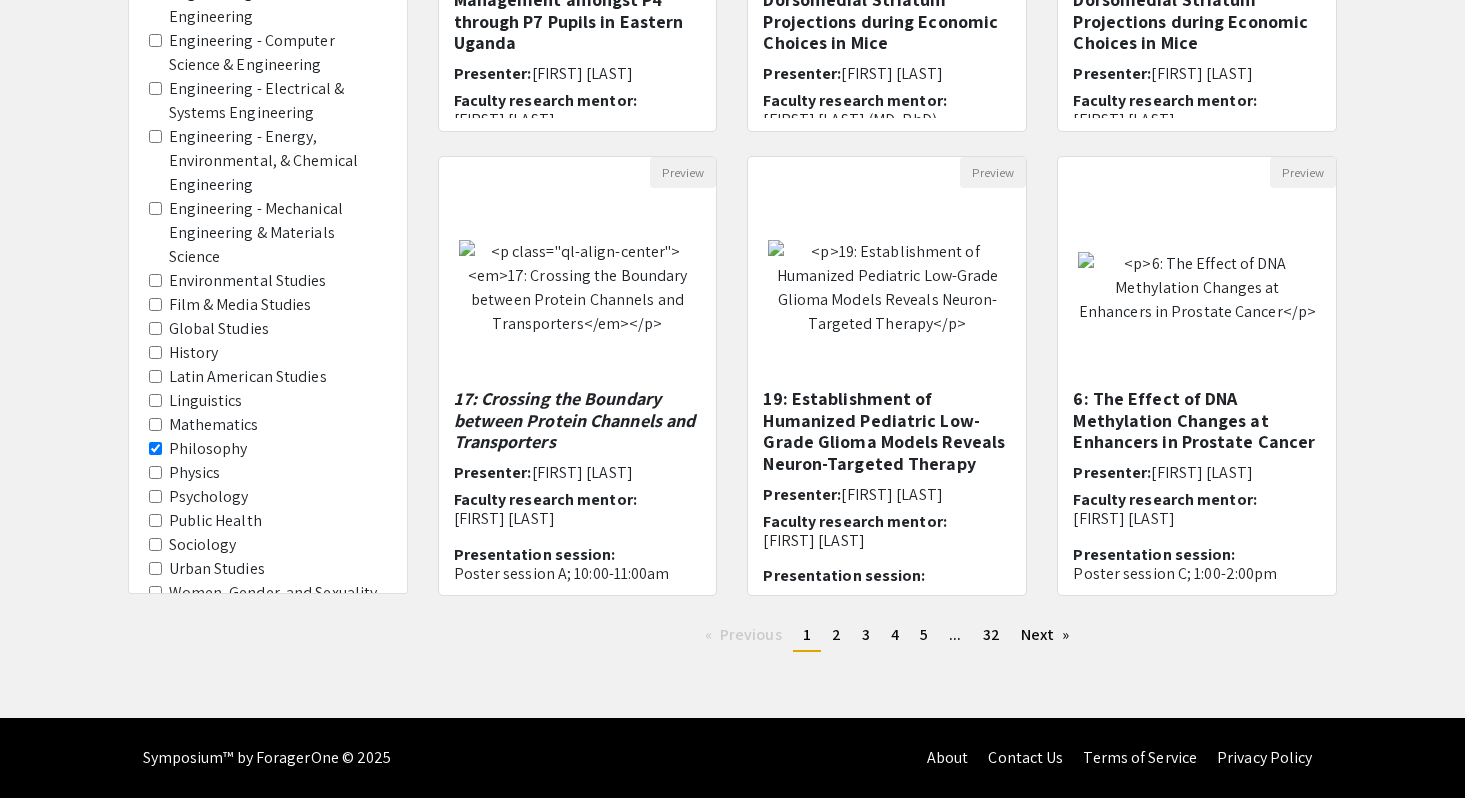 scroll, scrollTop: 0, scrollLeft: 0, axis: both 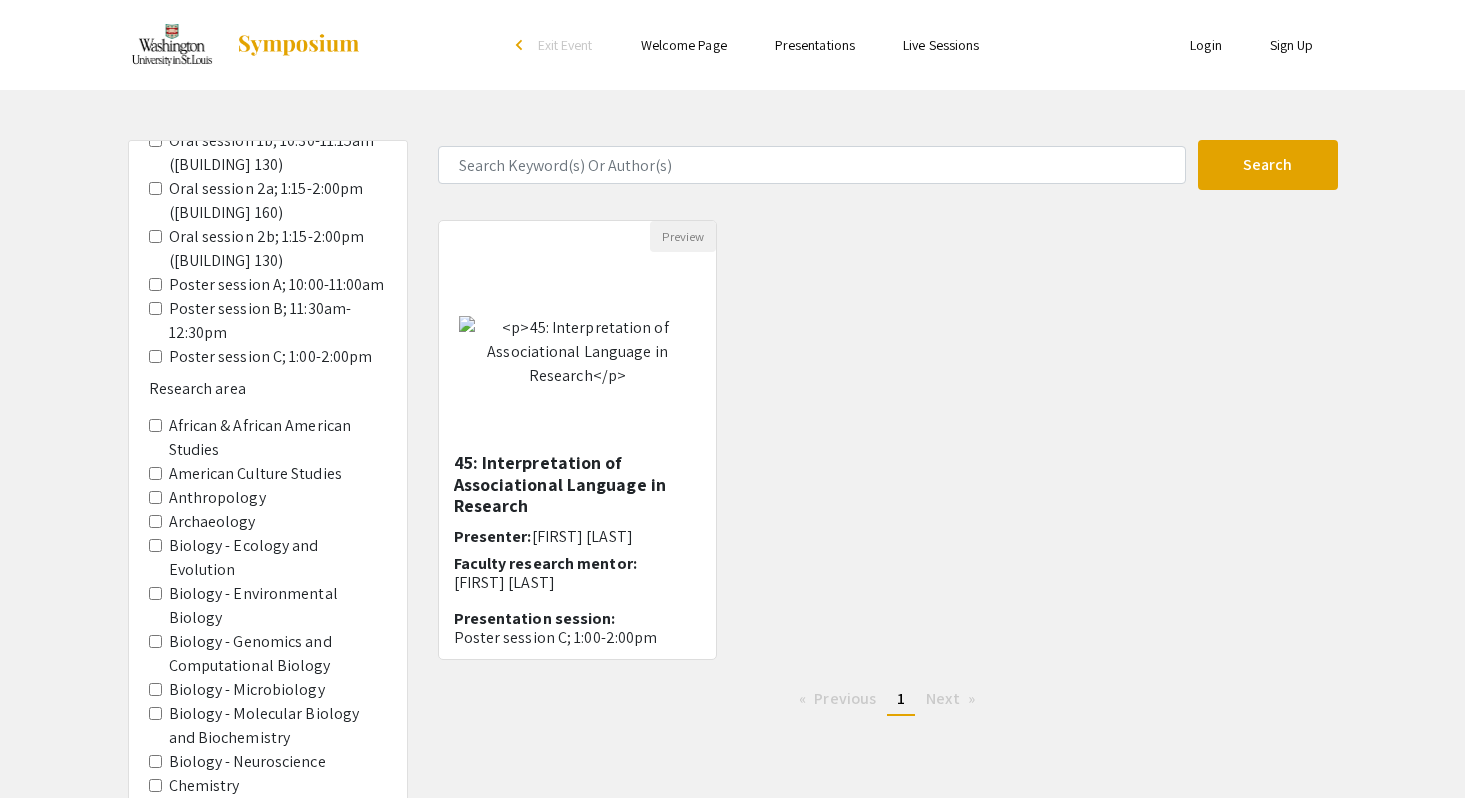 click on "Anthropology" at bounding box center (155, 497) 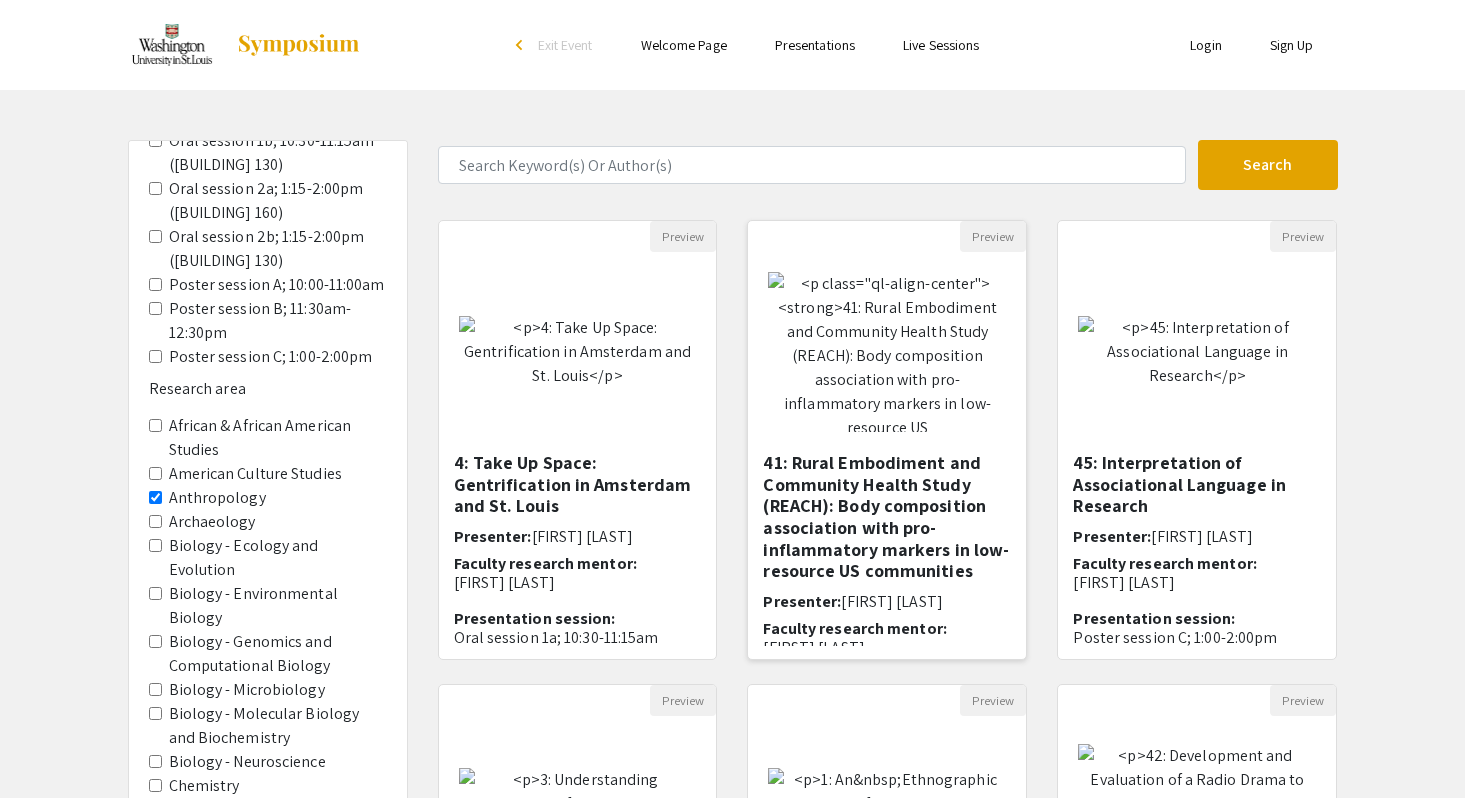 scroll, scrollTop: 366, scrollLeft: 0, axis: vertical 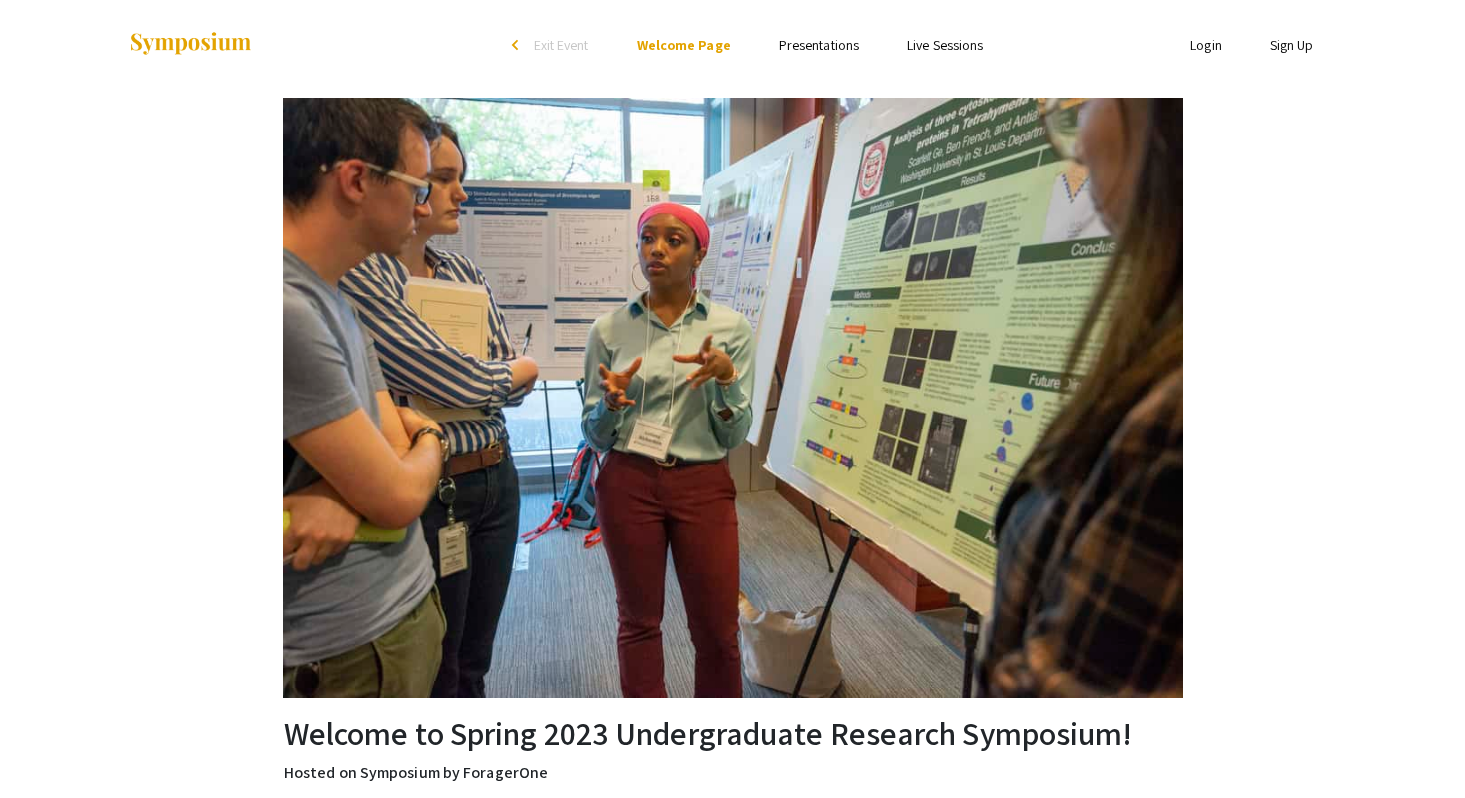 click on "Skip navigation  arrow_back_ios Exit Event Welcome Page Presentations Live Sessions" at bounding box center [732, 45] 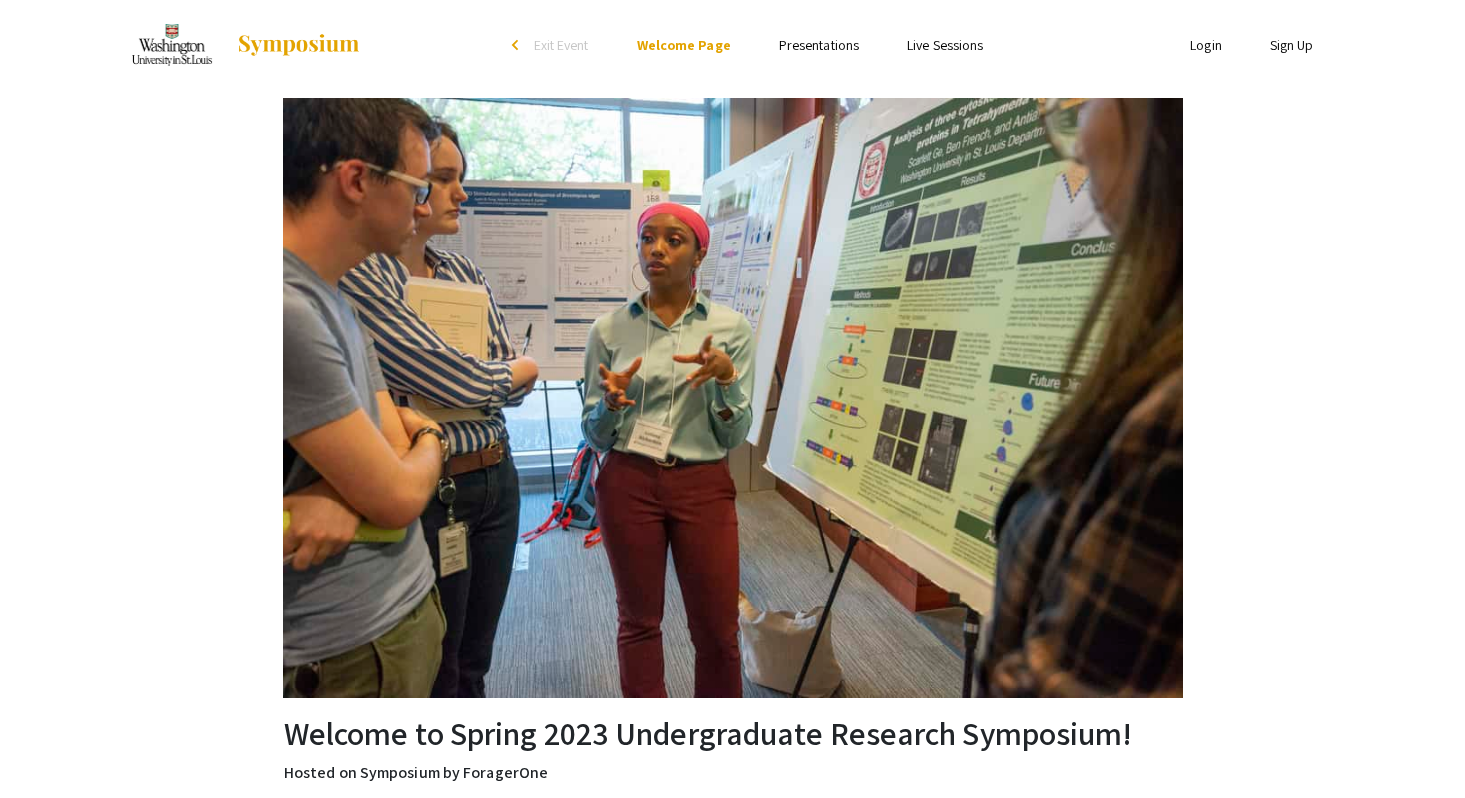 click on "Presentations" at bounding box center [819, 45] 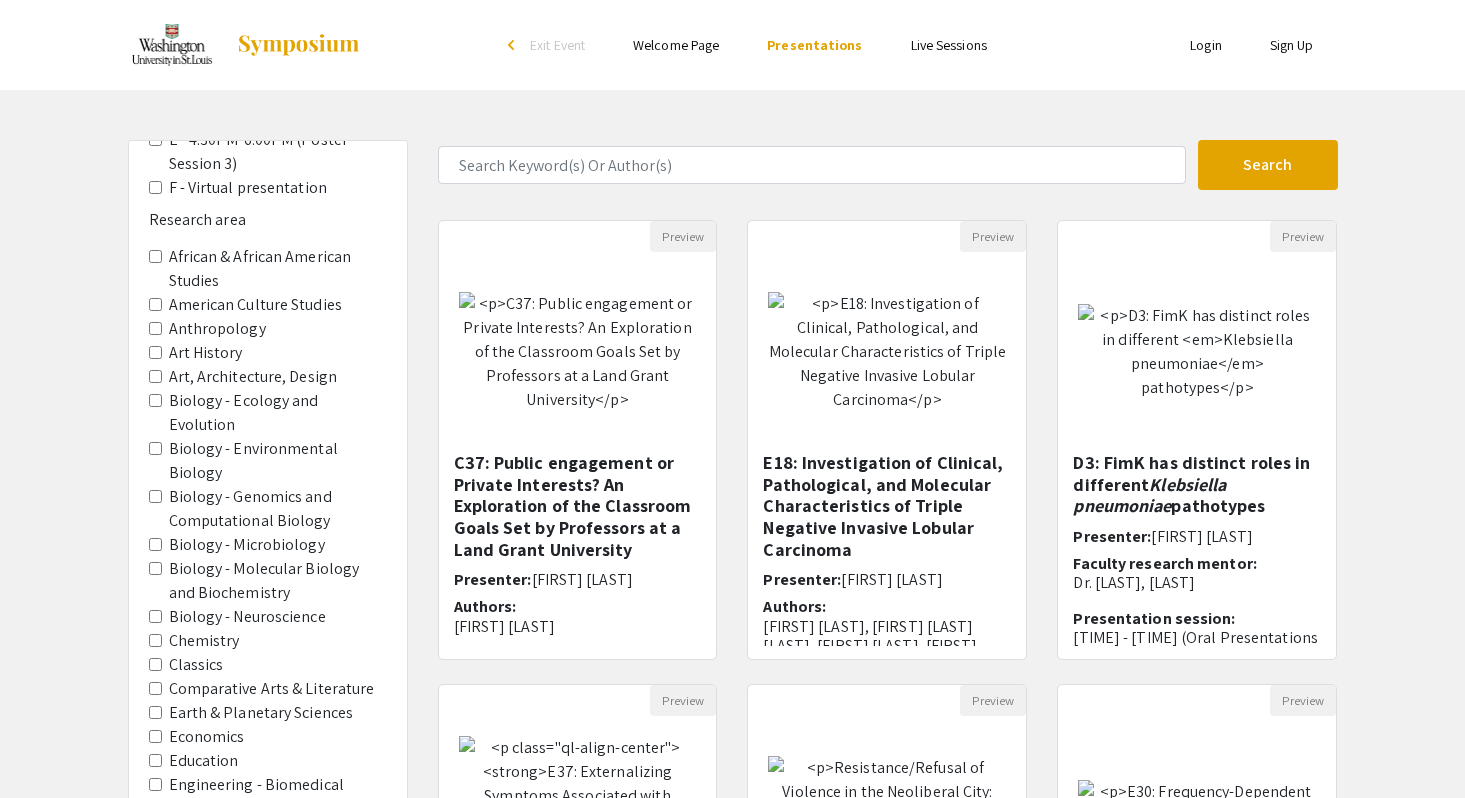 scroll, scrollTop: 457, scrollLeft: 0, axis: vertical 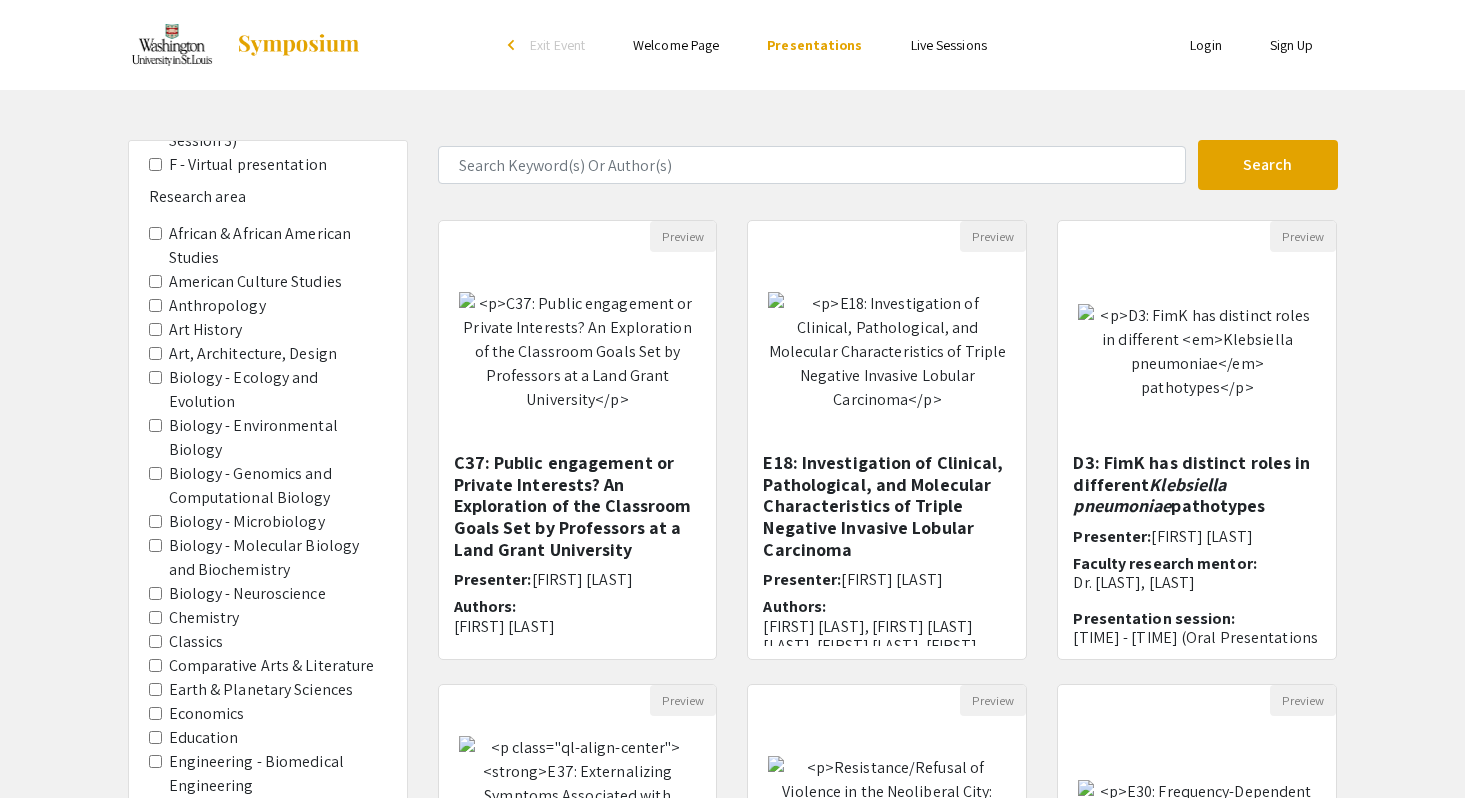 click on "Anthropology" at bounding box center [155, 305] 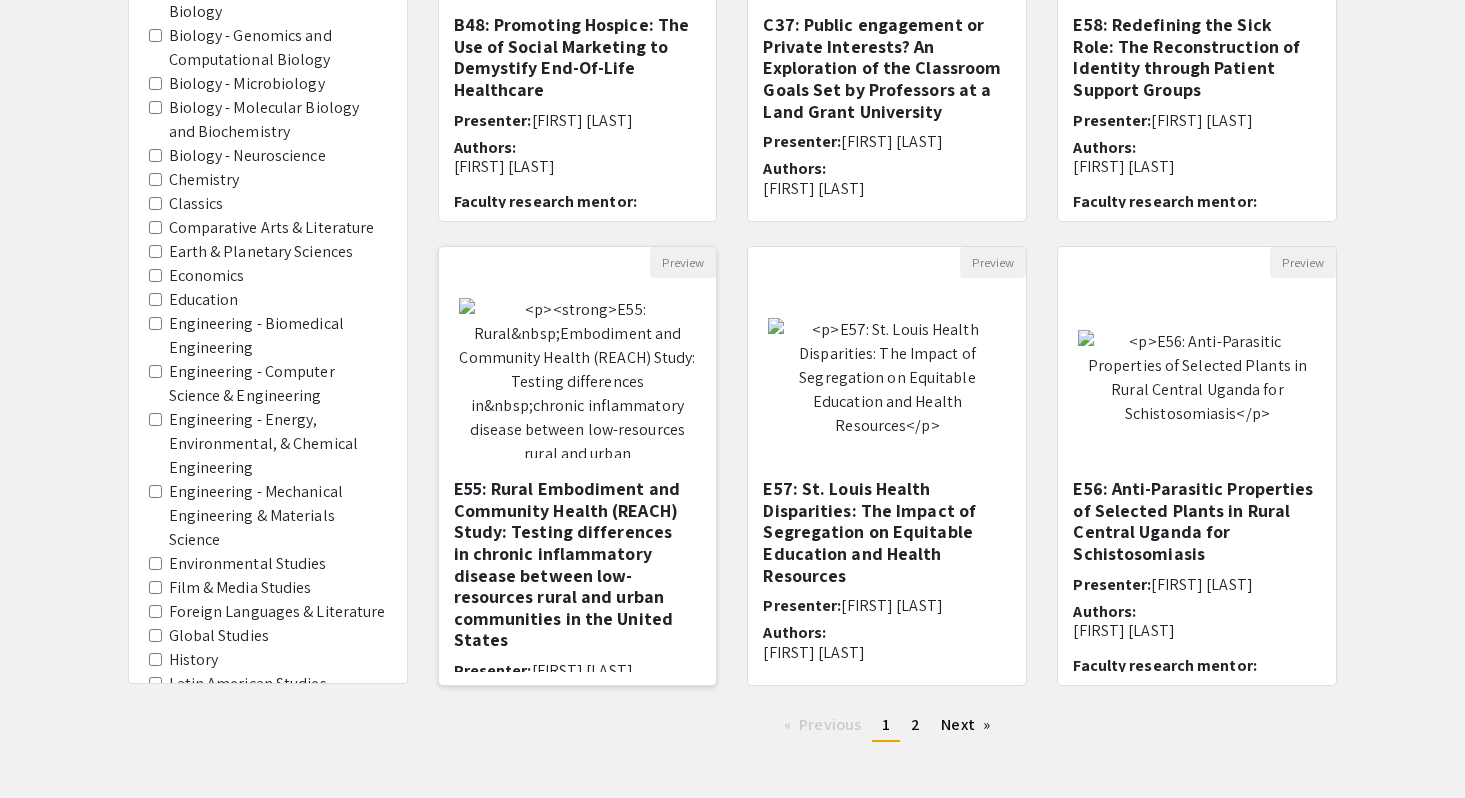 scroll, scrollTop: 411, scrollLeft: 0, axis: vertical 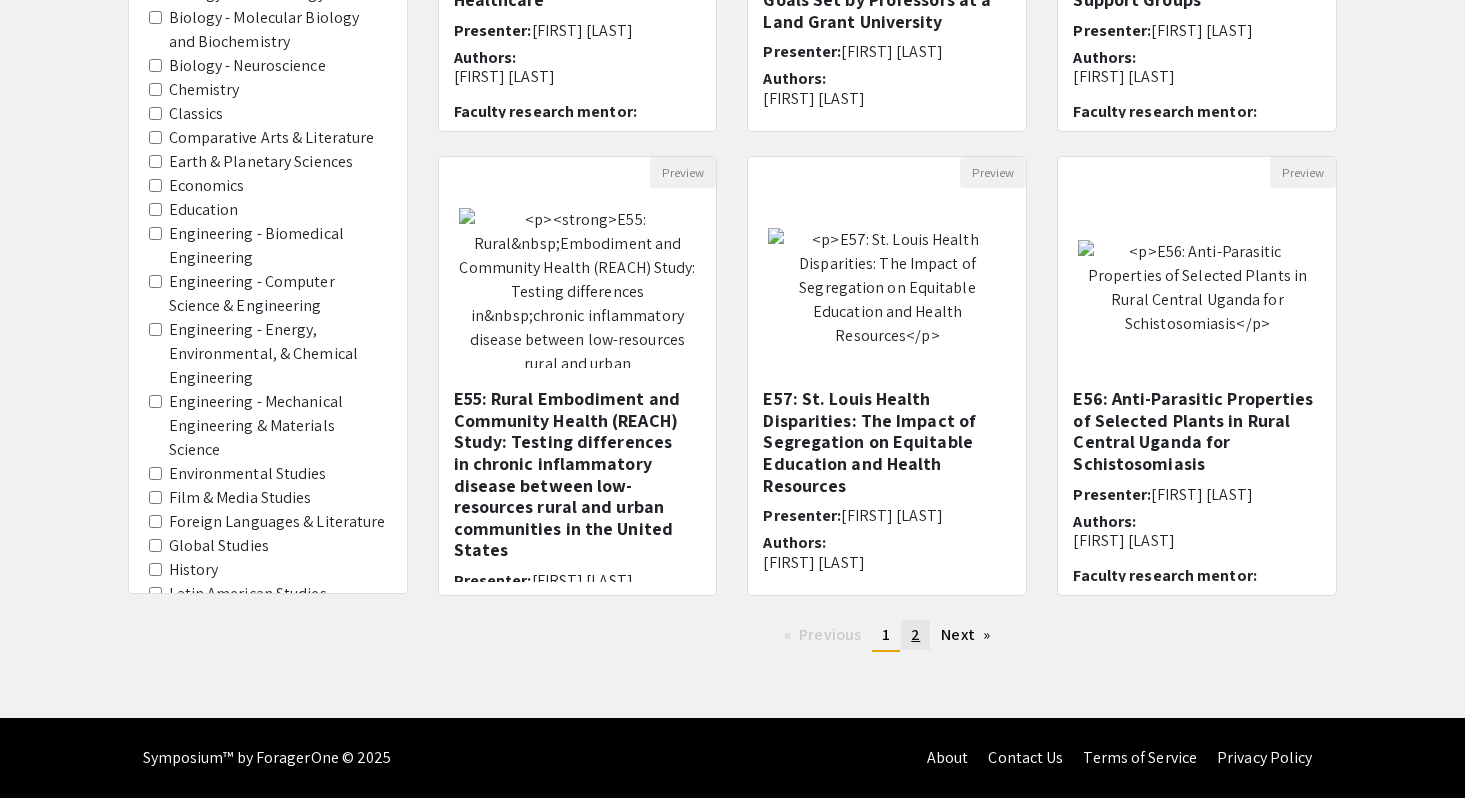 click on "2" at bounding box center [915, 634] 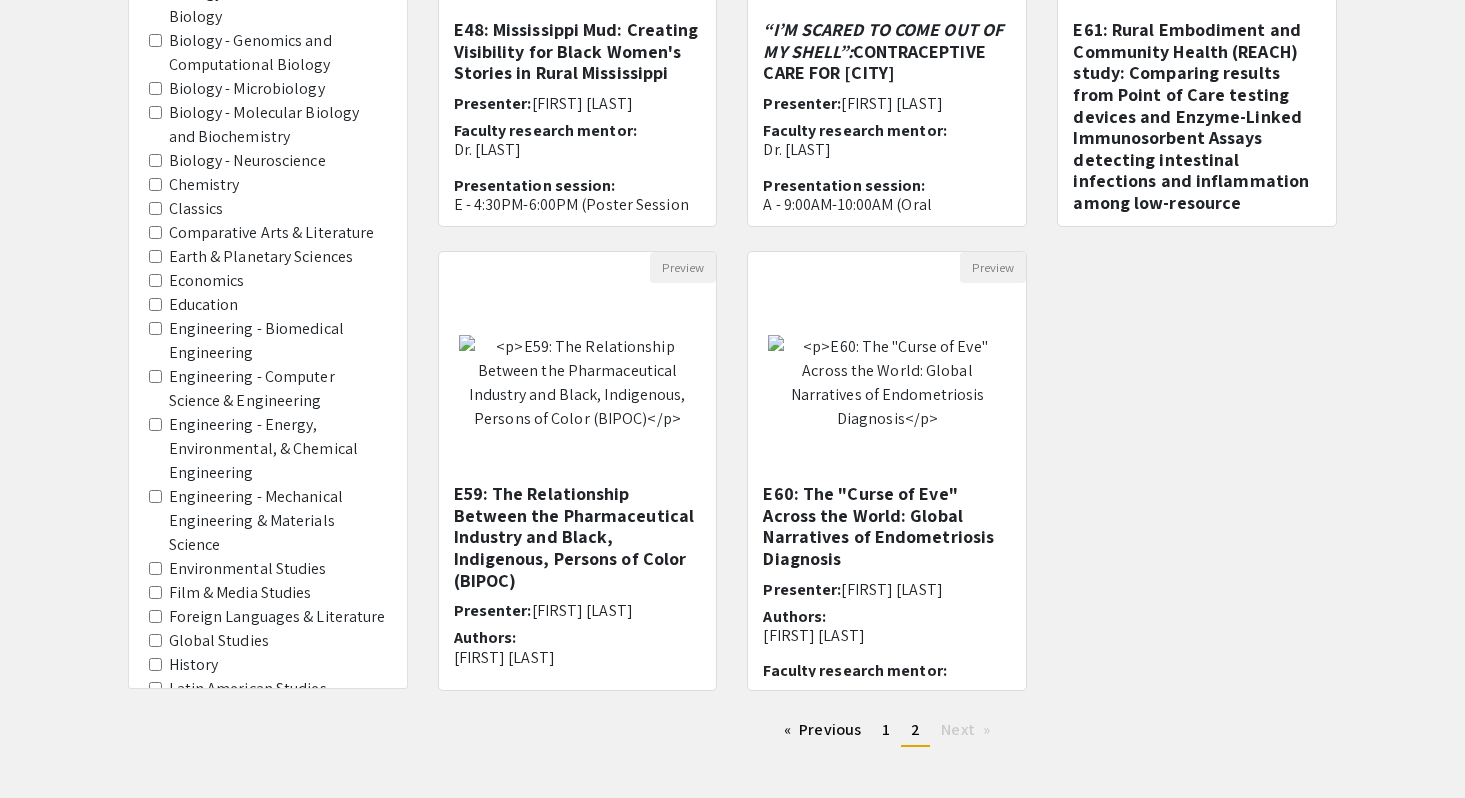 scroll, scrollTop: 486, scrollLeft: 0, axis: vertical 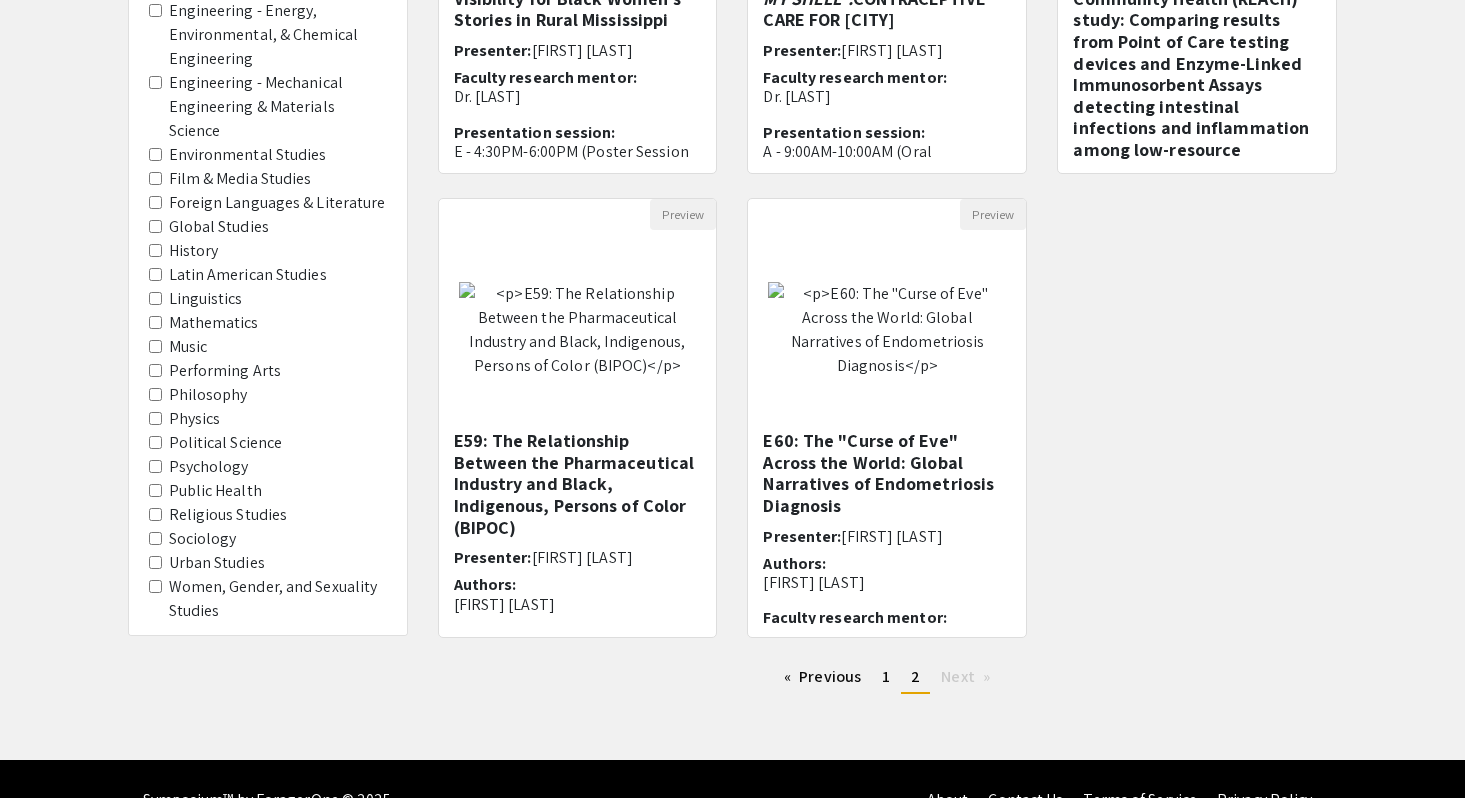 click on "Political Science" at bounding box center (155, 442) 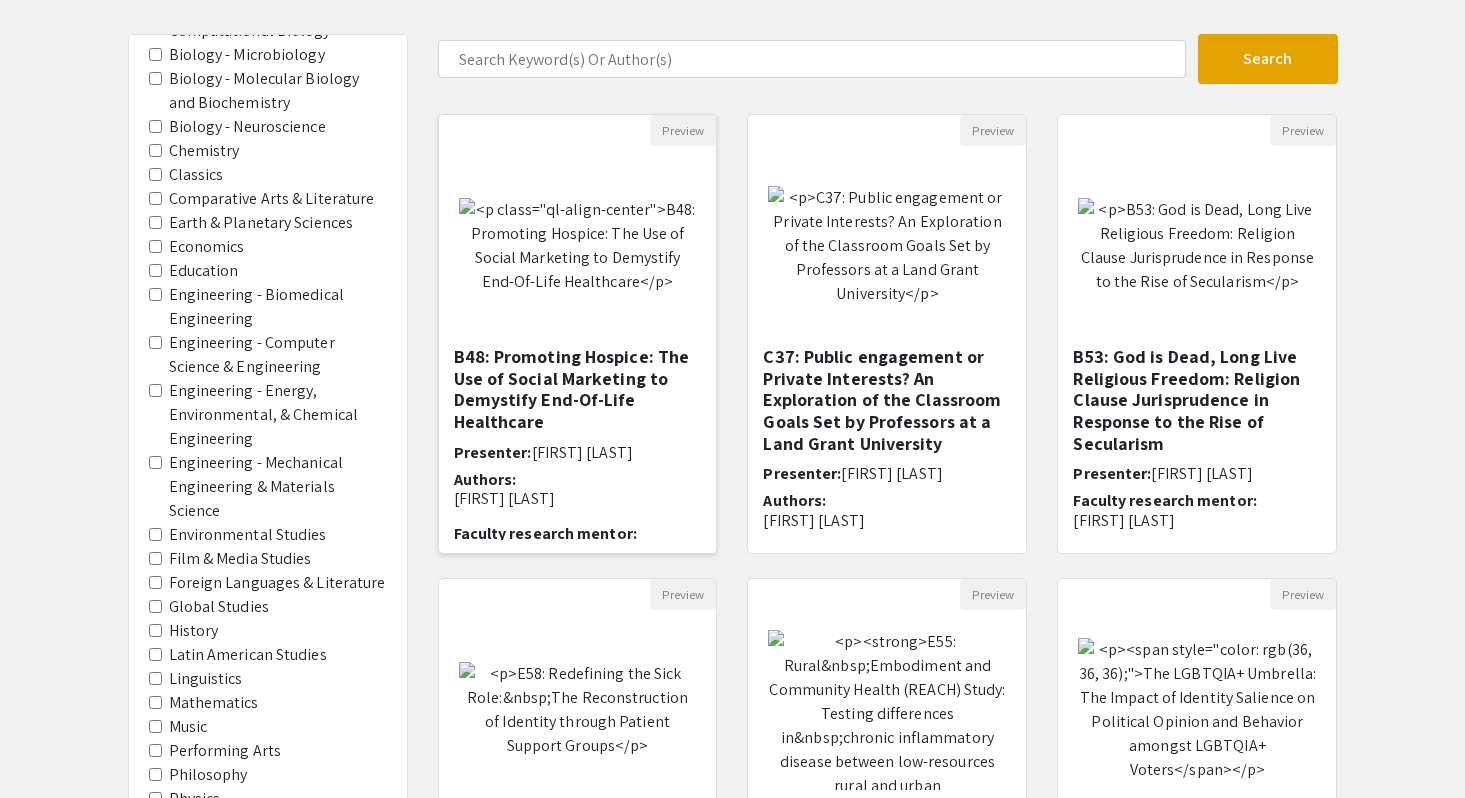 scroll, scrollTop: 121, scrollLeft: 0, axis: vertical 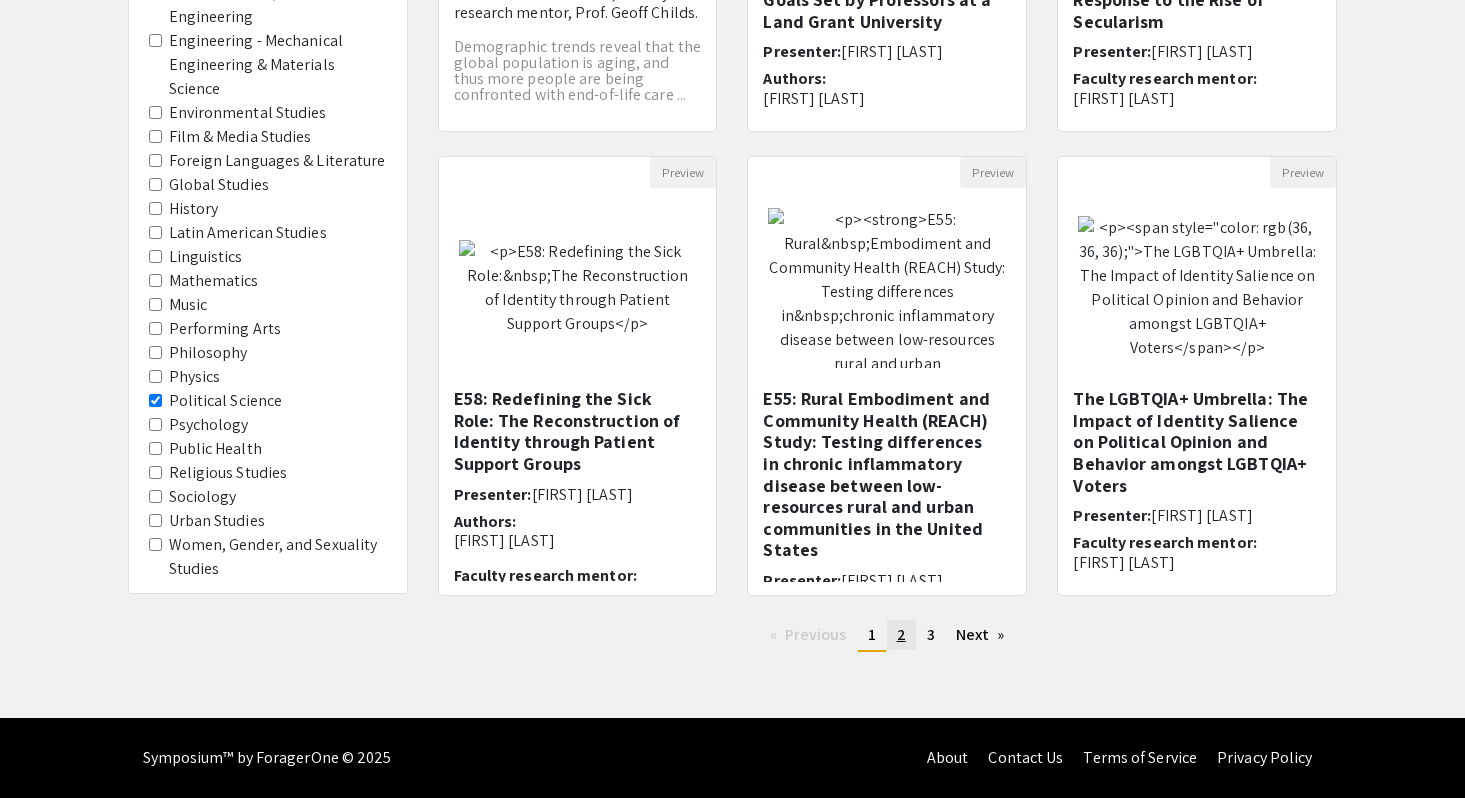 click on "2" at bounding box center [901, 634] 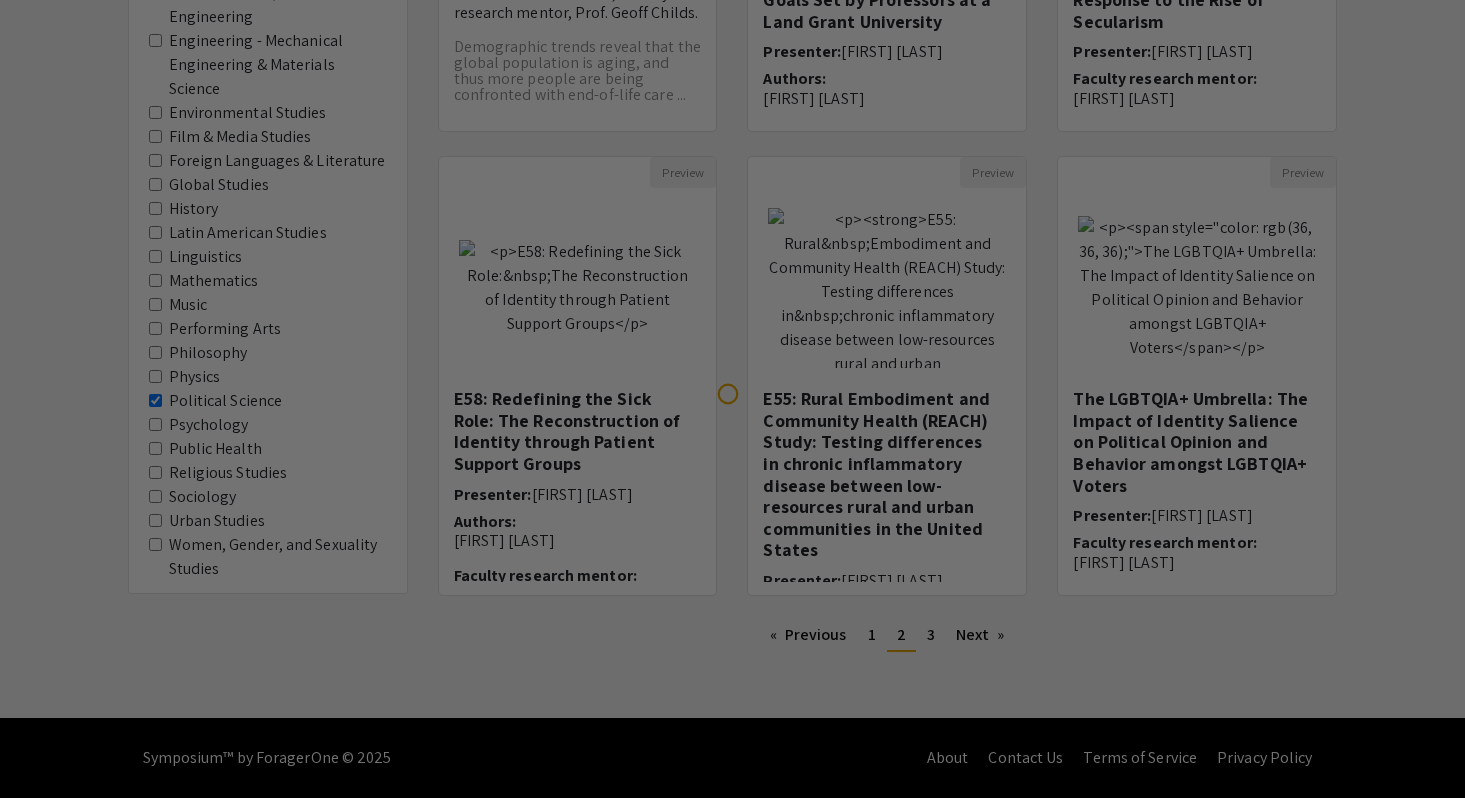 scroll, scrollTop: 0, scrollLeft: 0, axis: both 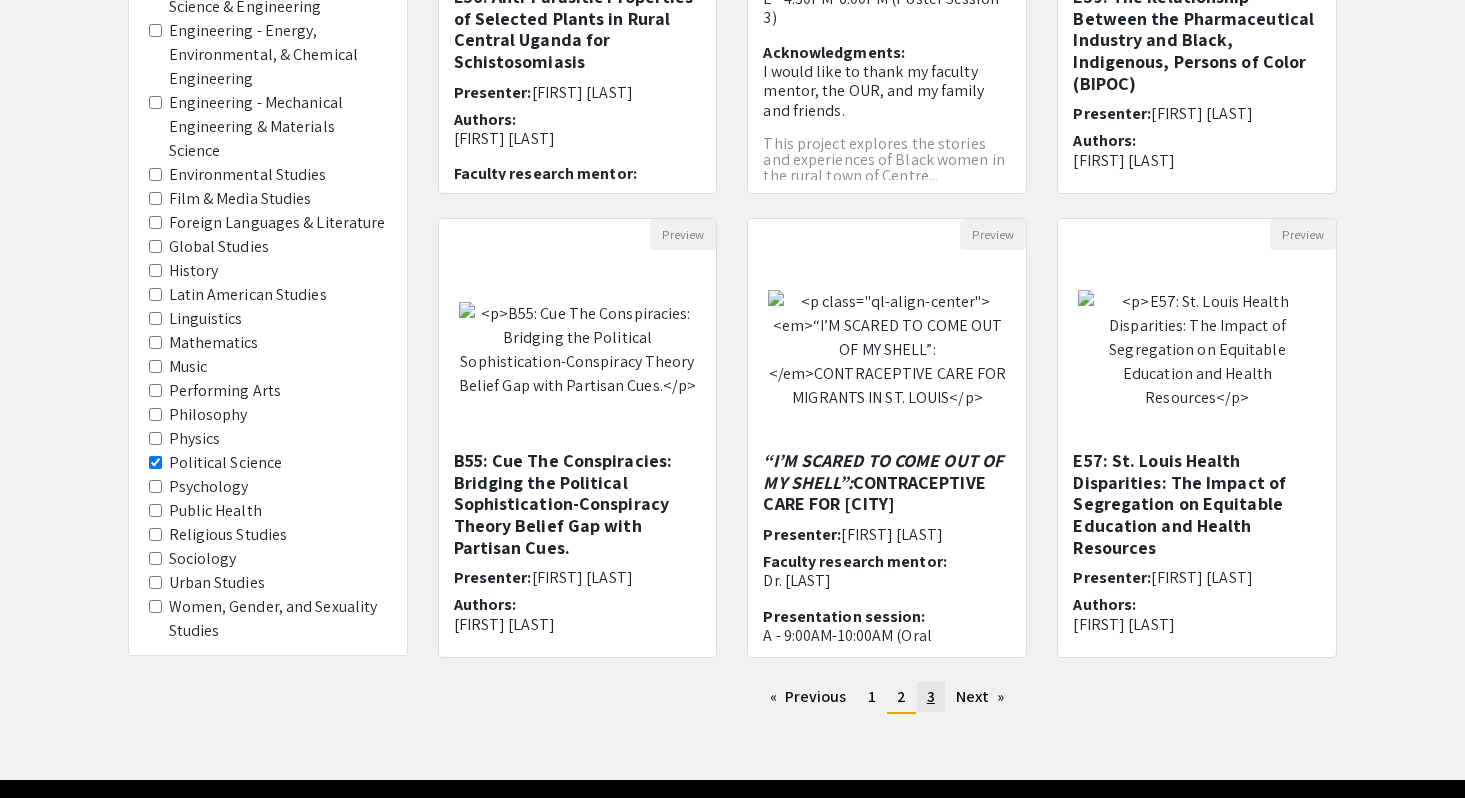 click on "page  3" at bounding box center [808, 697] 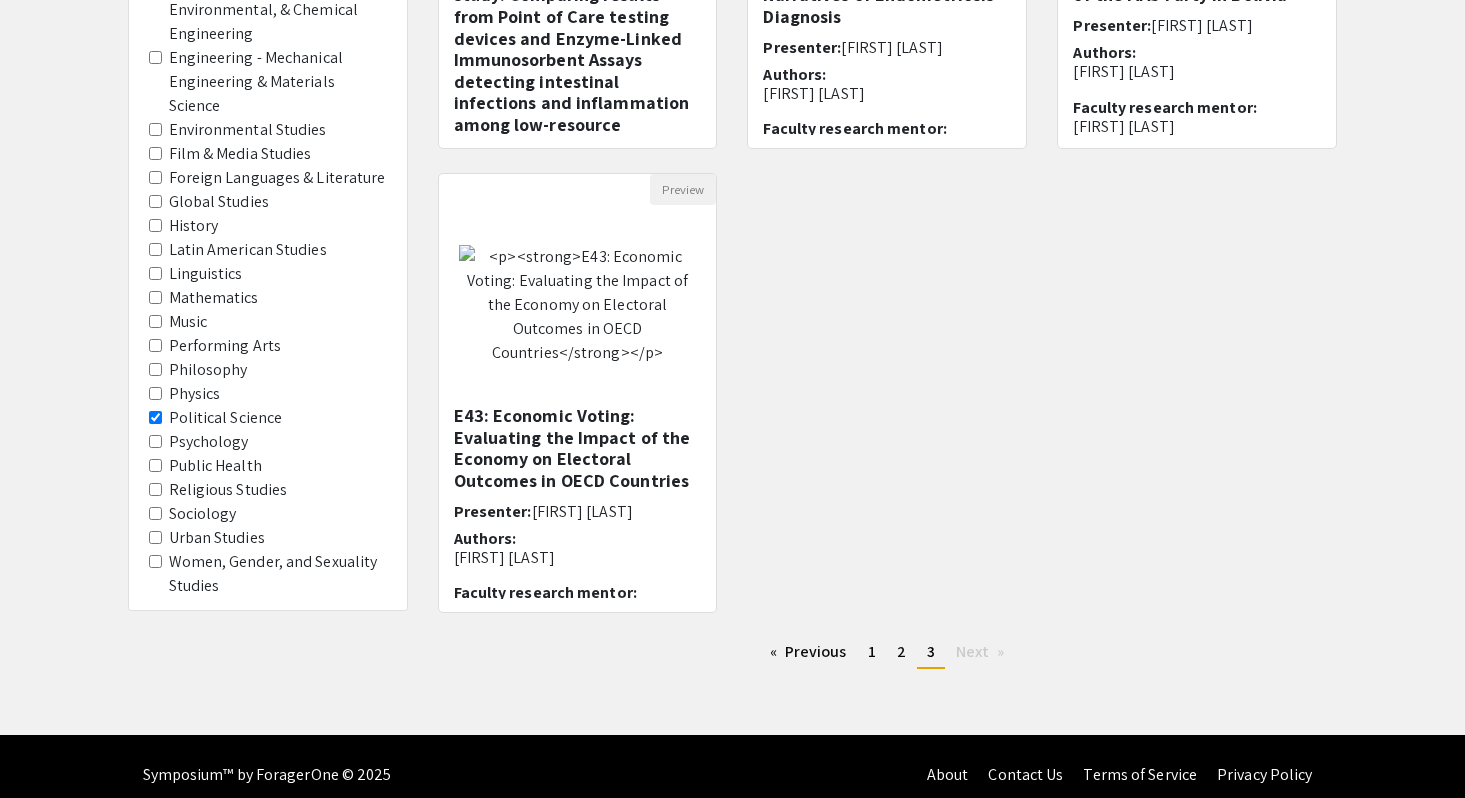 scroll, scrollTop: 528, scrollLeft: 0, axis: vertical 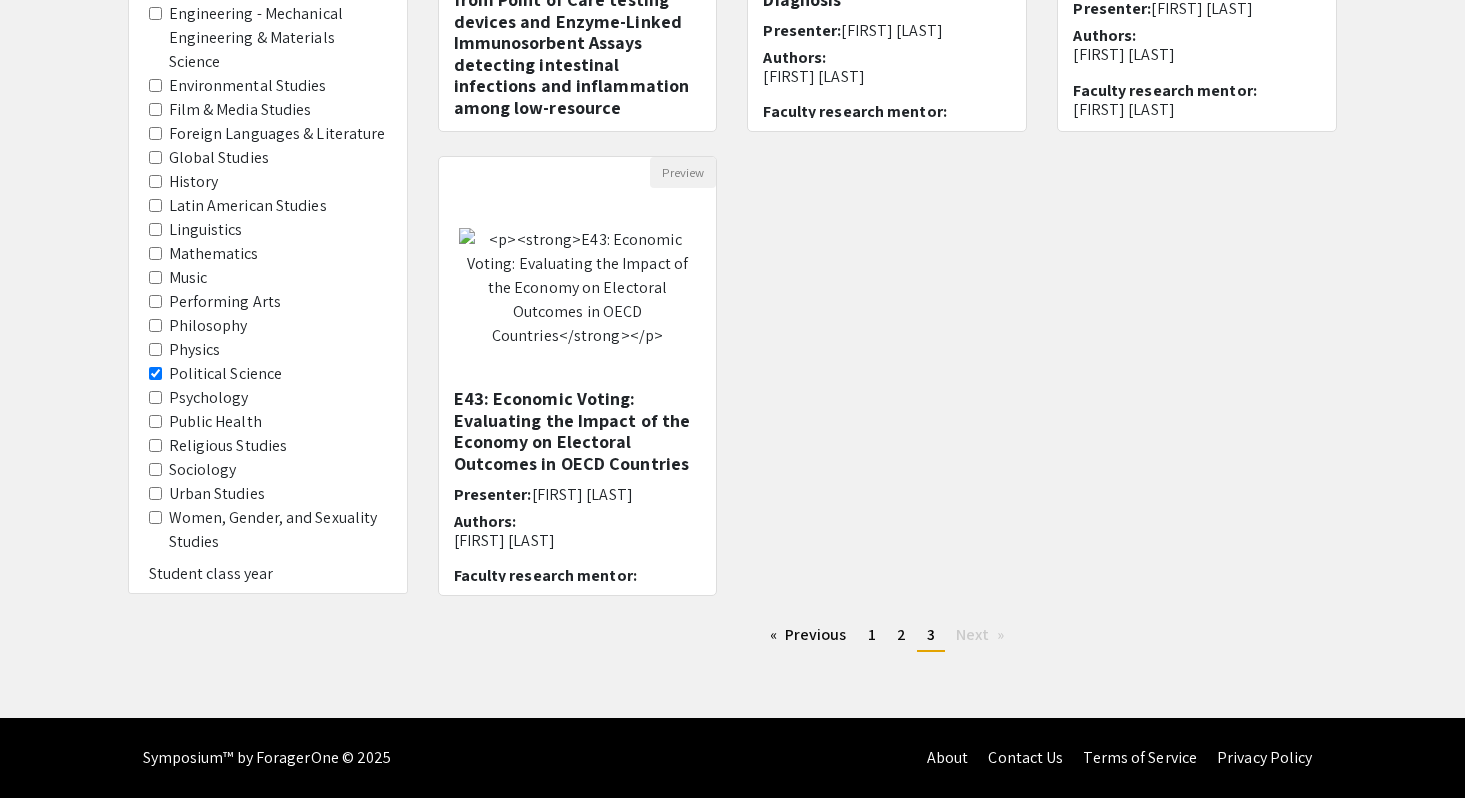 click on "Political Science" at bounding box center (155, 373) 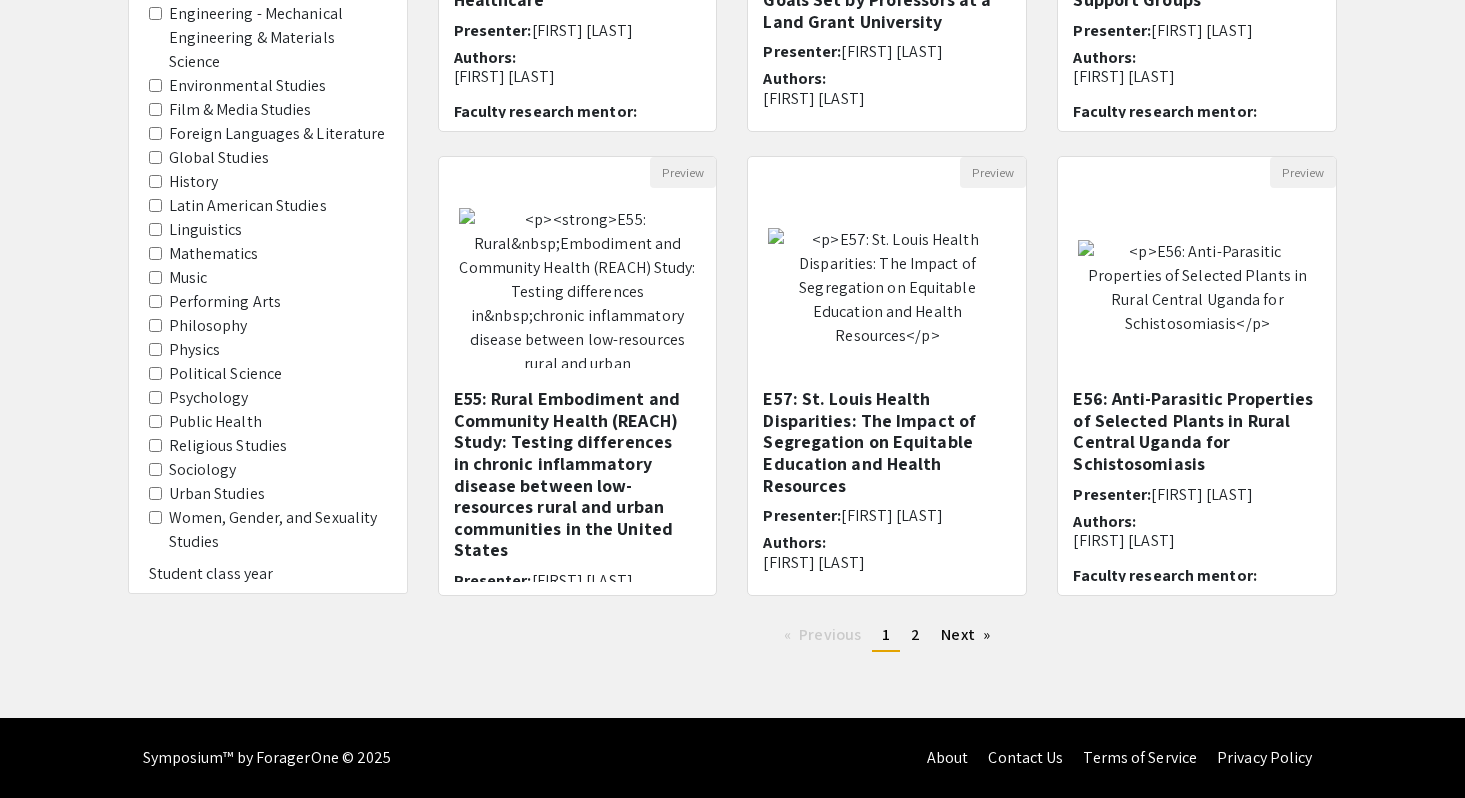 scroll, scrollTop: 0, scrollLeft: 0, axis: both 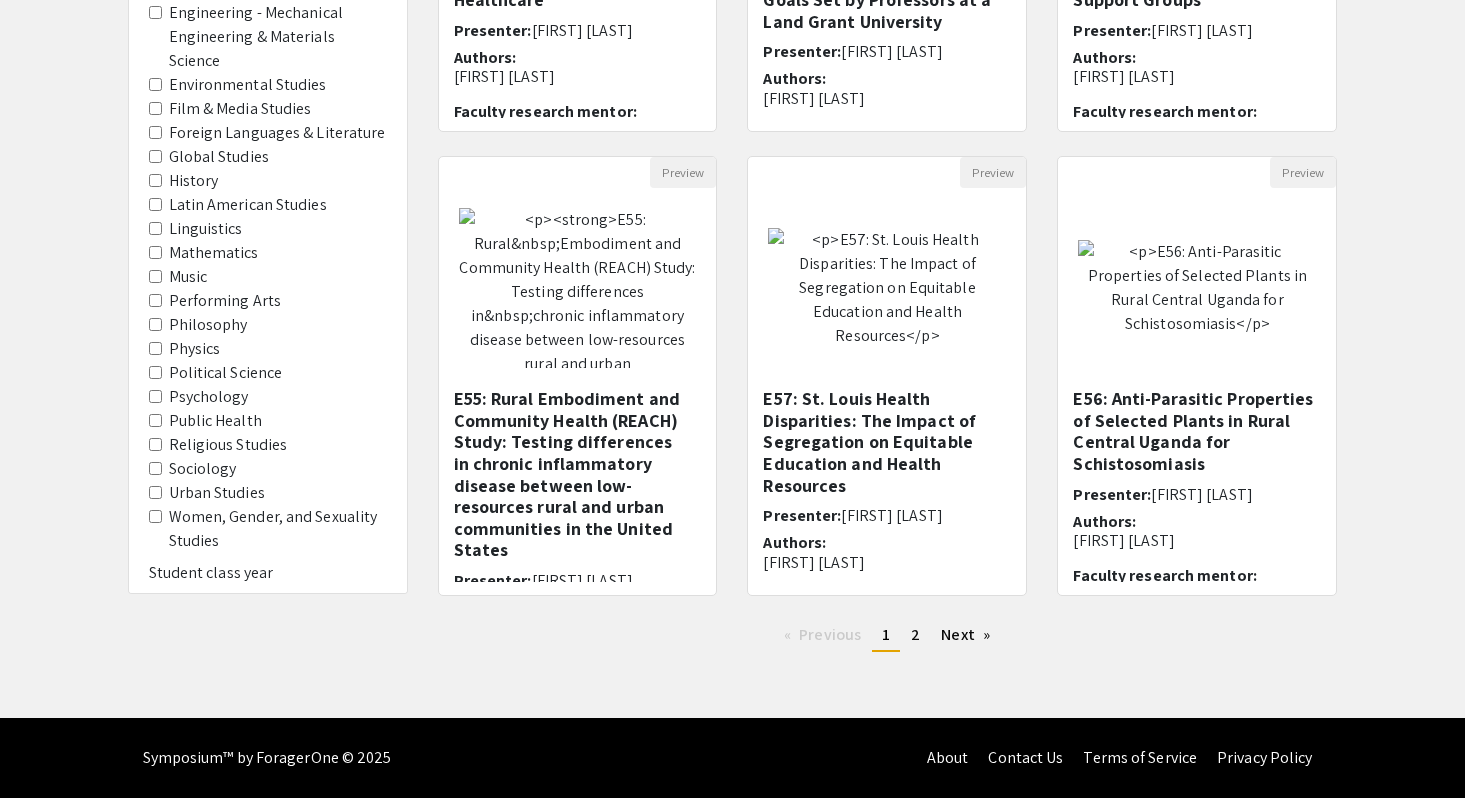 click on "Philosophy" at bounding box center [155, 324] 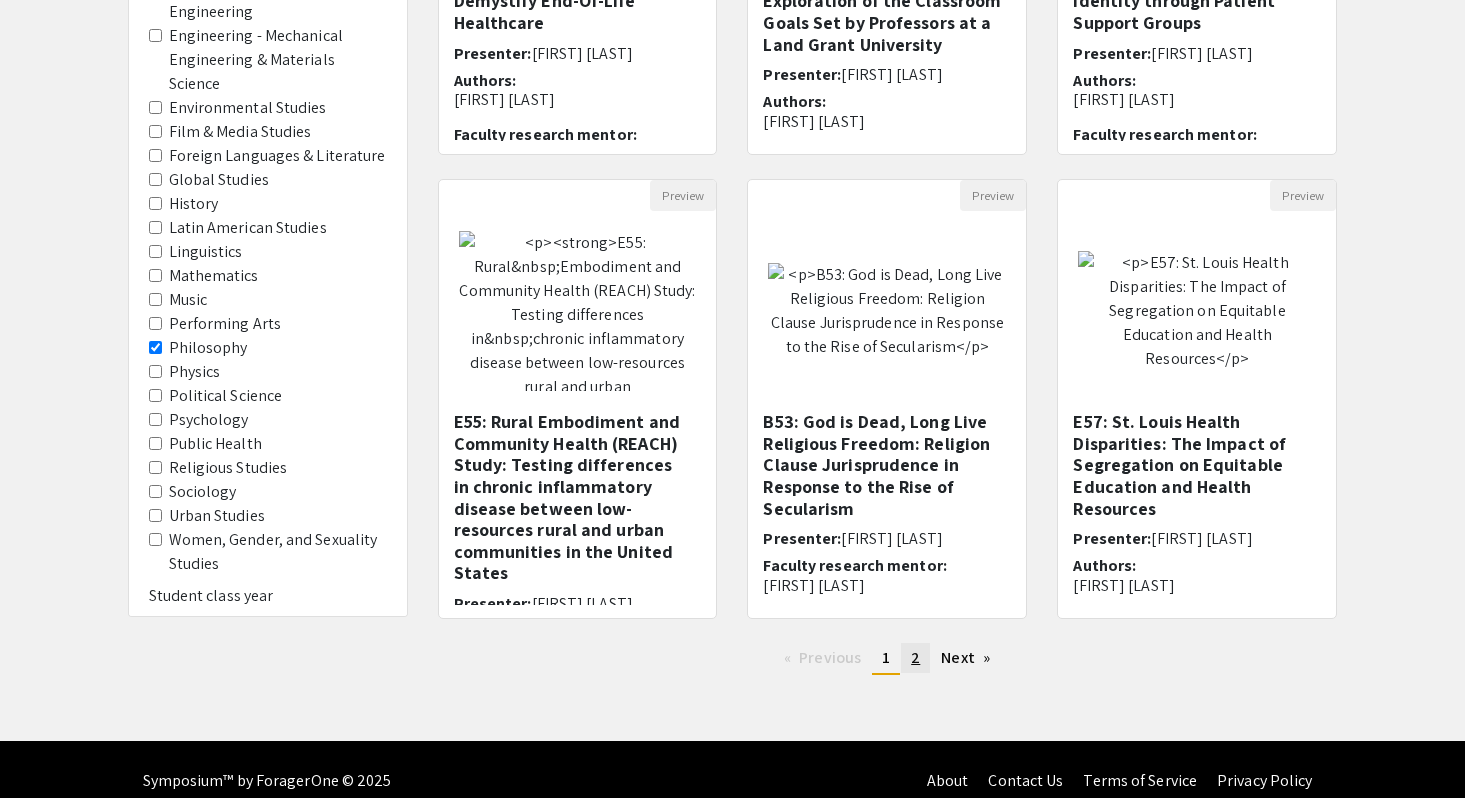 click on "2" at bounding box center [915, 657] 